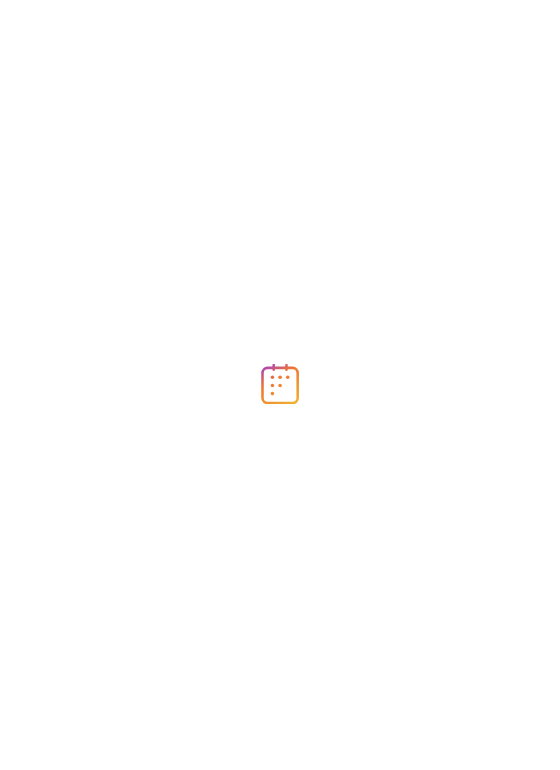 scroll, scrollTop: 0, scrollLeft: 0, axis: both 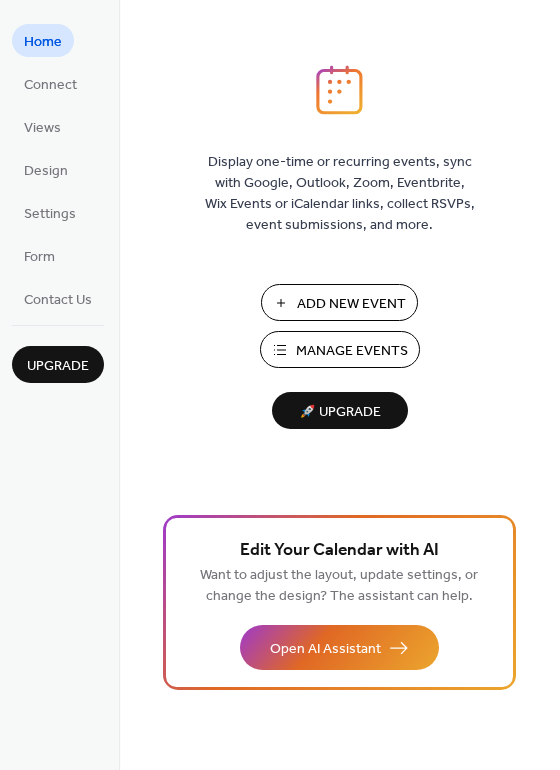 click on "Manage Events" at bounding box center (352, 351) 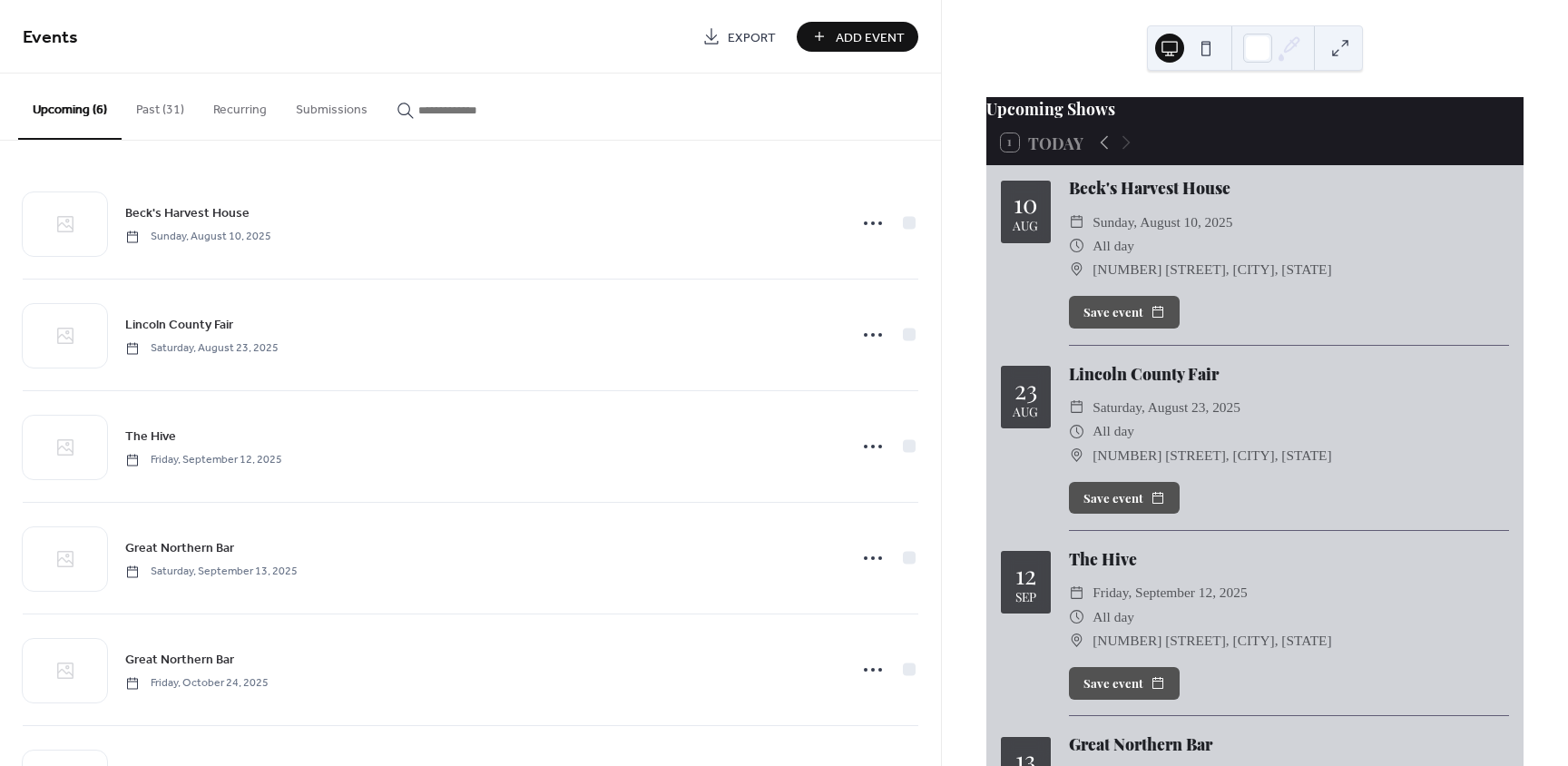 scroll, scrollTop: 0, scrollLeft: 0, axis: both 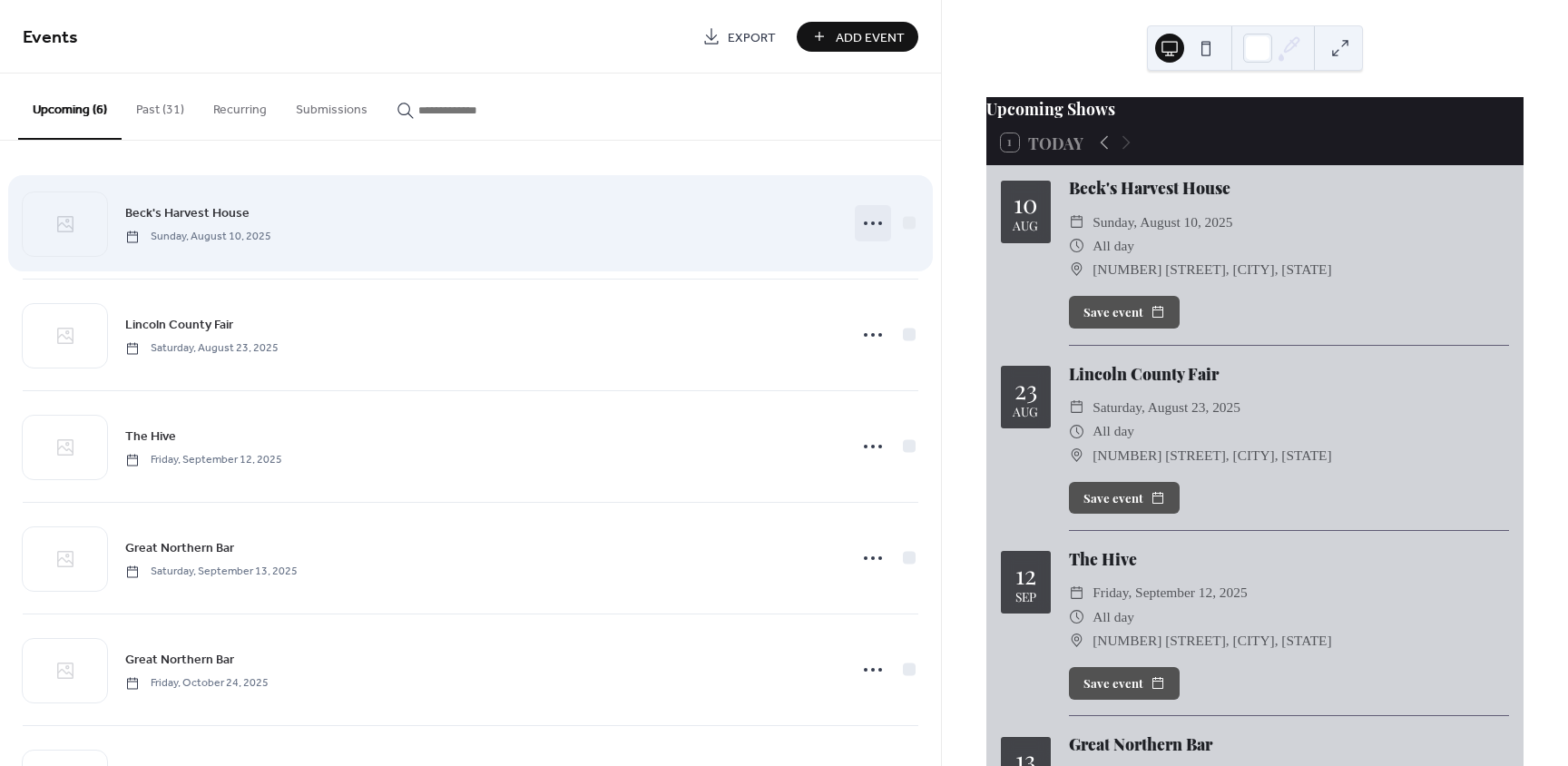 click 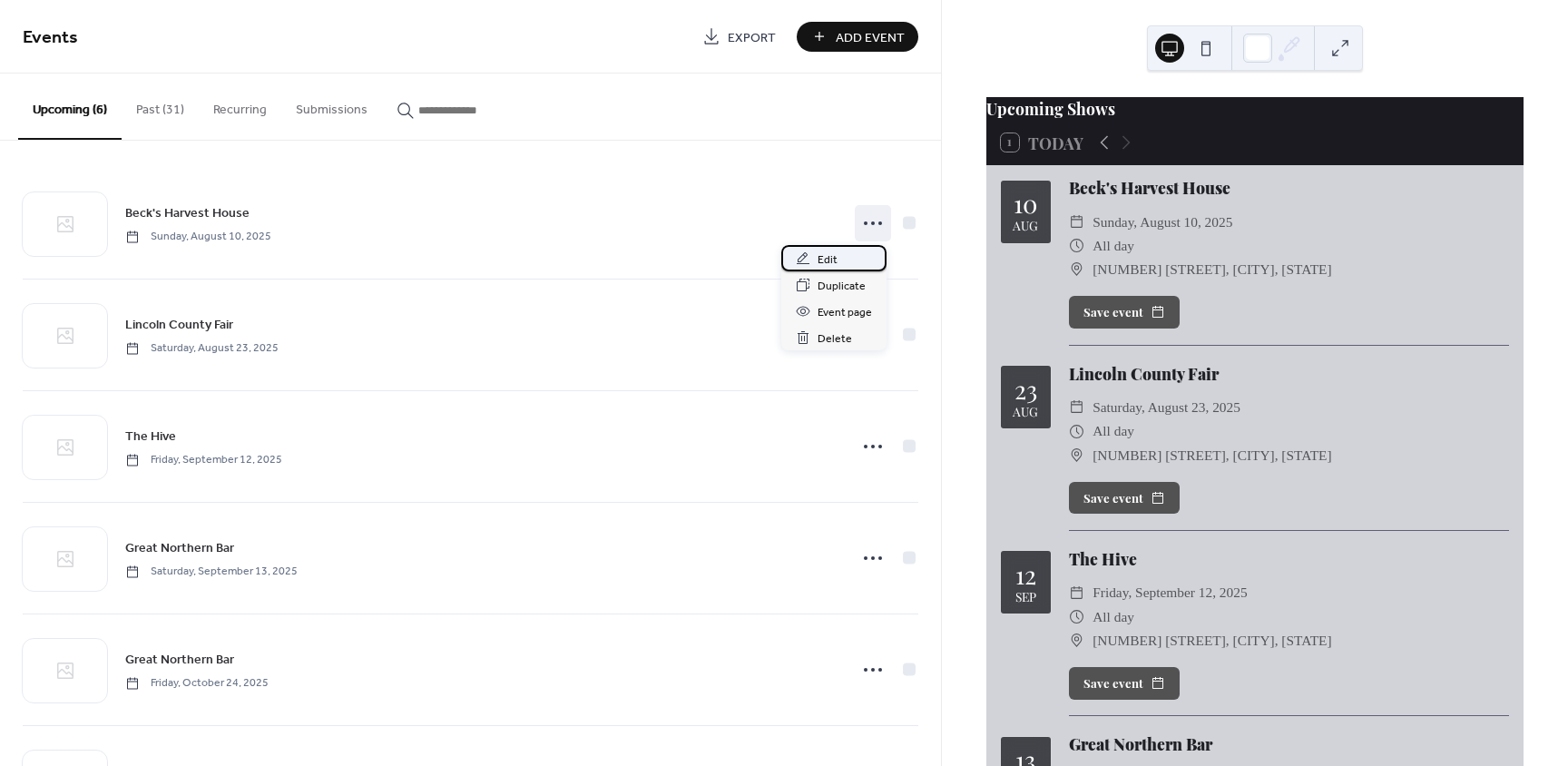 click on "Edit" at bounding box center (828, 260) 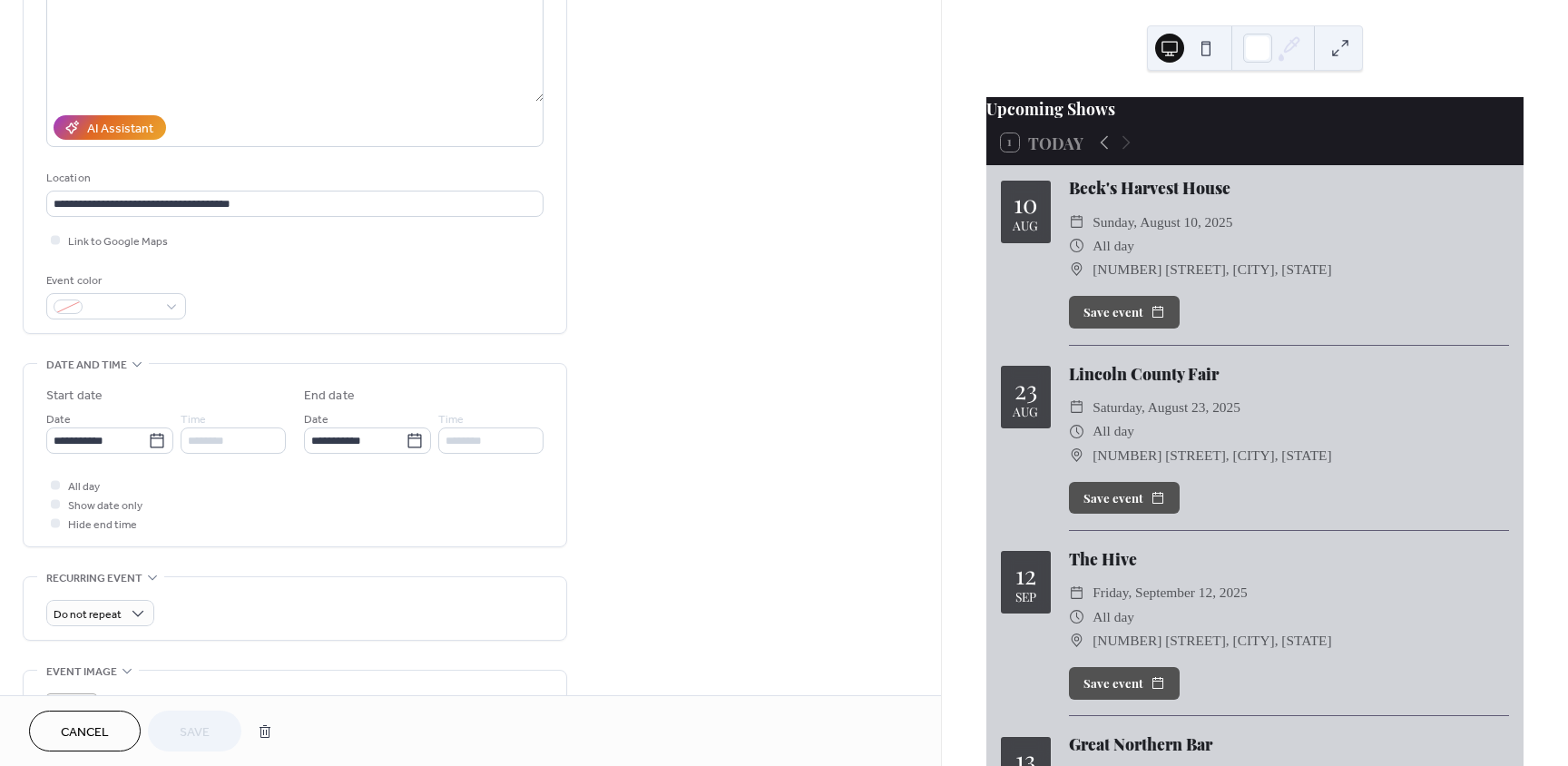 scroll, scrollTop: 272, scrollLeft: 0, axis: vertical 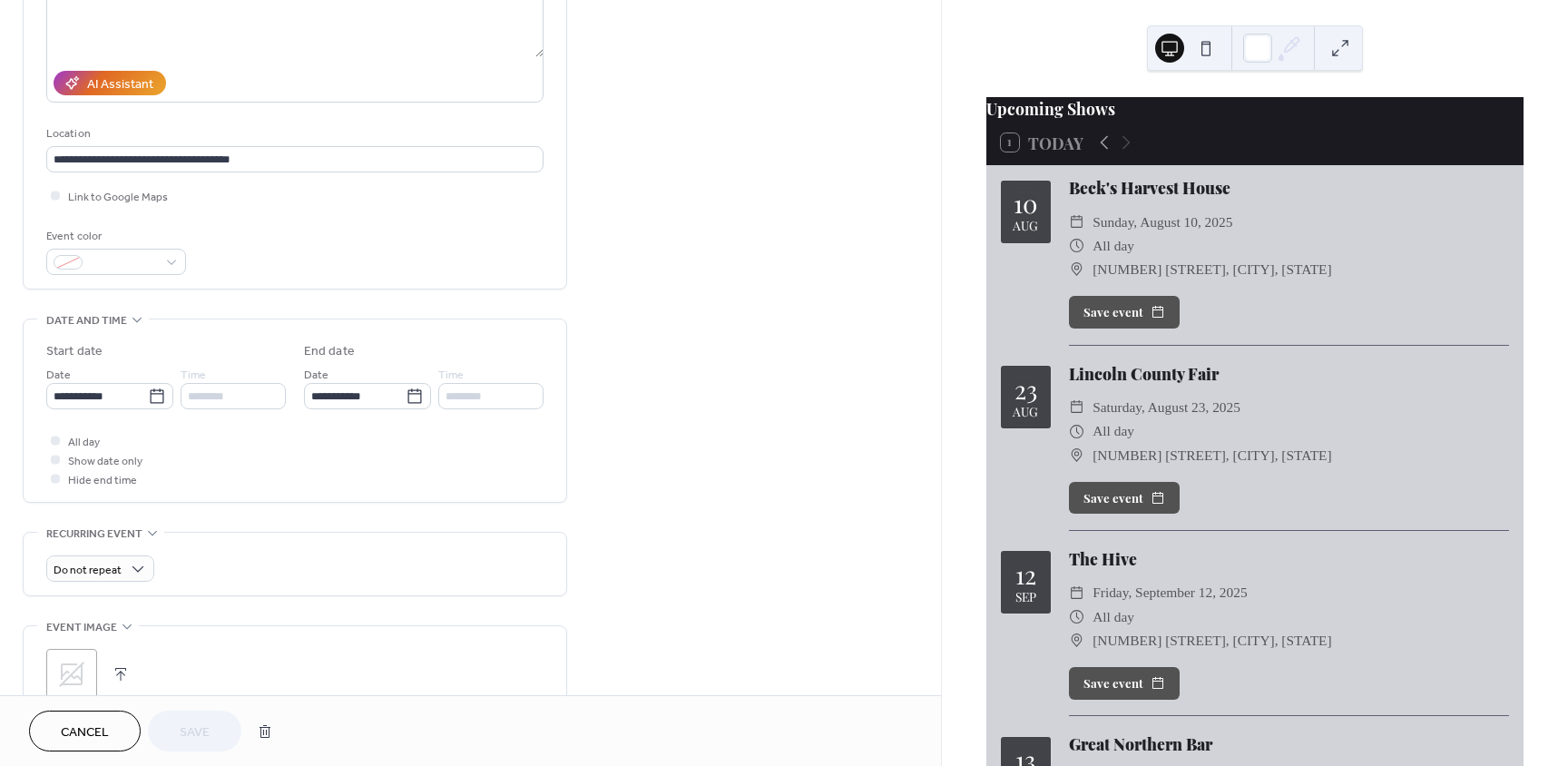 click on "********" at bounding box center (233, 396) 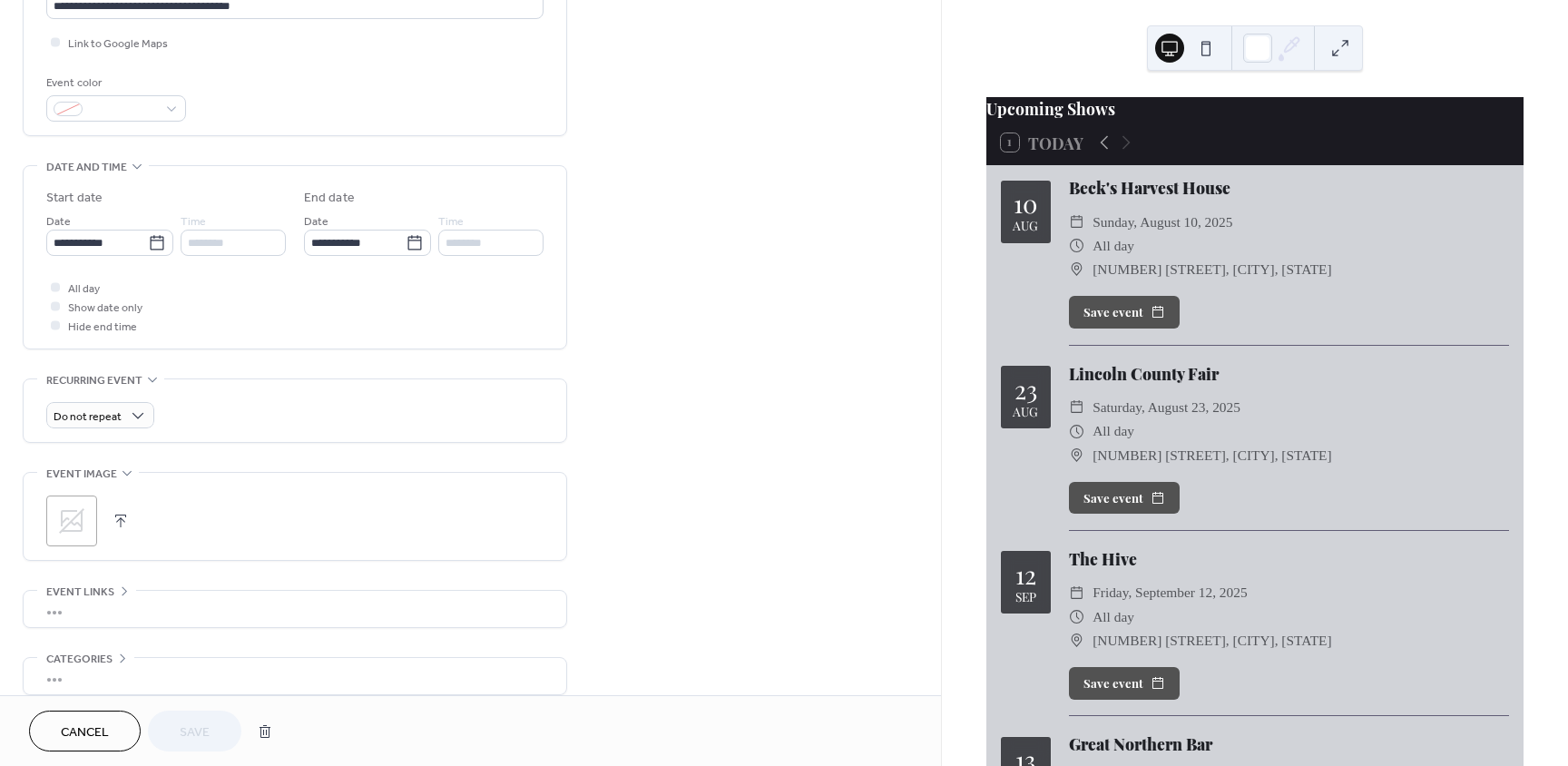 scroll, scrollTop: 454, scrollLeft: 0, axis: vertical 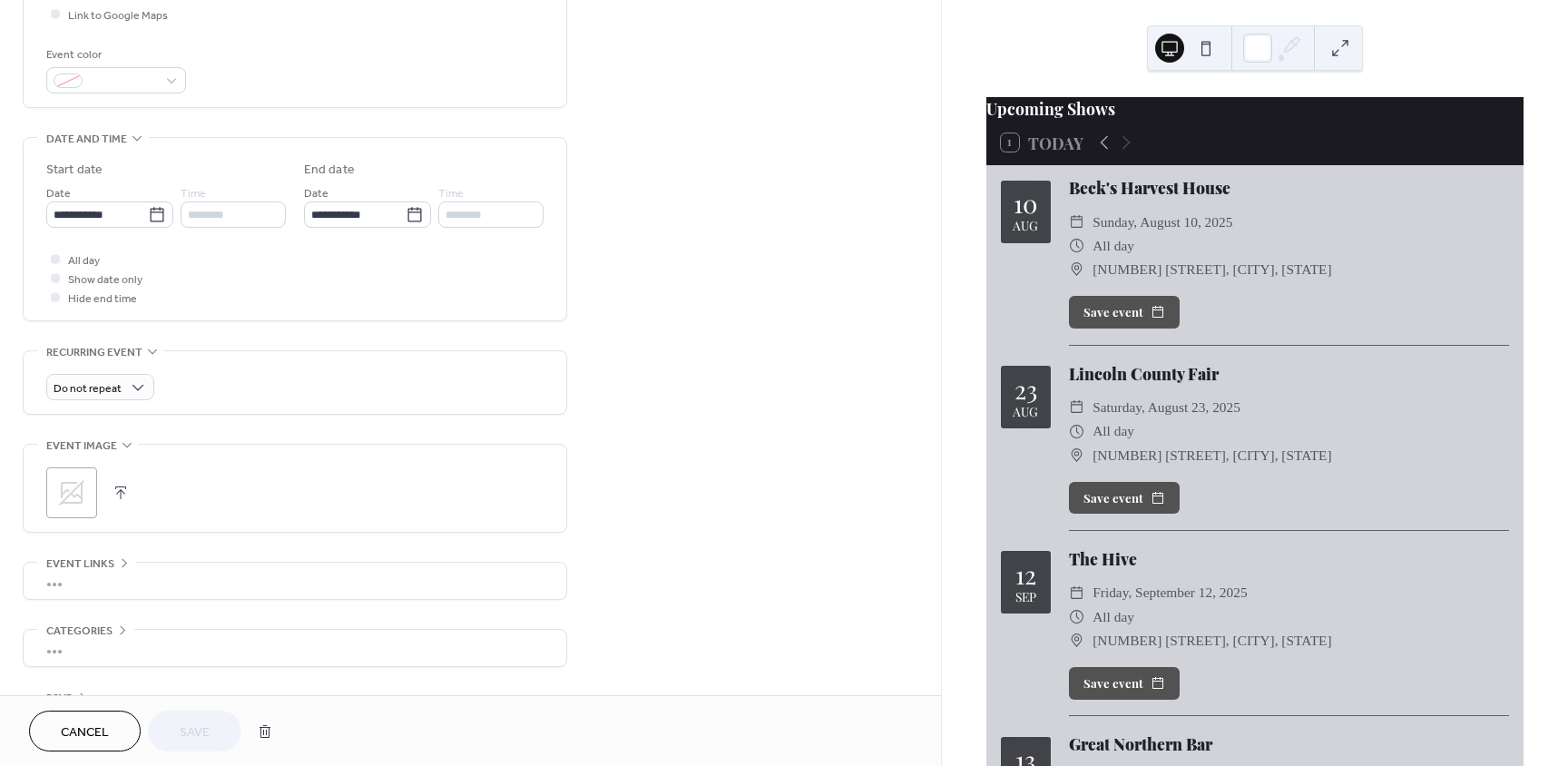 click at bounding box center [55, 297] 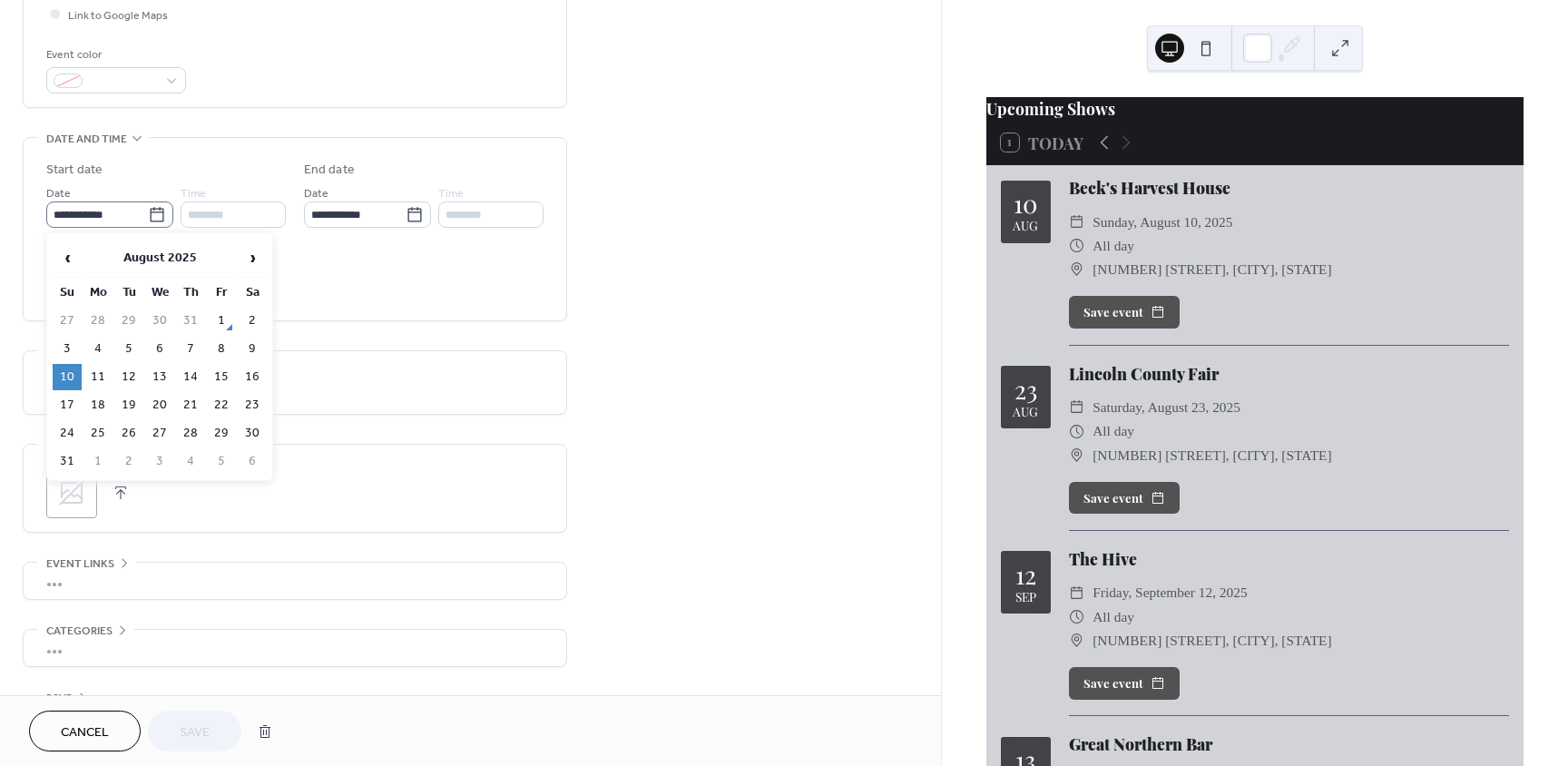 click 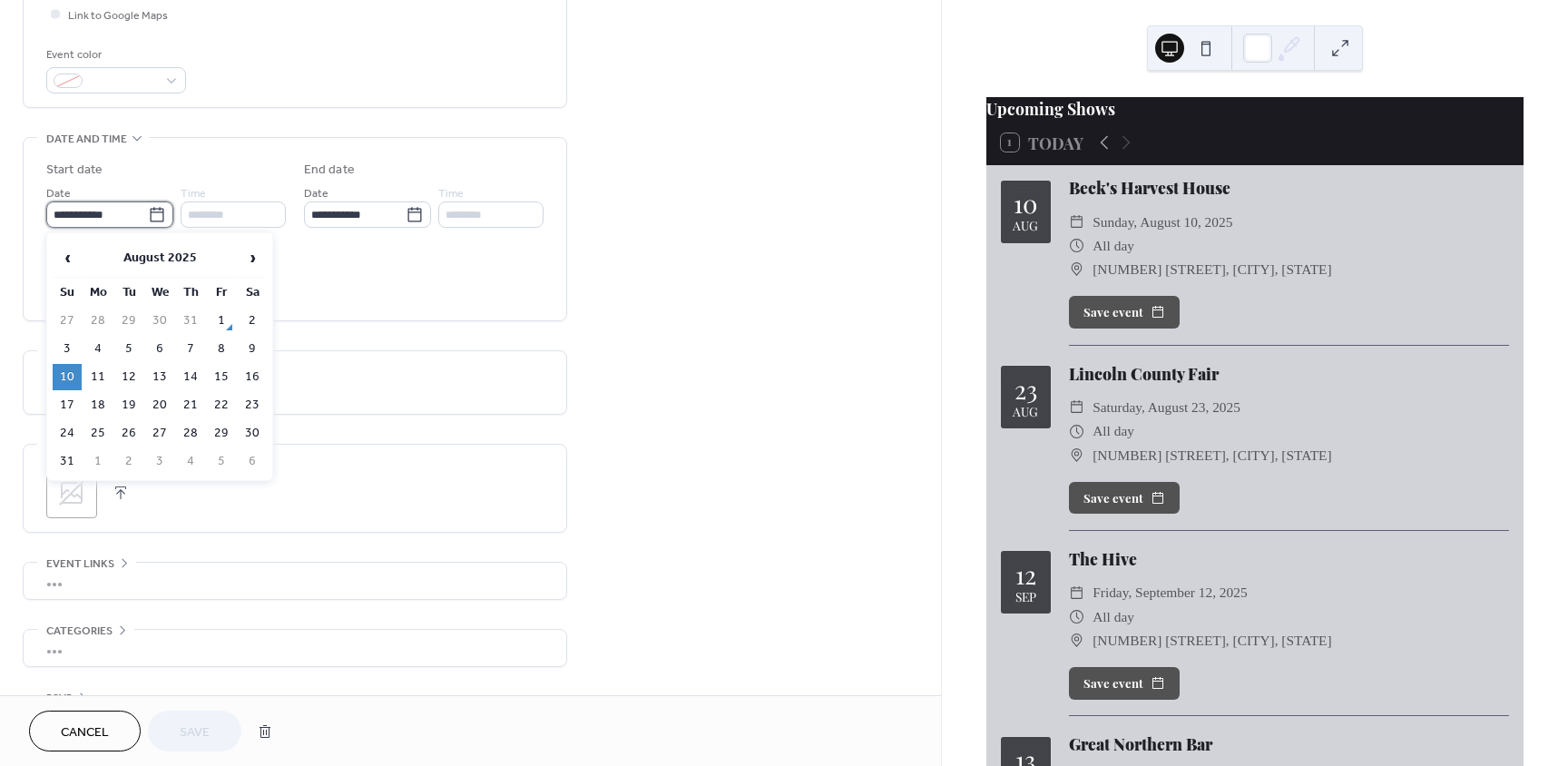 click on "**********" at bounding box center [97, 214] 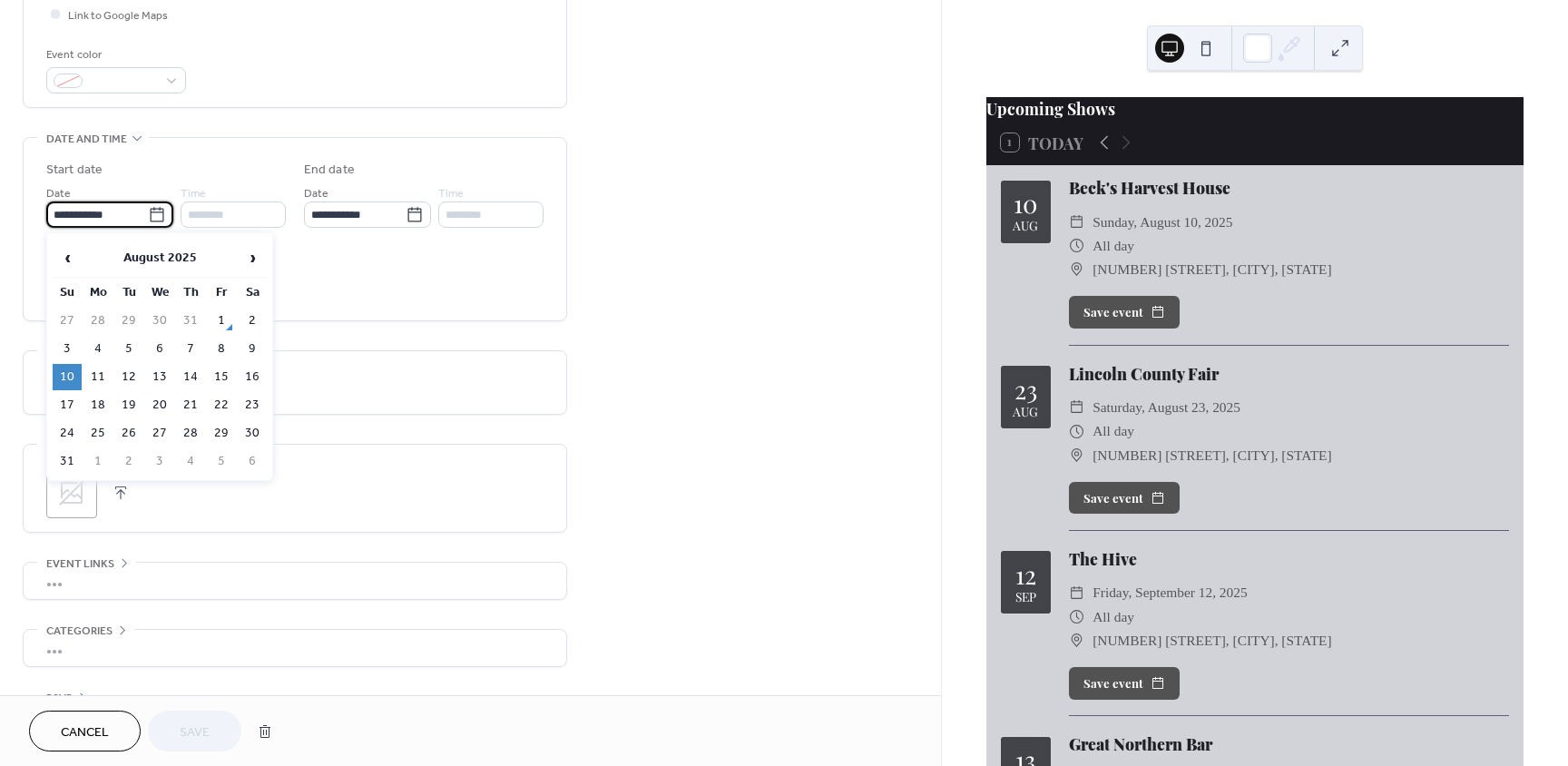click 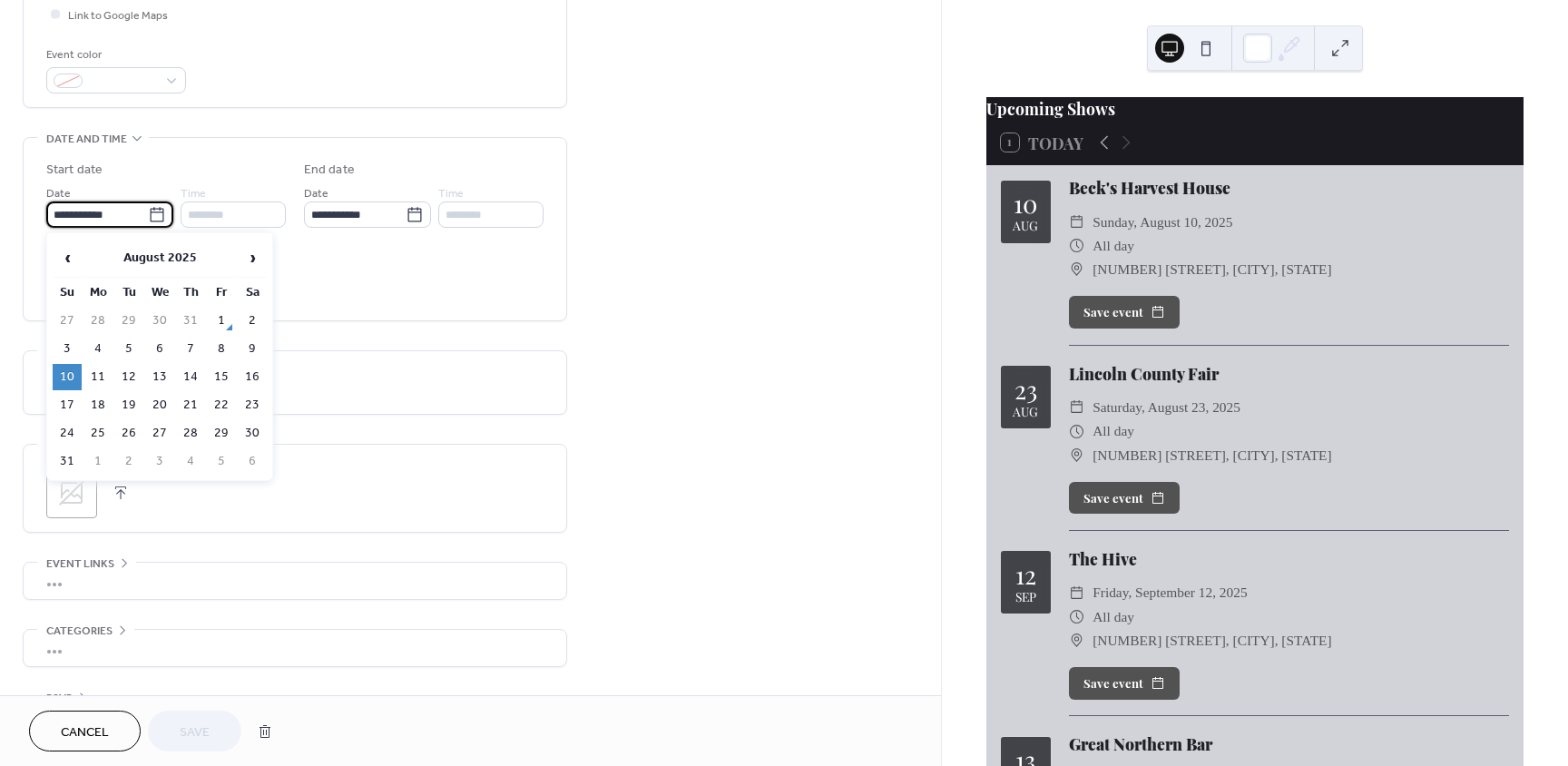 click on "********" at bounding box center [233, 214] 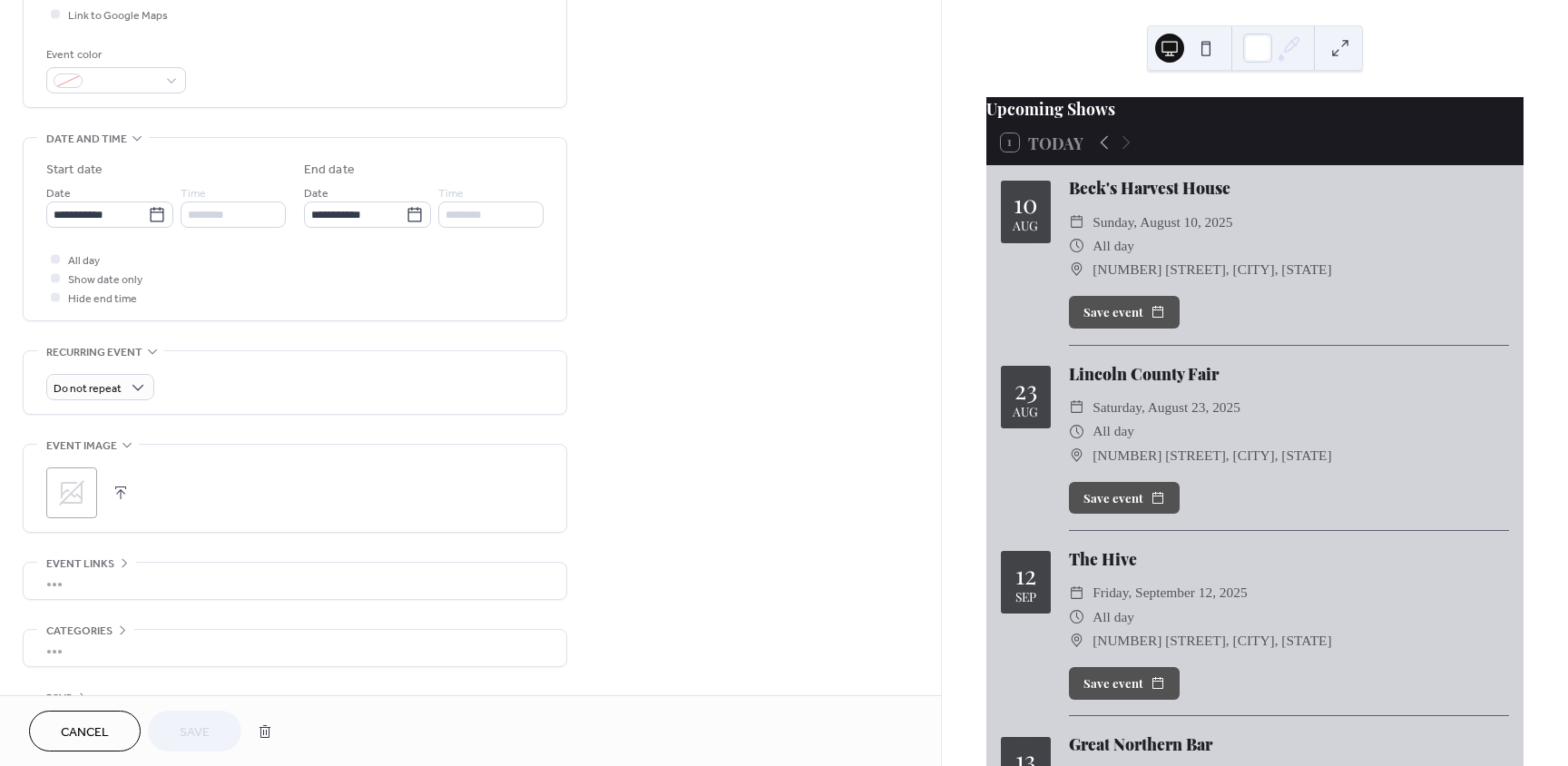 click on "Hide end time" at bounding box center (103, 299) 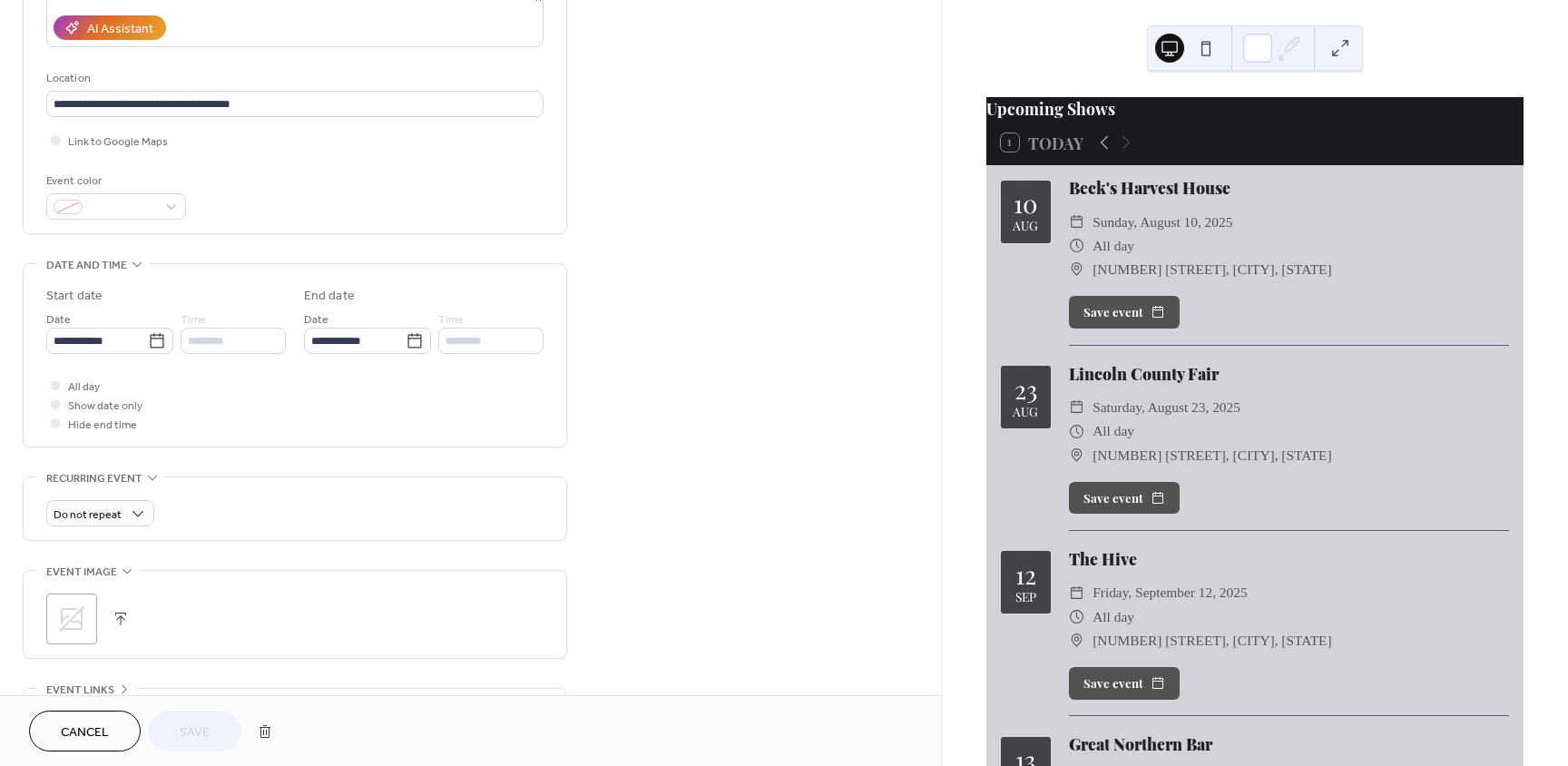 scroll, scrollTop: 272, scrollLeft: 0, axis: vertical 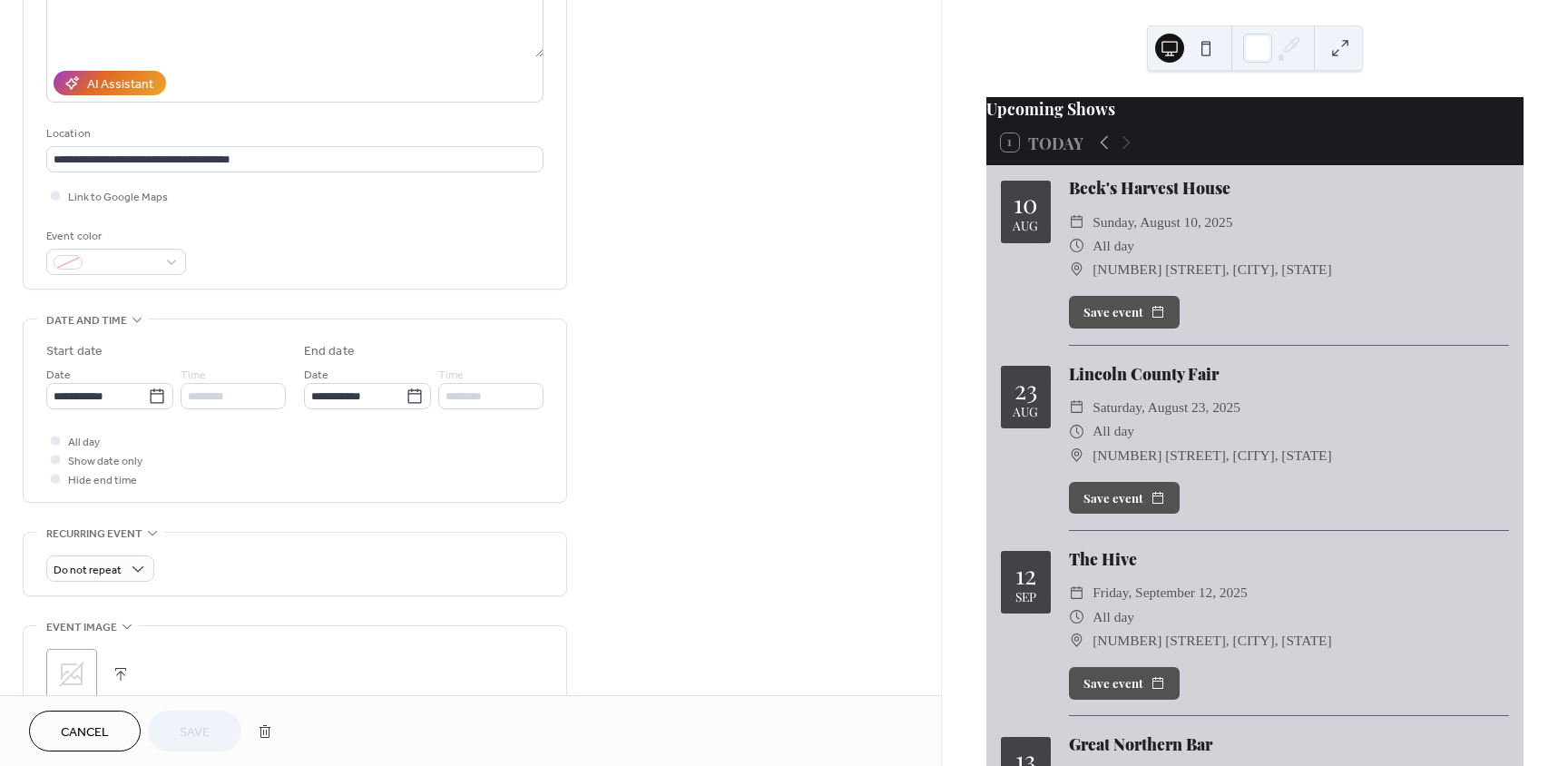 click at bounding box center (55, 478) 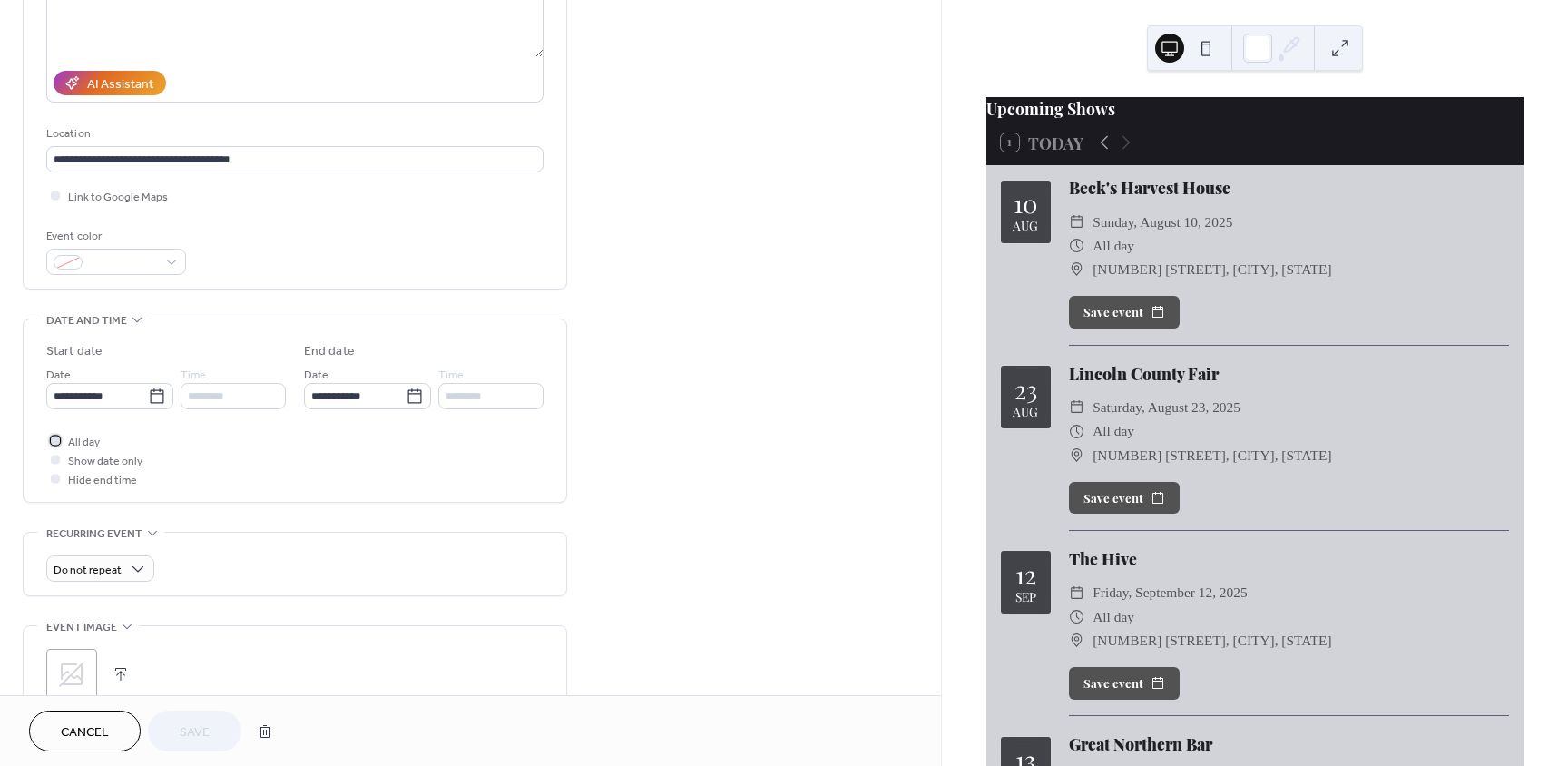 click on "All day" at bounding box center [83, 442] 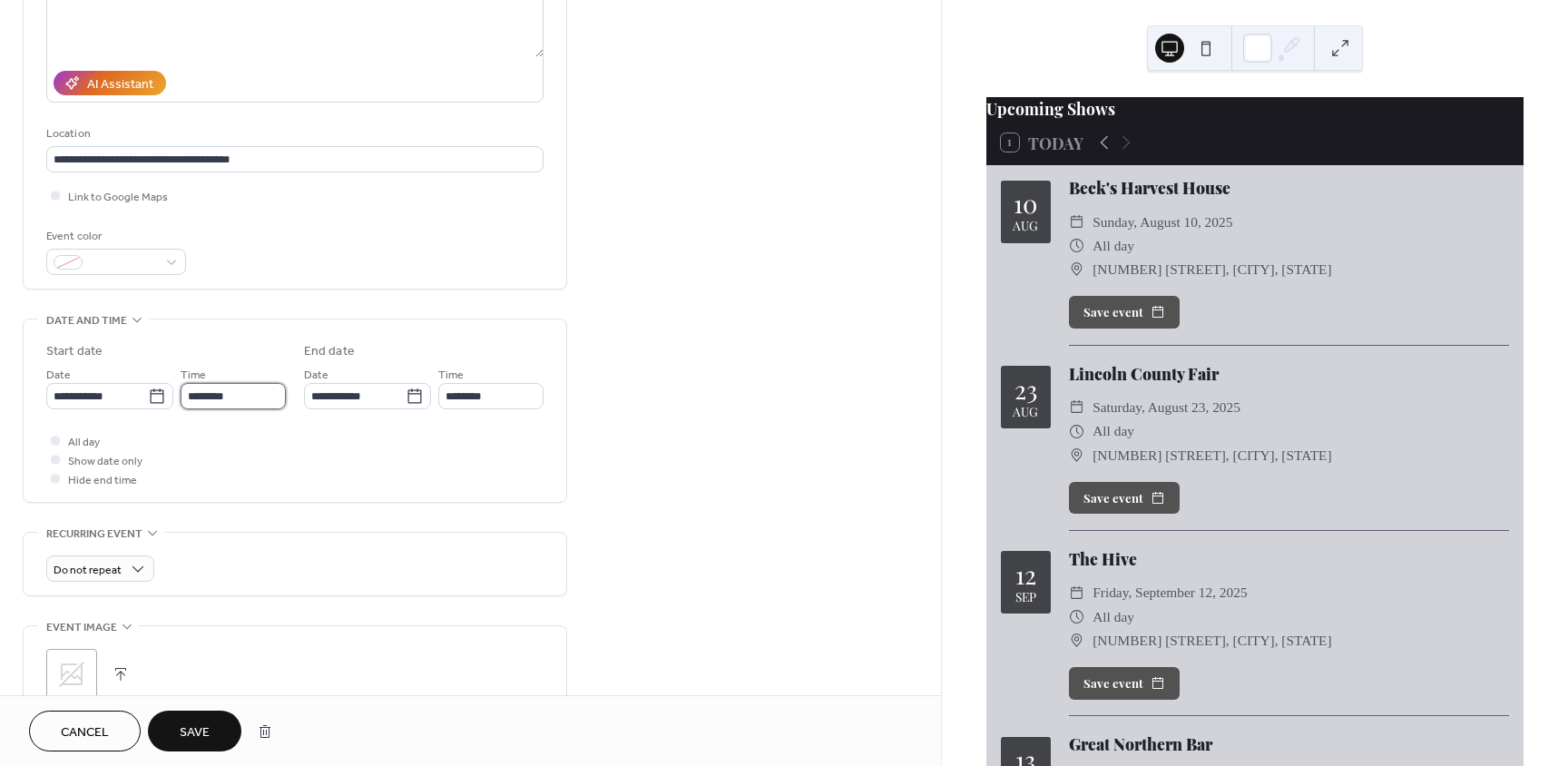 click on "********" at bounding box center (233, 396) 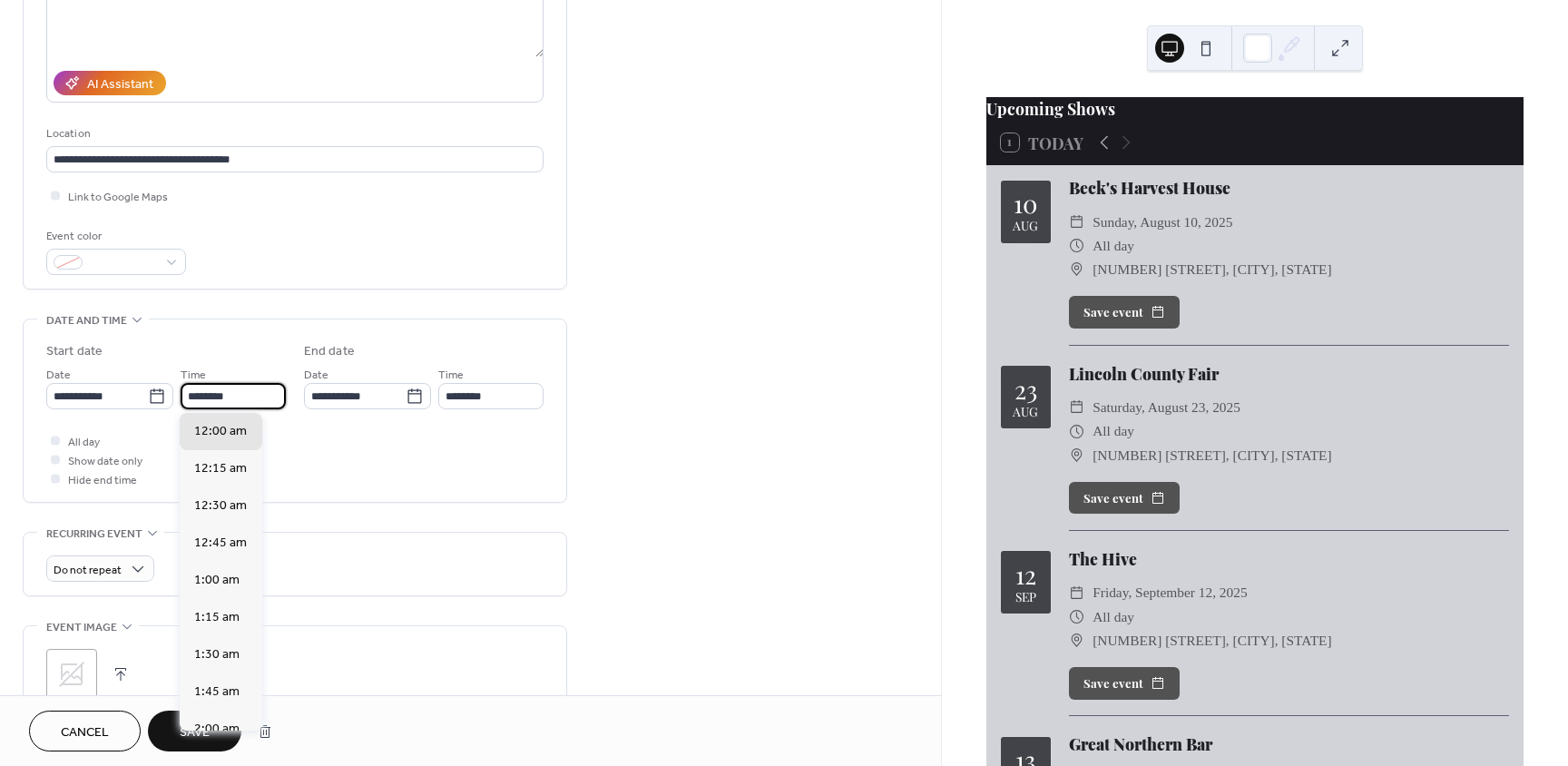 drag, startPoint x: 270, startPoint y: 395, endPoint x: 184, endPoint y: 395, distance: 86 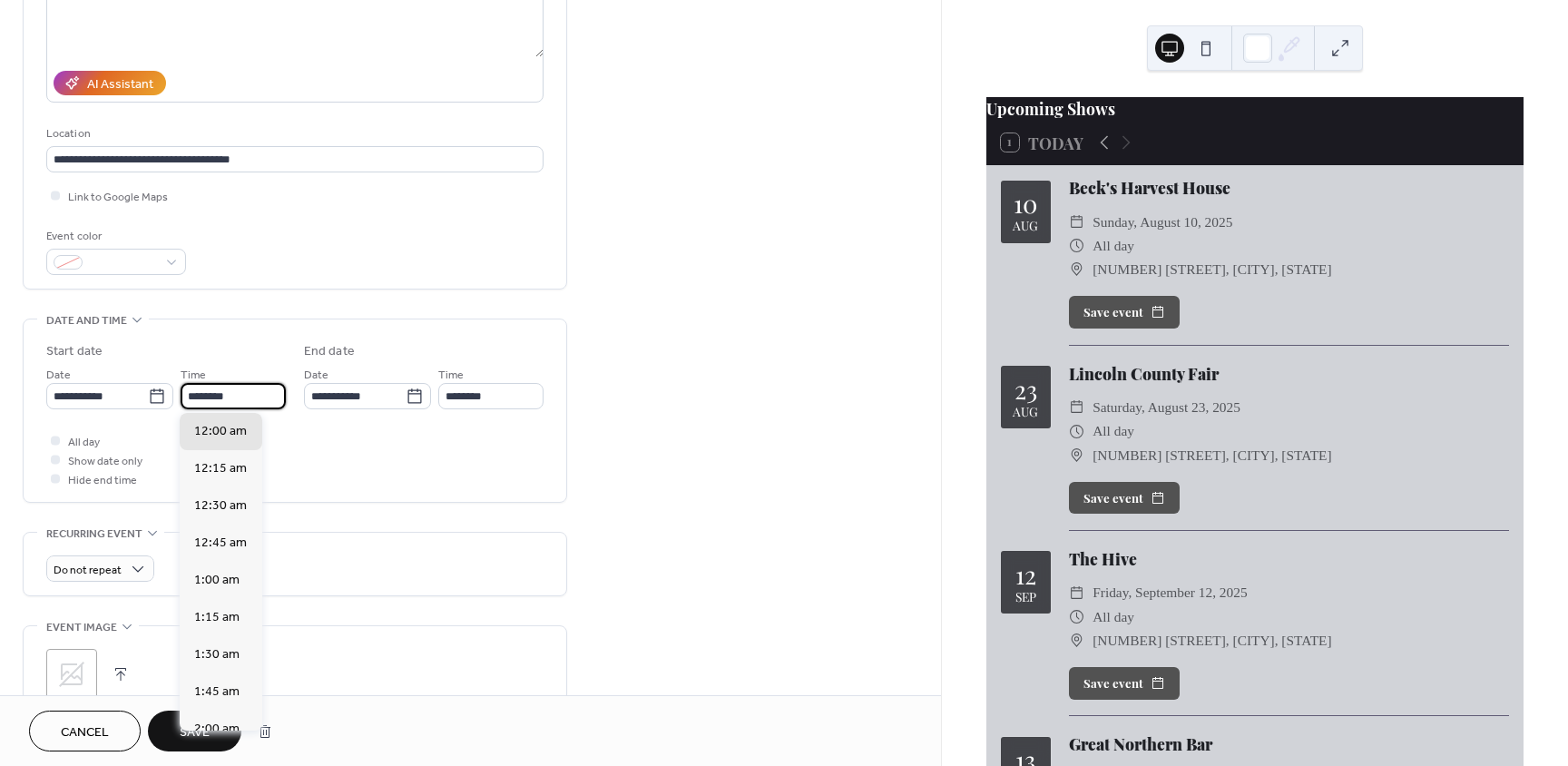 click on "********" at bounding box center (233, 396) 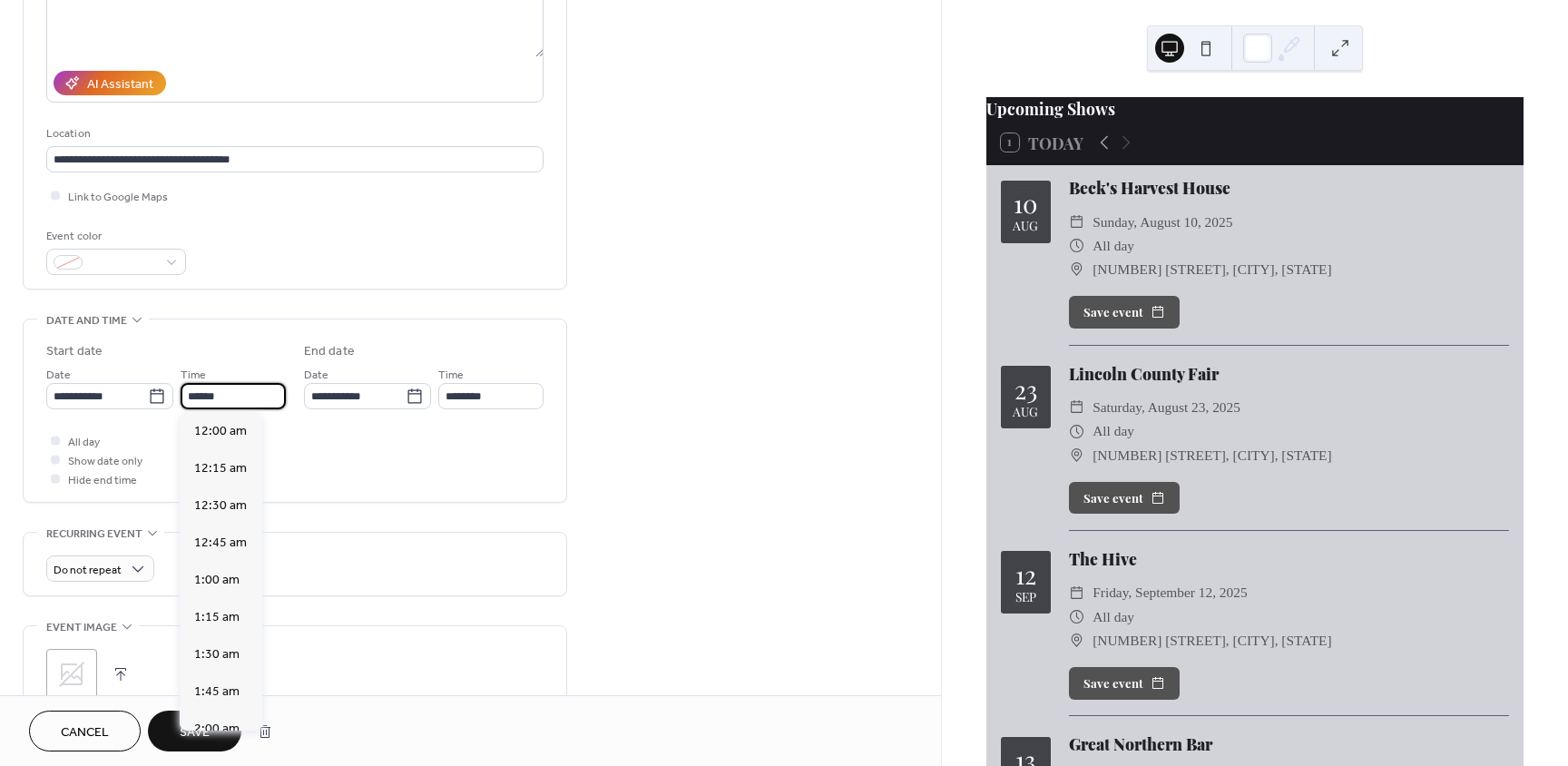 scroll, scrollTop: 1935, scrollLeft: 0, axis: vertical 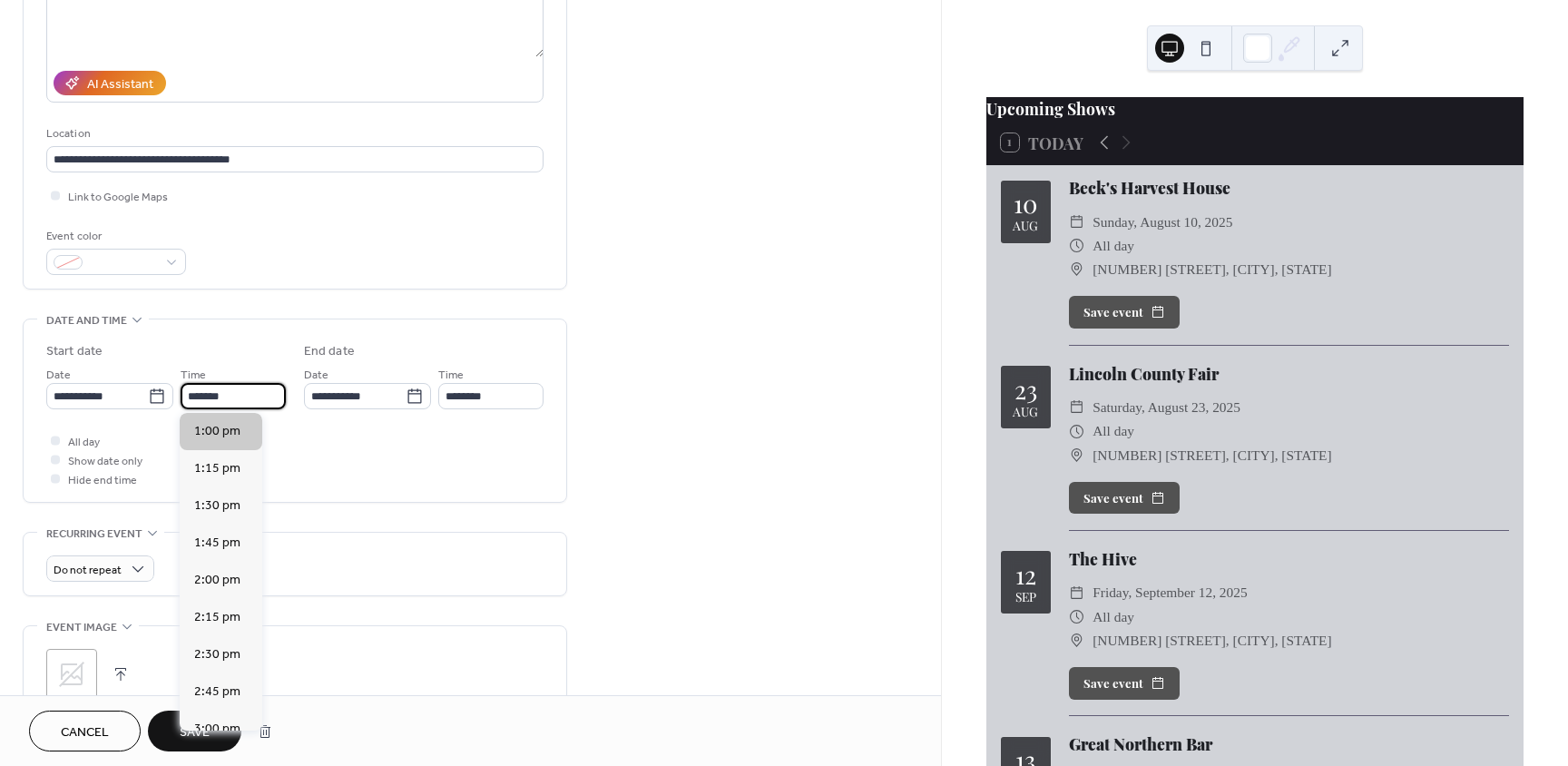 type on "*******" 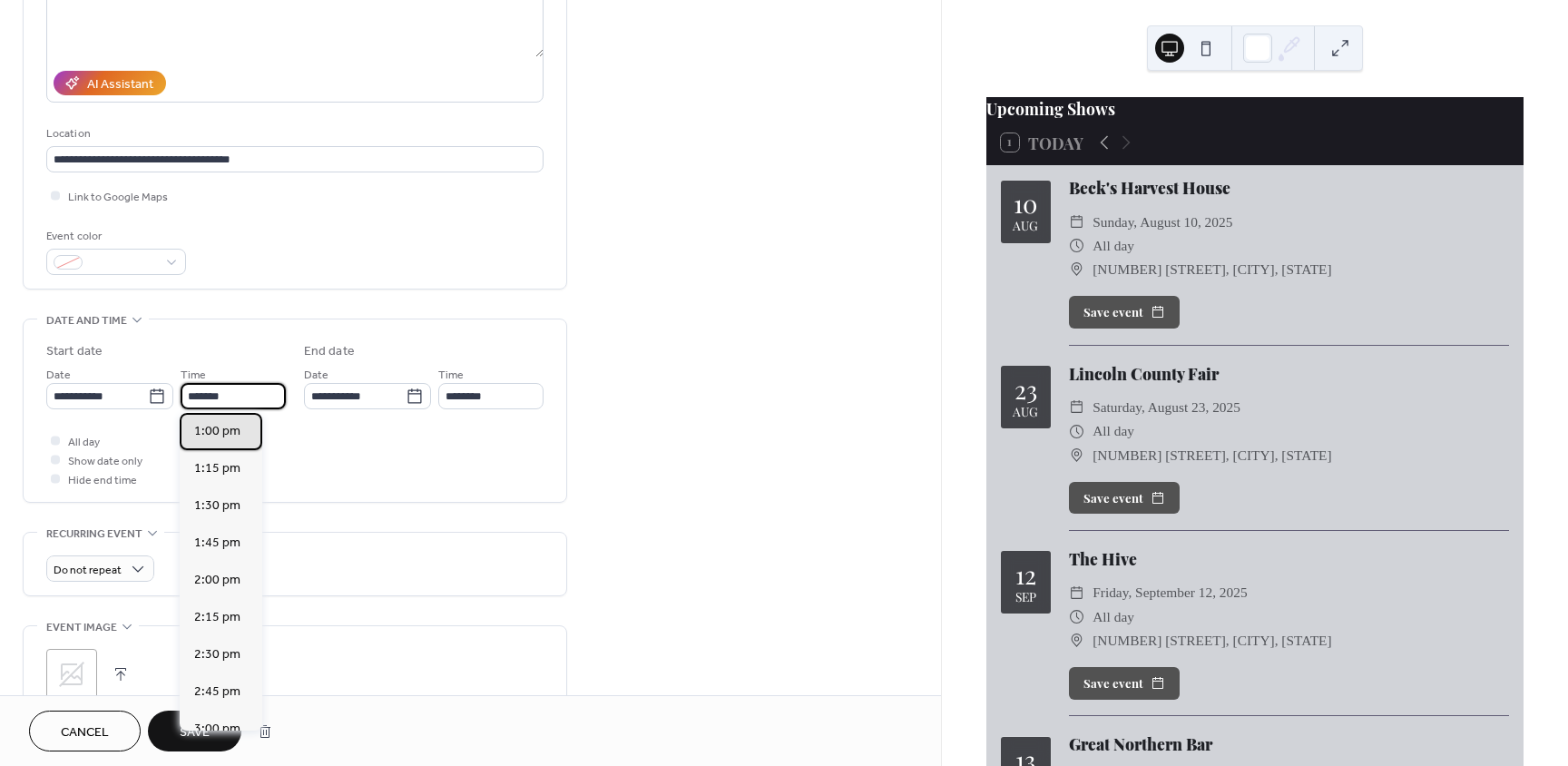 click on "1:00 pm" at bounding box center [217, 431] 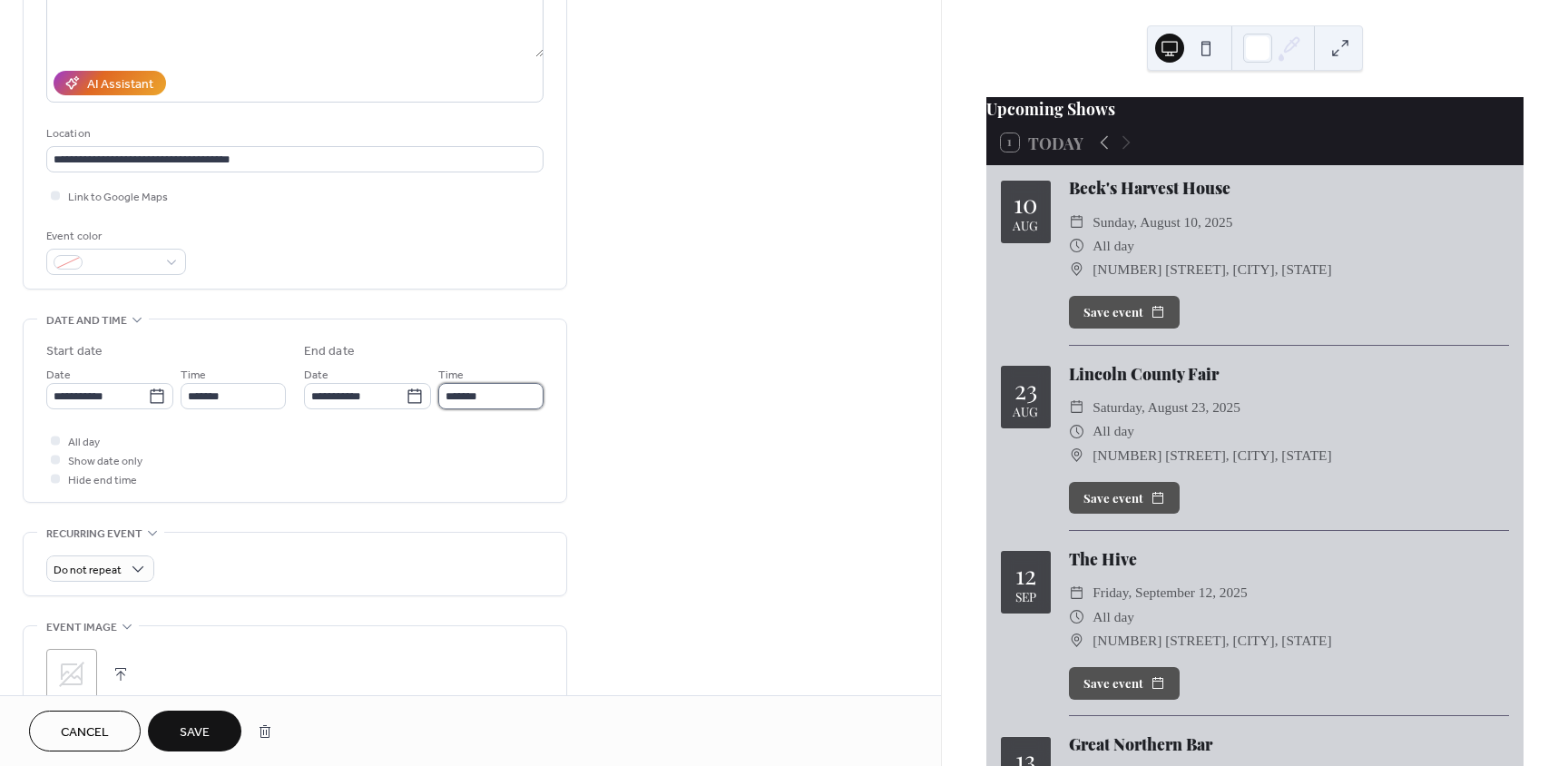 click on "*******" at bounding box center [491, 396] 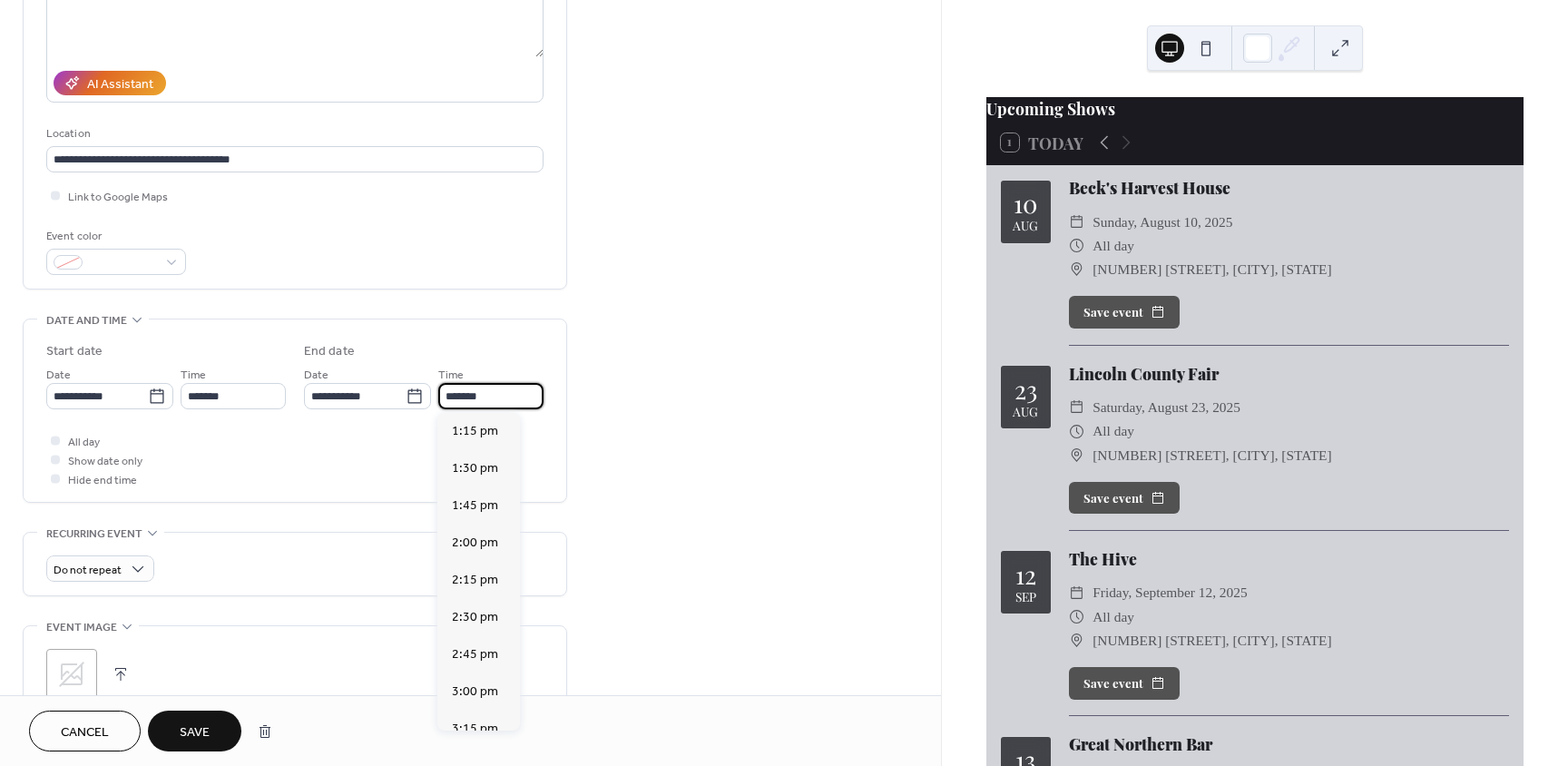 scroll, scrollTop: 409, scrollLeft: 0, axis: vertical 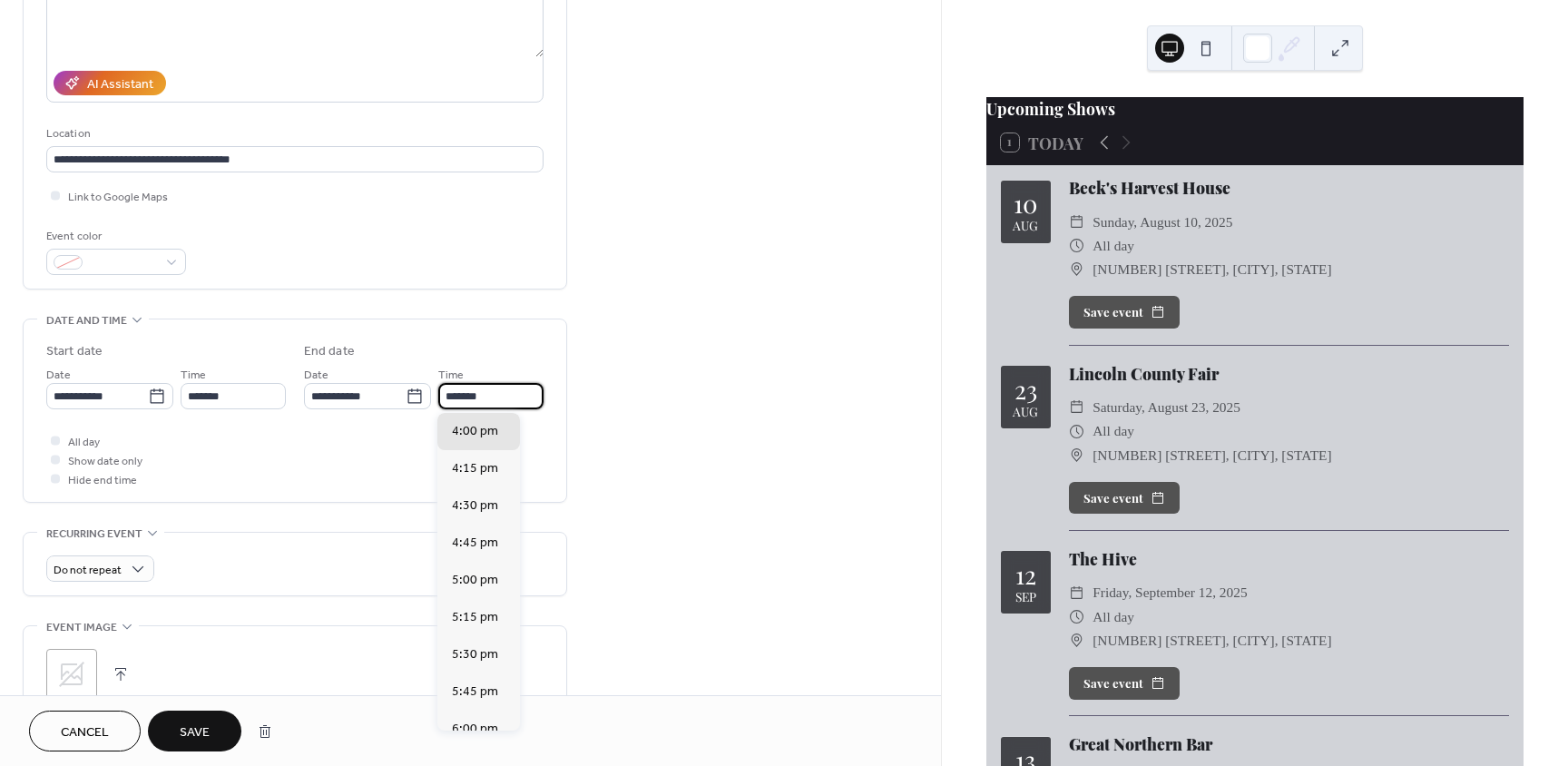 type on "*******" 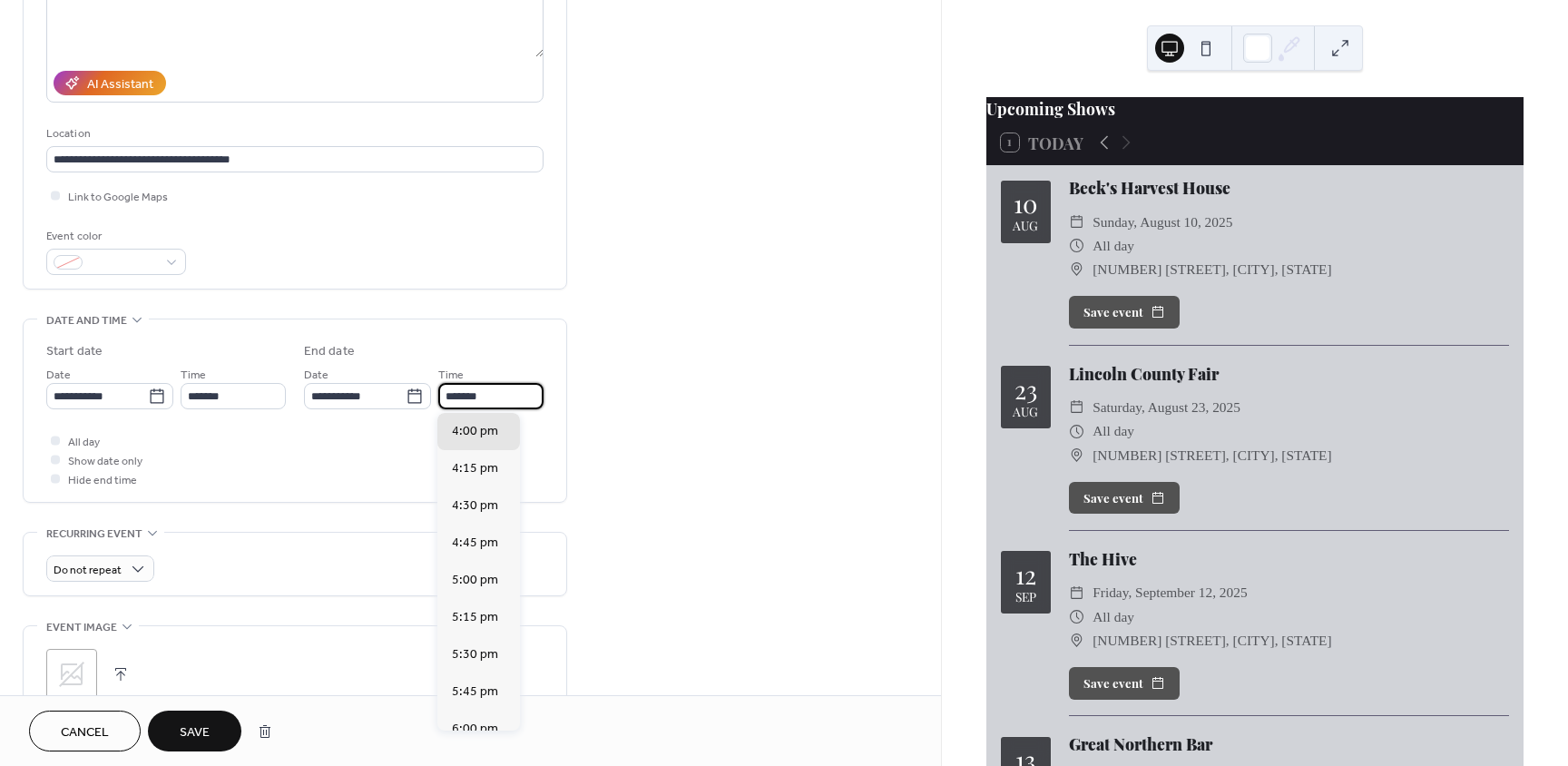 click on "**********" at bounding box center (470, 381) 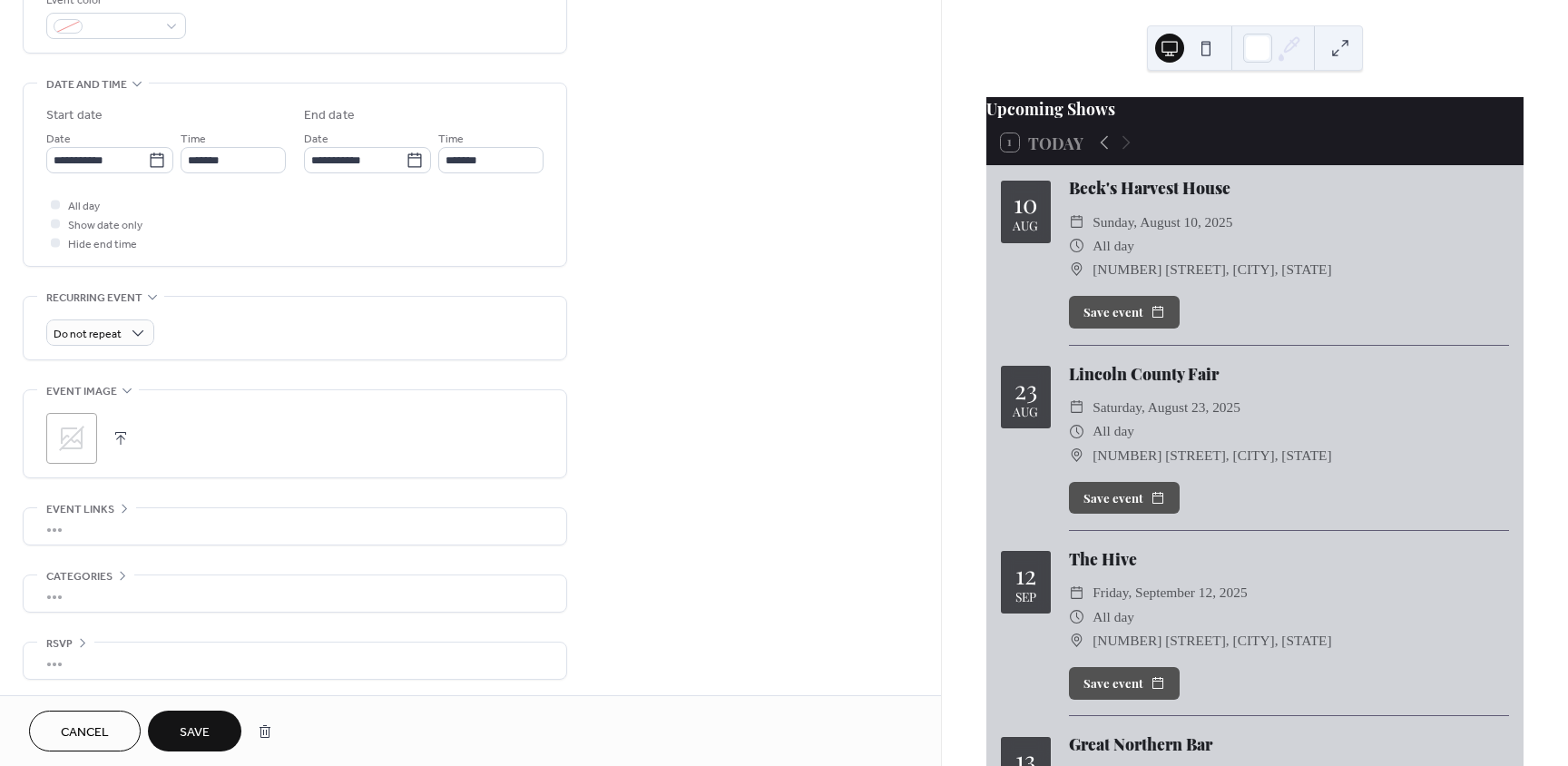scroll, scrollTop: 511, scrollLeft: 0, axis: vertical 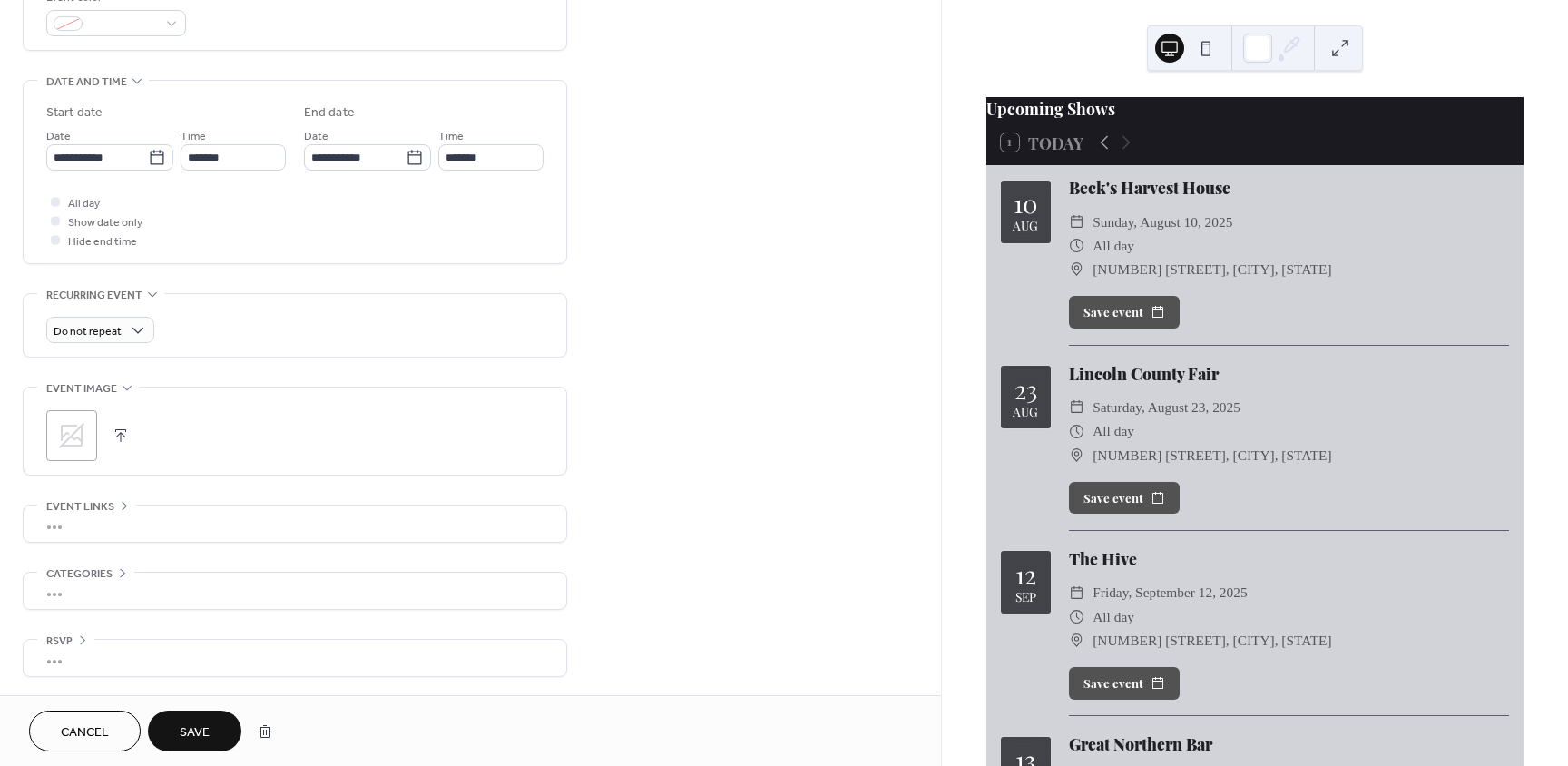 click on "Save" at bounding box center (194, 732) 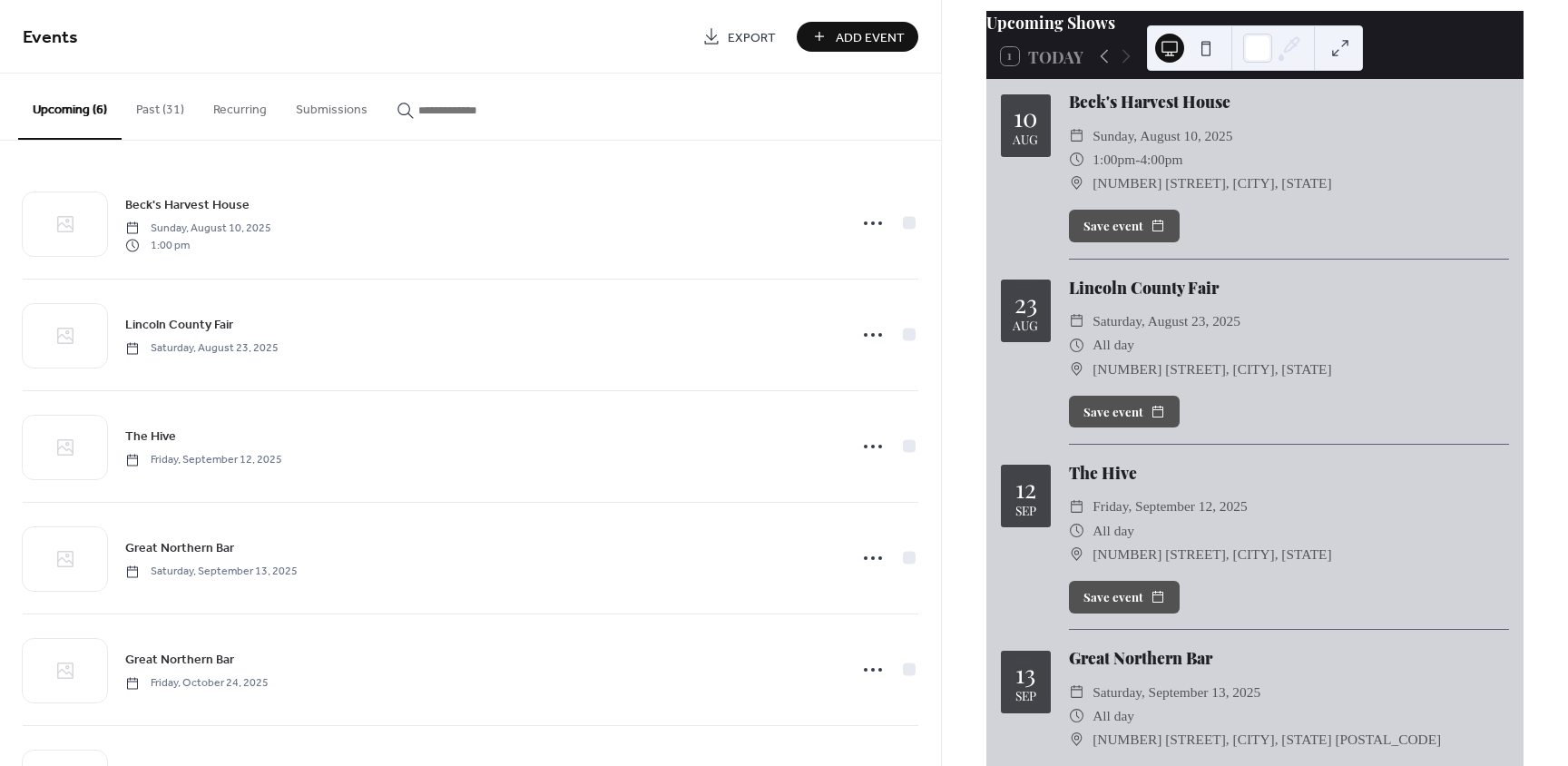 scroll, scrollTop: 91, scrollLeft: 0, axis: vertical 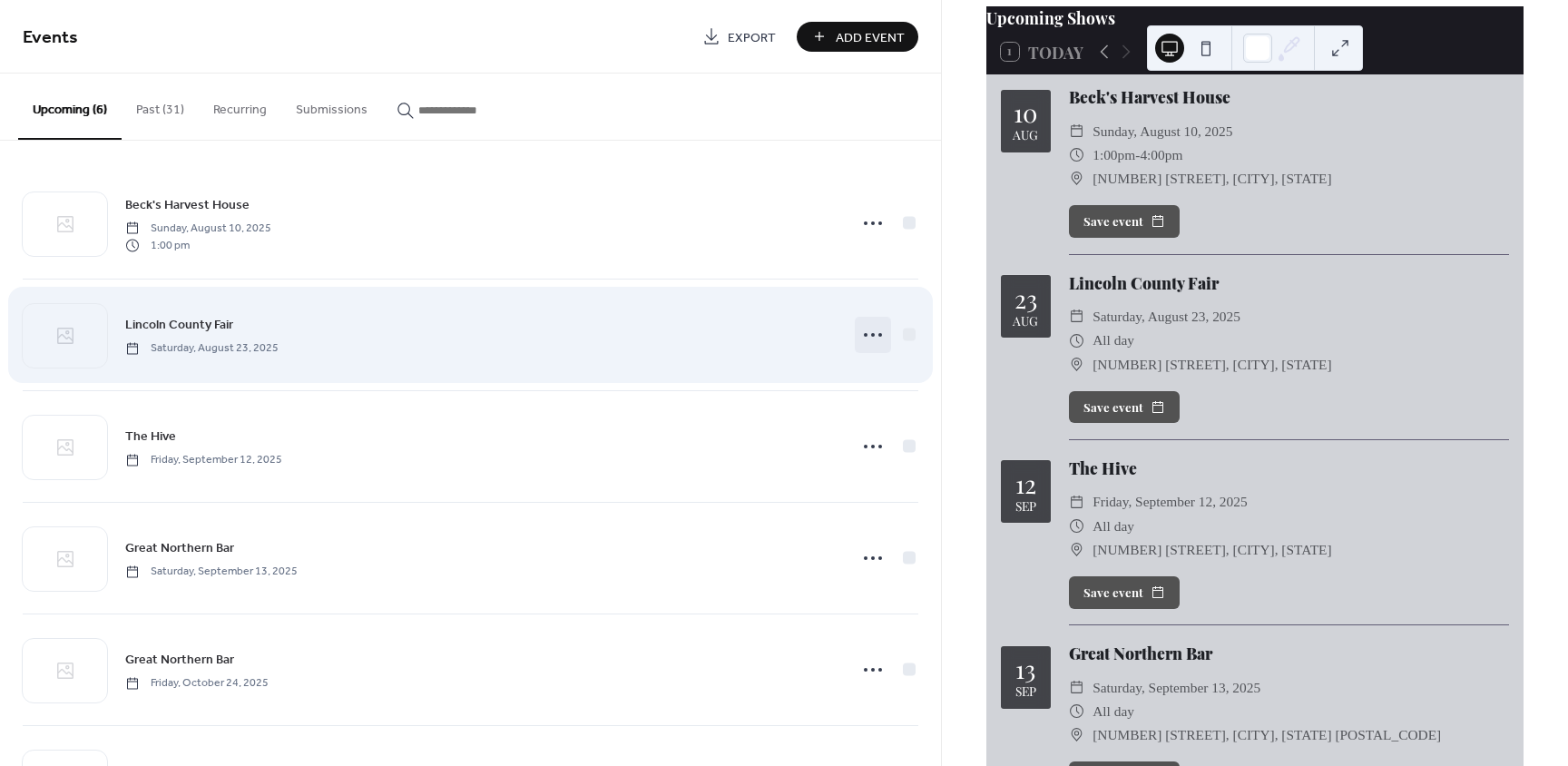 click 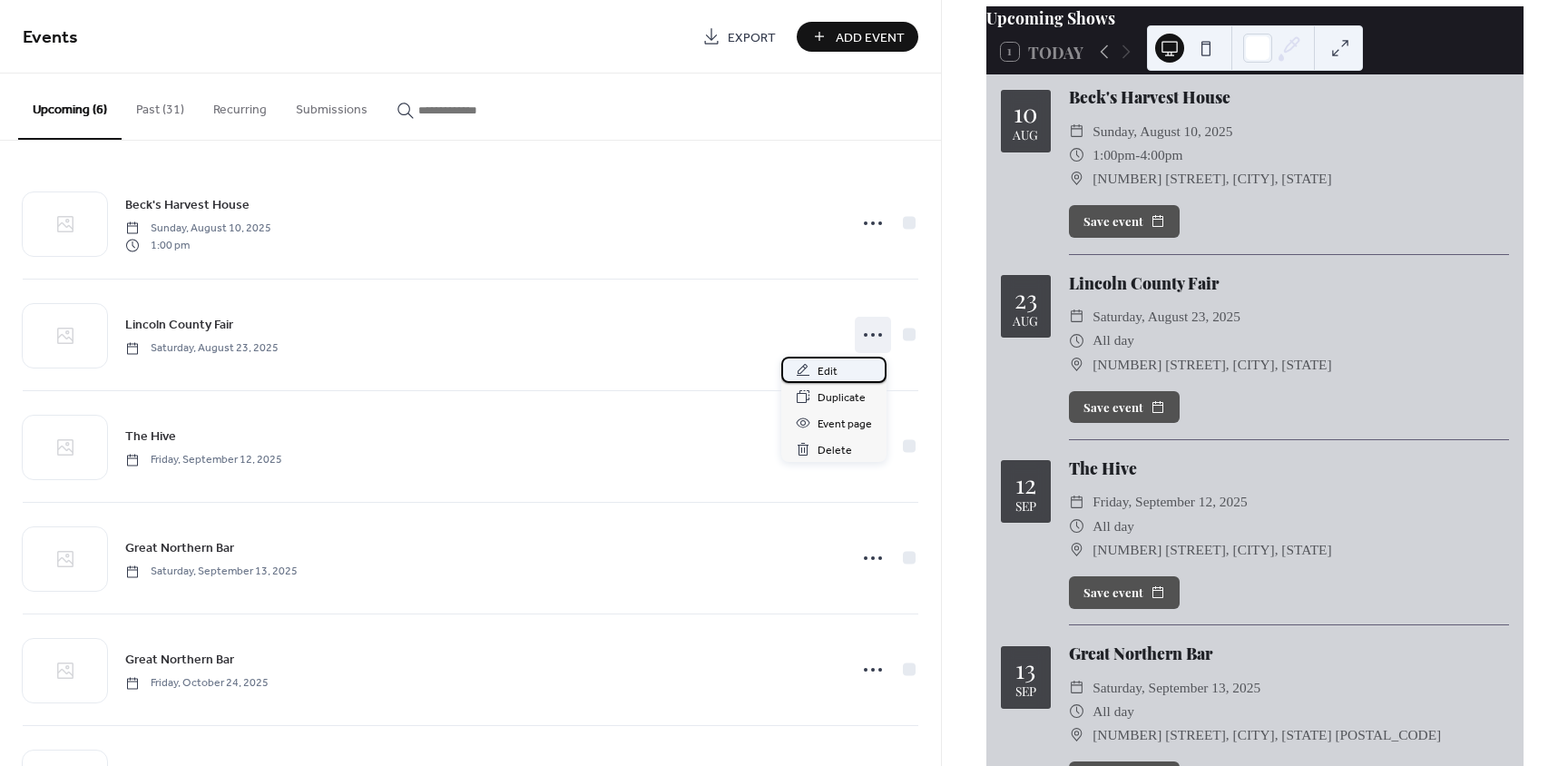 click on "Edit" at bounding box center (834, 369) 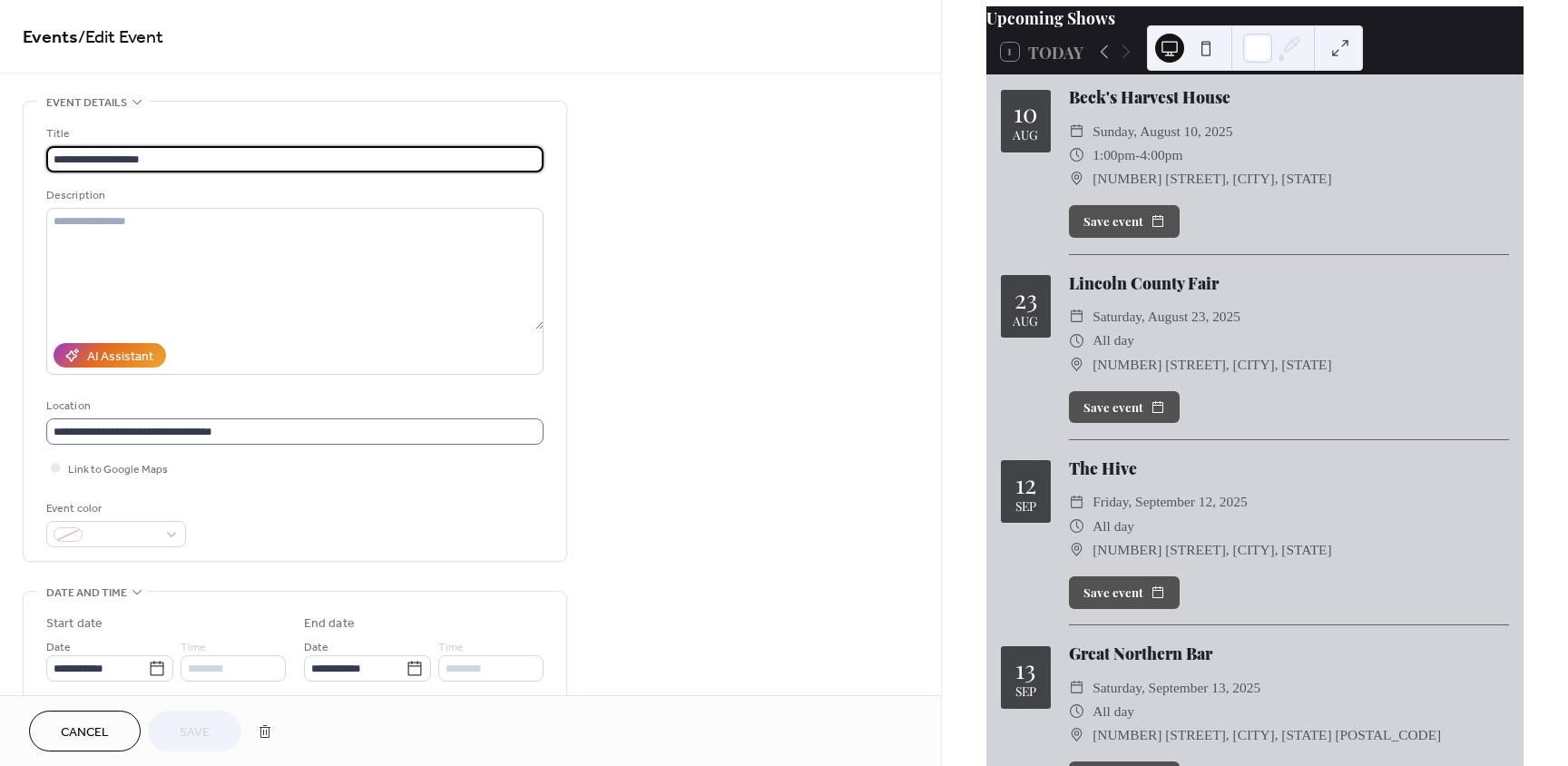 scroll, scrollTop: 1, scrollLeft: 0, axis: vertical 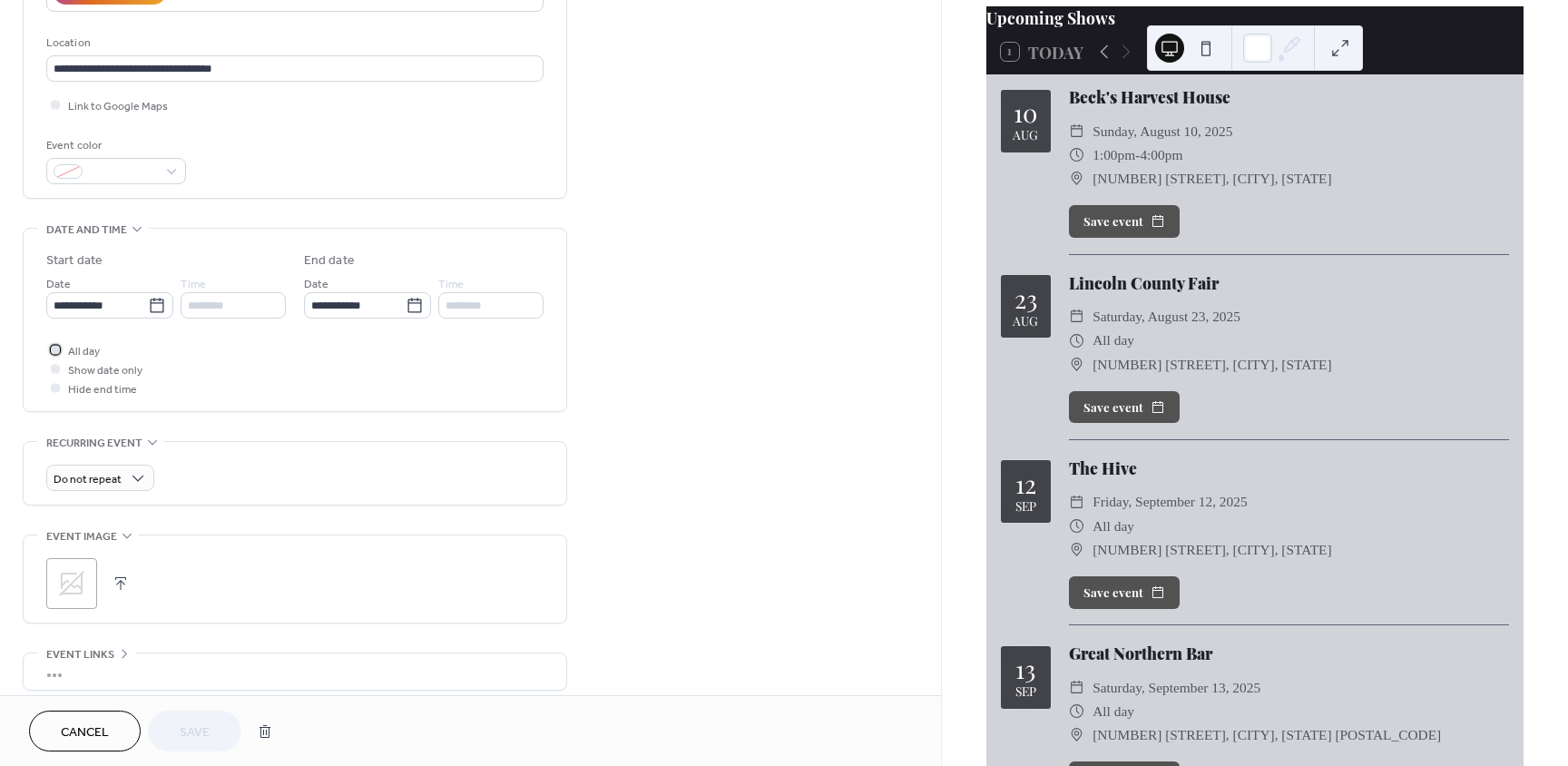click at bounding box center [55, 349] 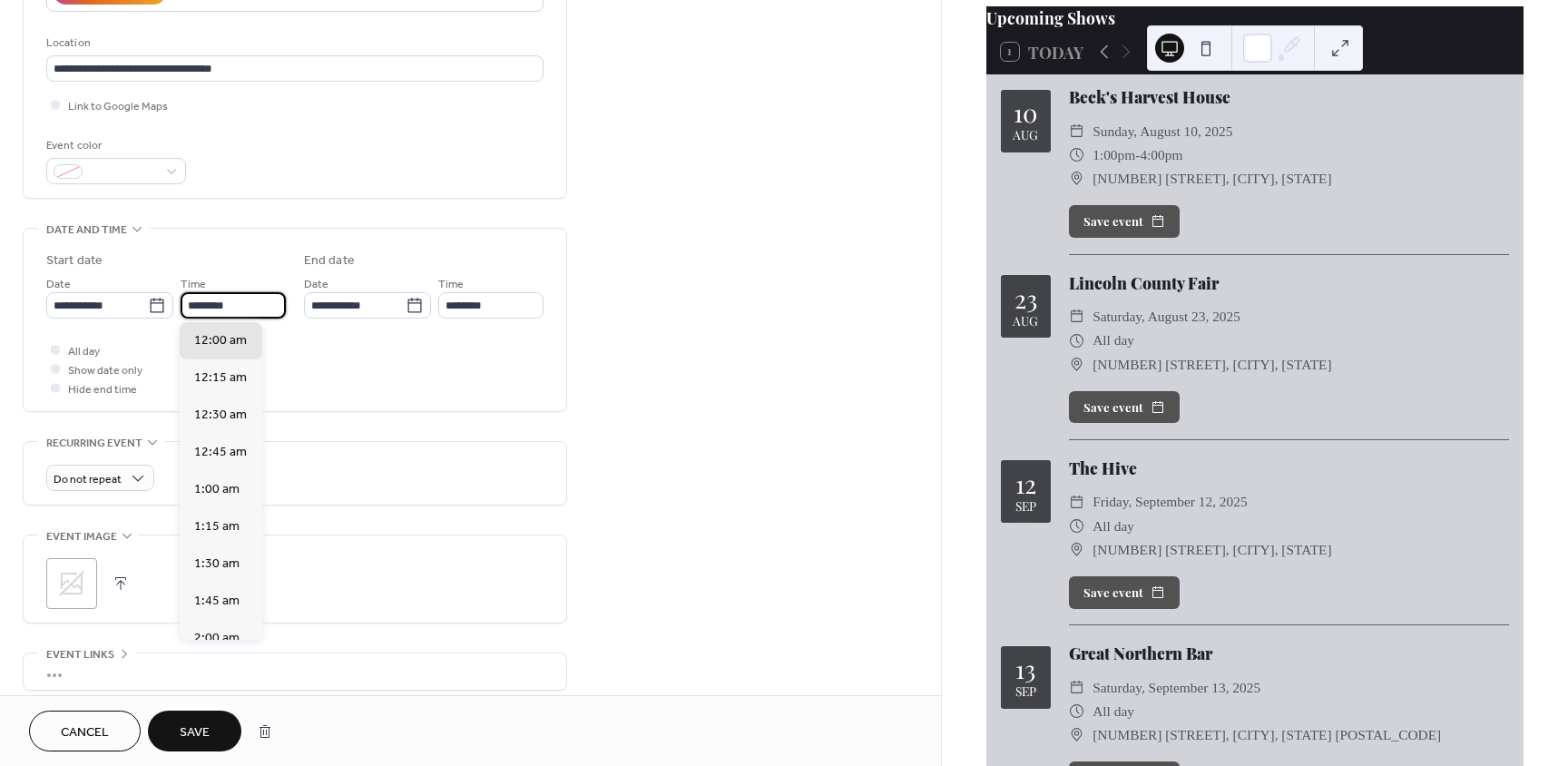 click on "********" at bounding box center [233, 305] 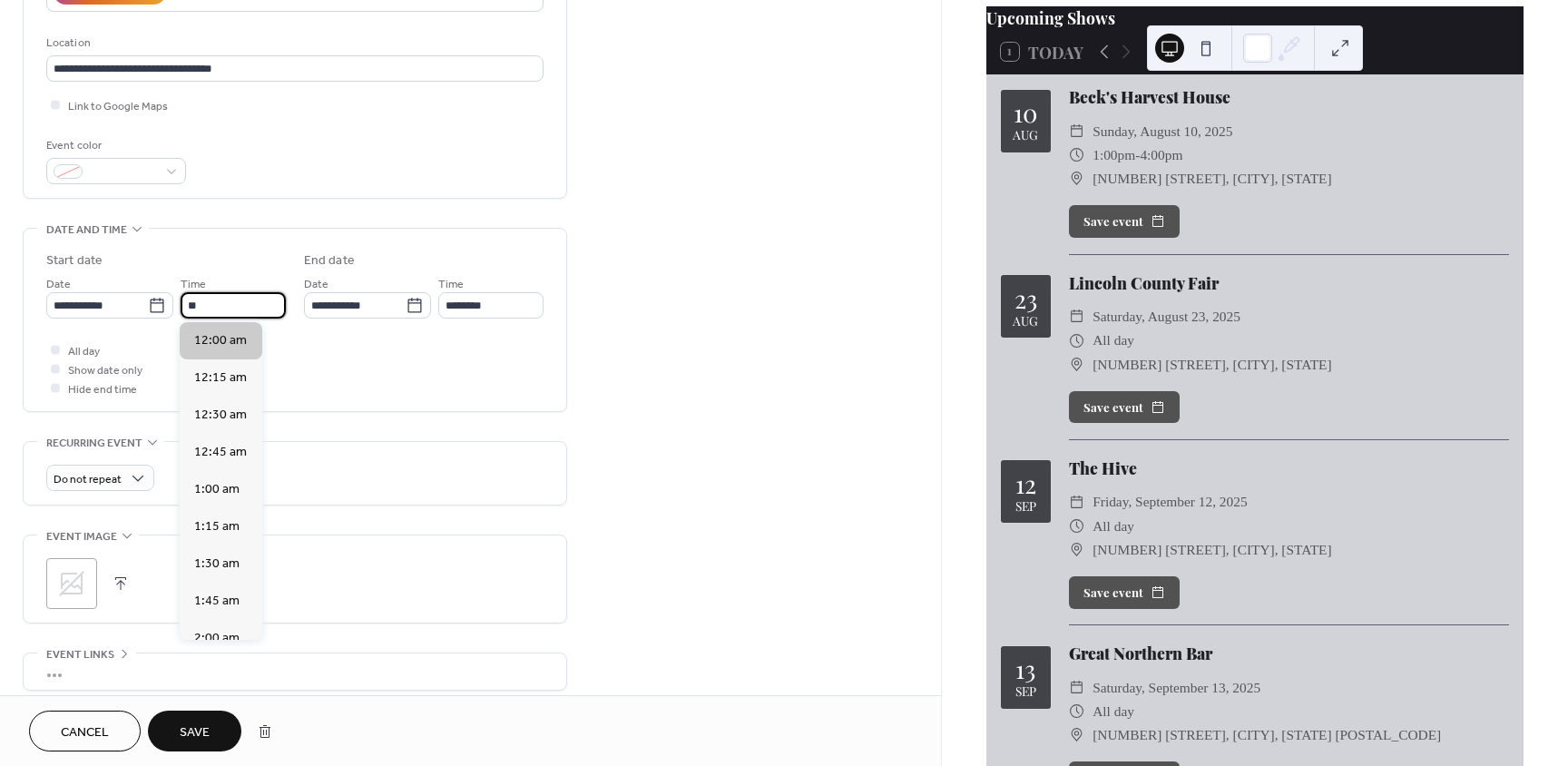 type on "*" 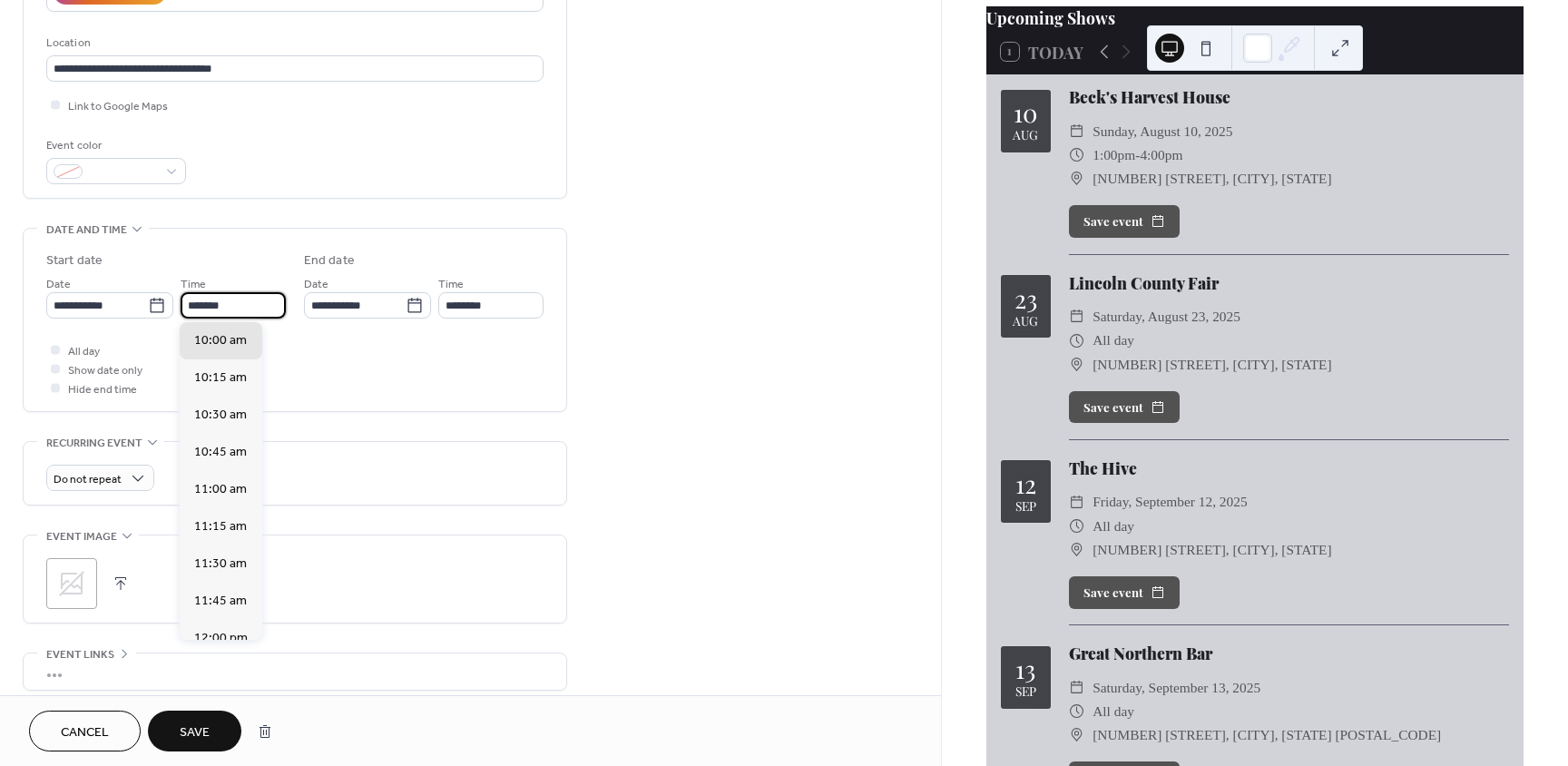 scroll, scrollTop: 3255, scrollLeft: 0, axis: vertical 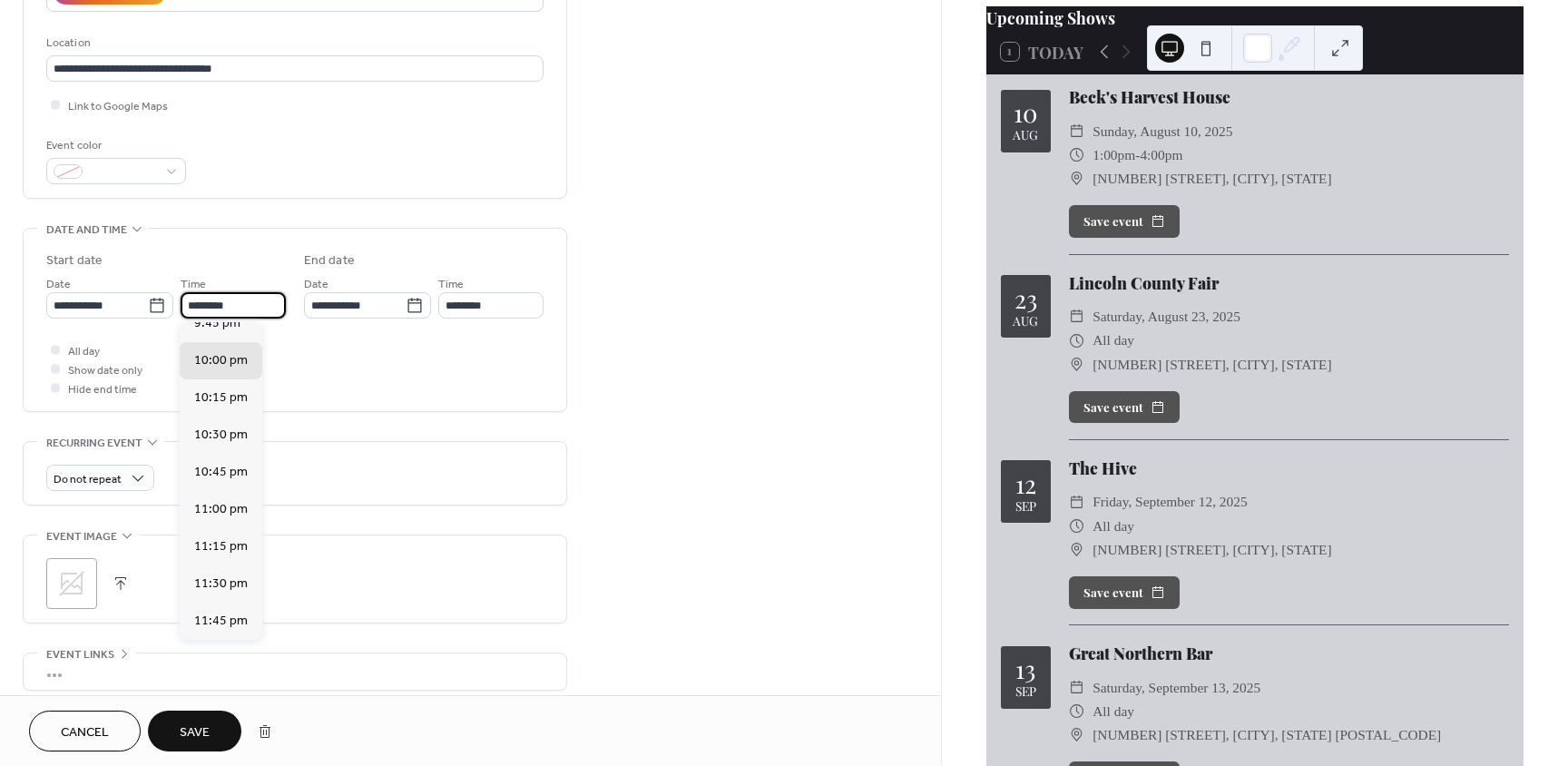 type on "********" 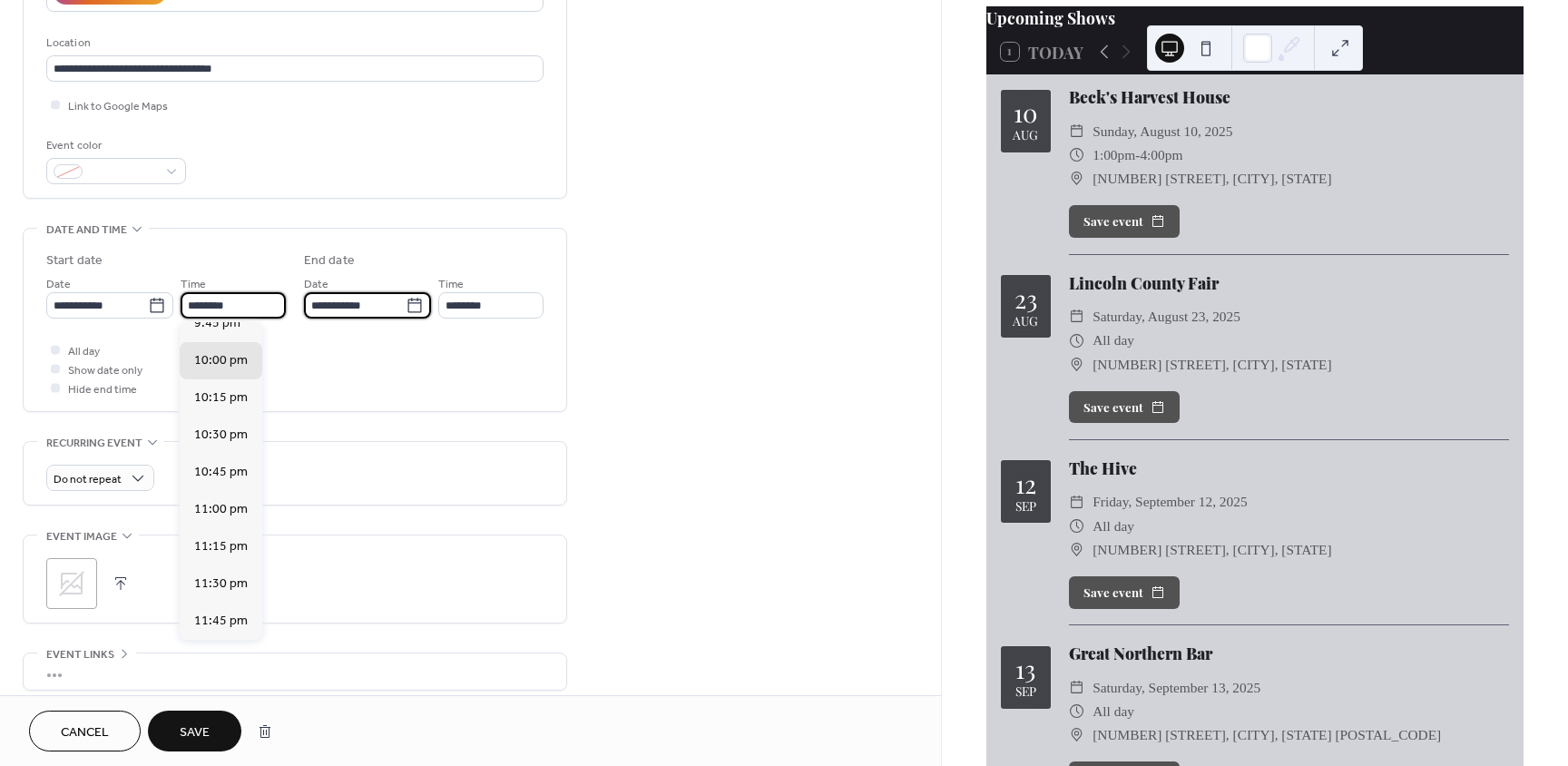 type on "********" 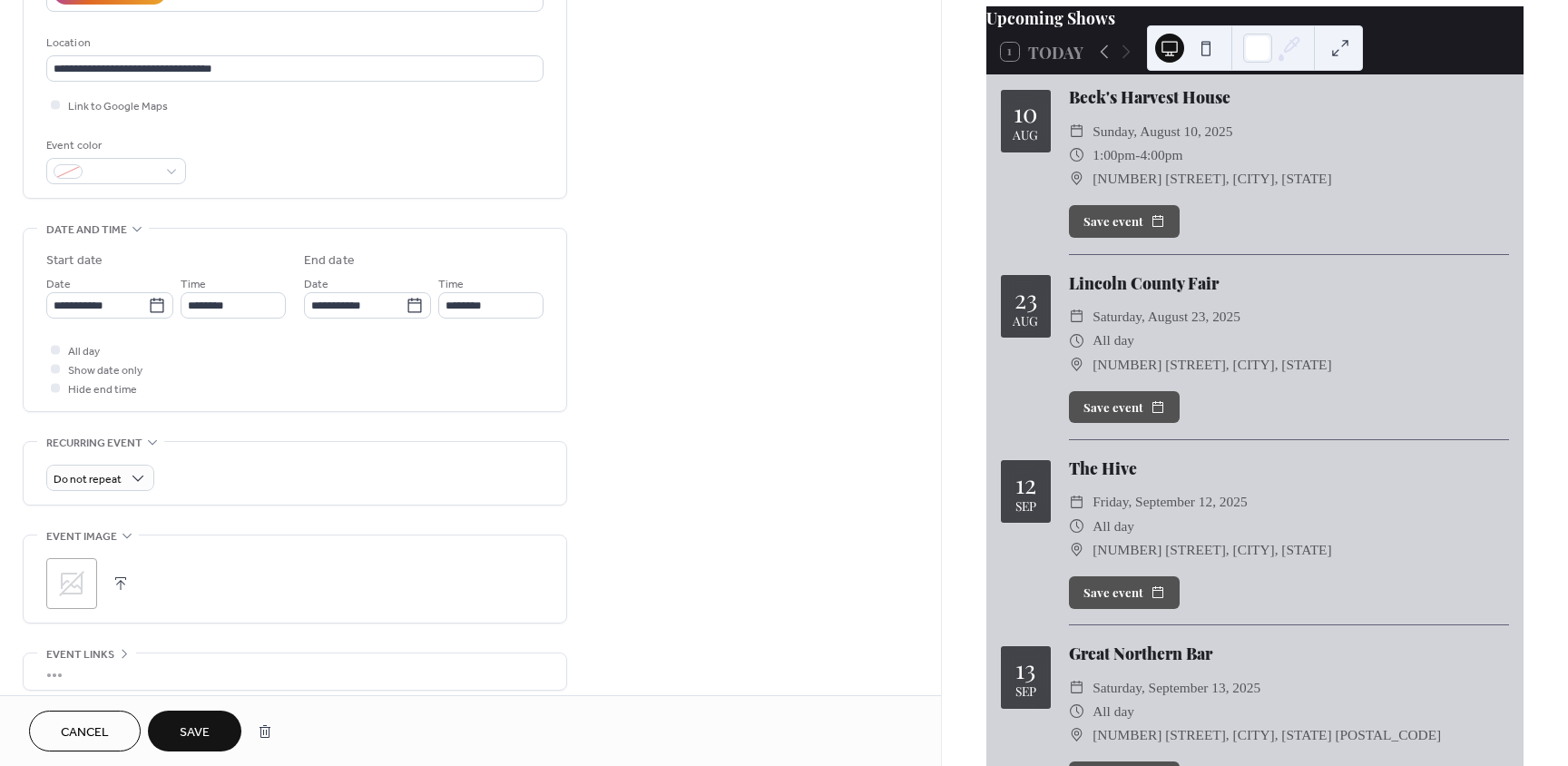 click on "**********" at bounding box center [470, 290] 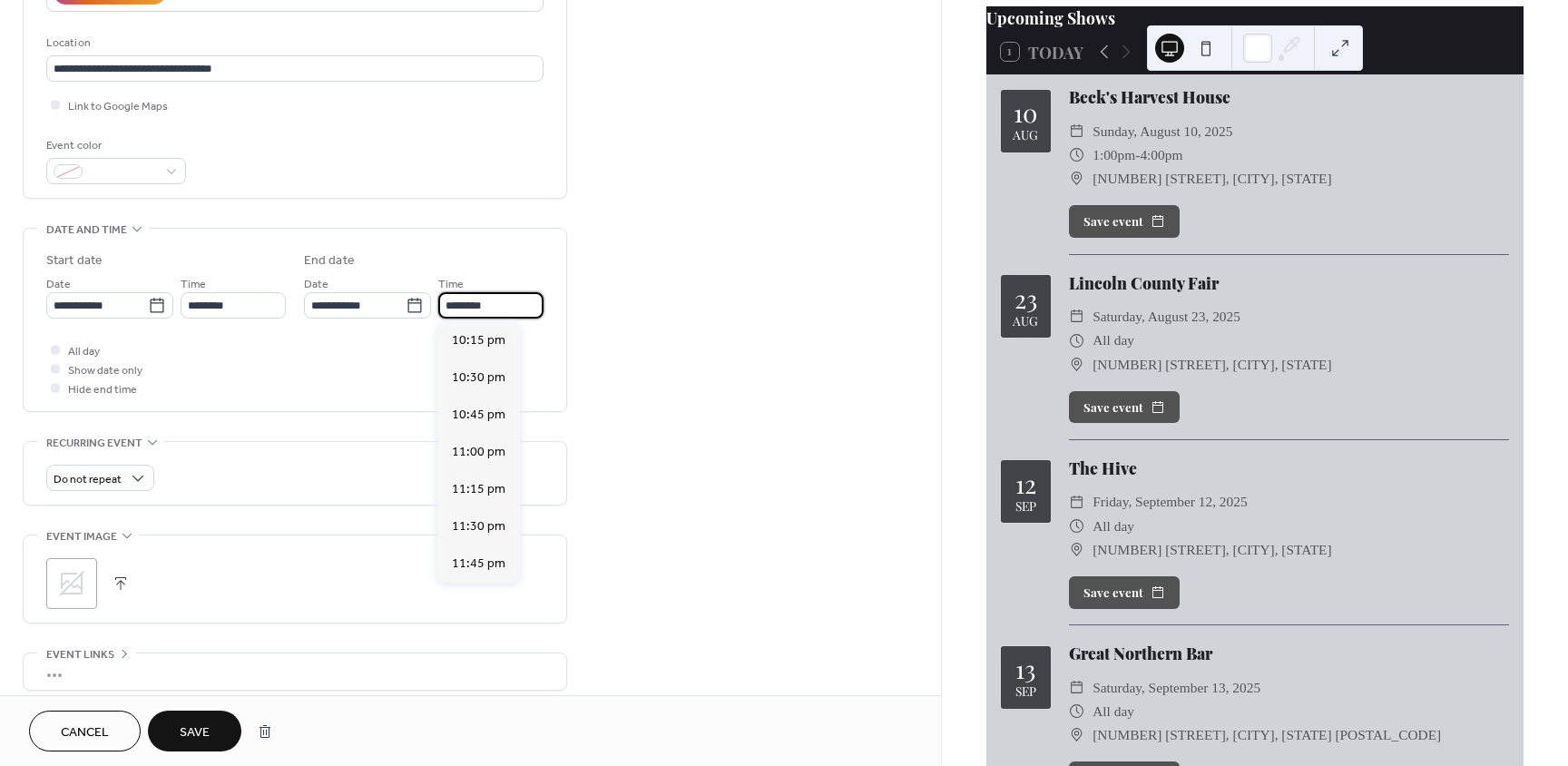 click on "********" at bounding box center (491, 305) 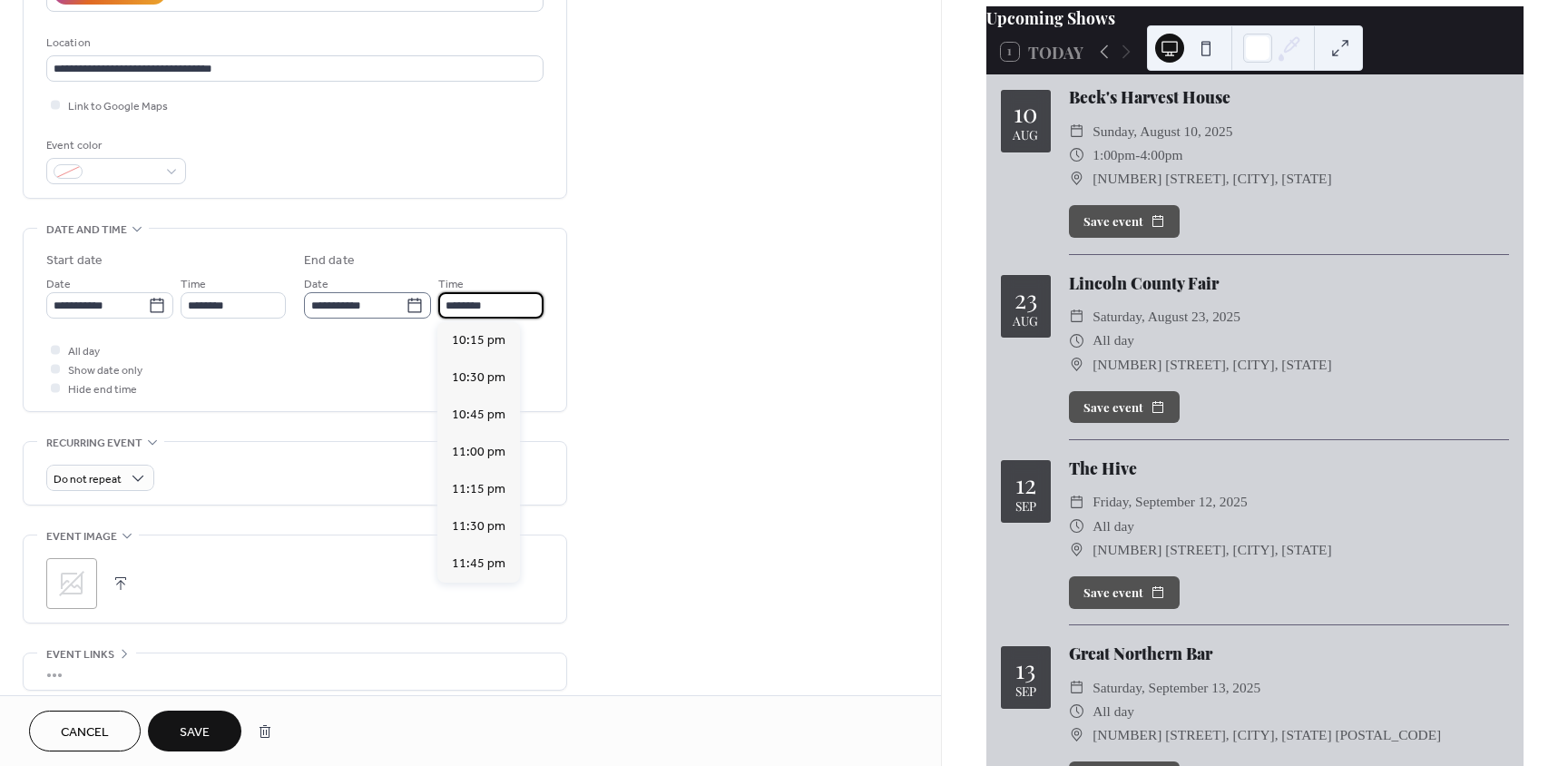 drag, startPoint x: 509, startPoint y: 309, endPoint x: 430, endPoint y: 308, distance: 79.006329 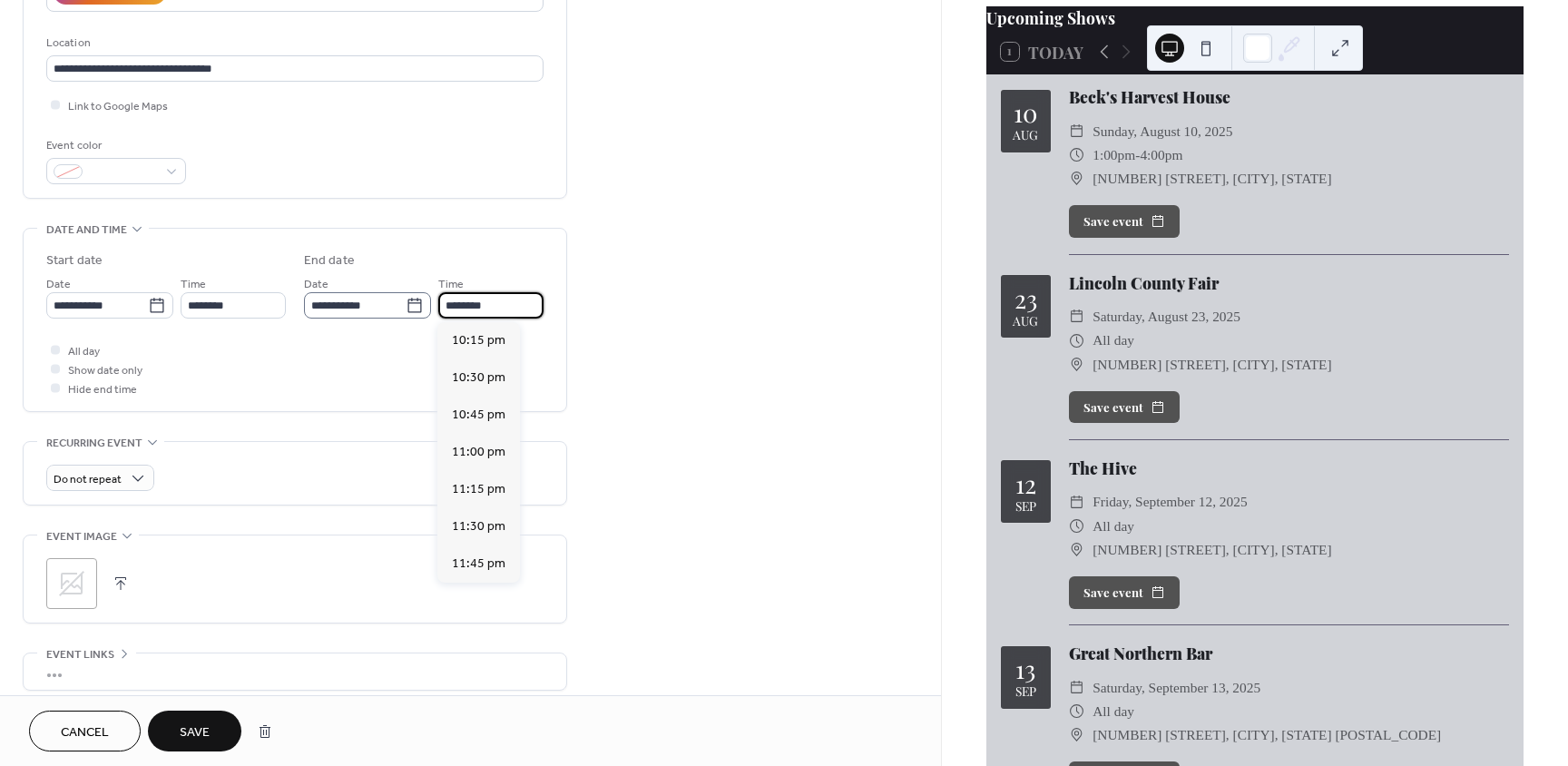 click on "**********" at bounding box center (424, 296) 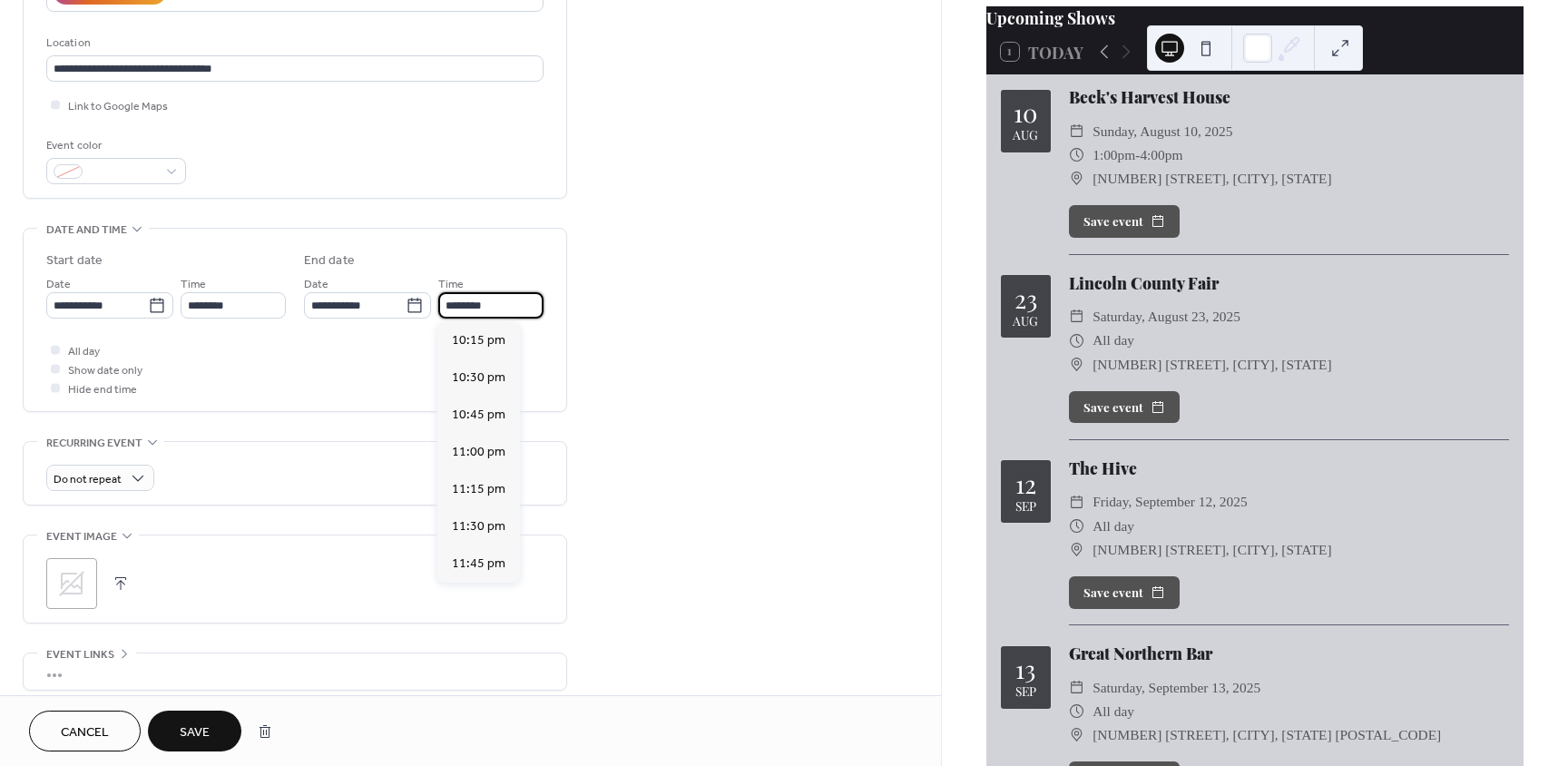 click on "********" at bounding box center (491, 305) 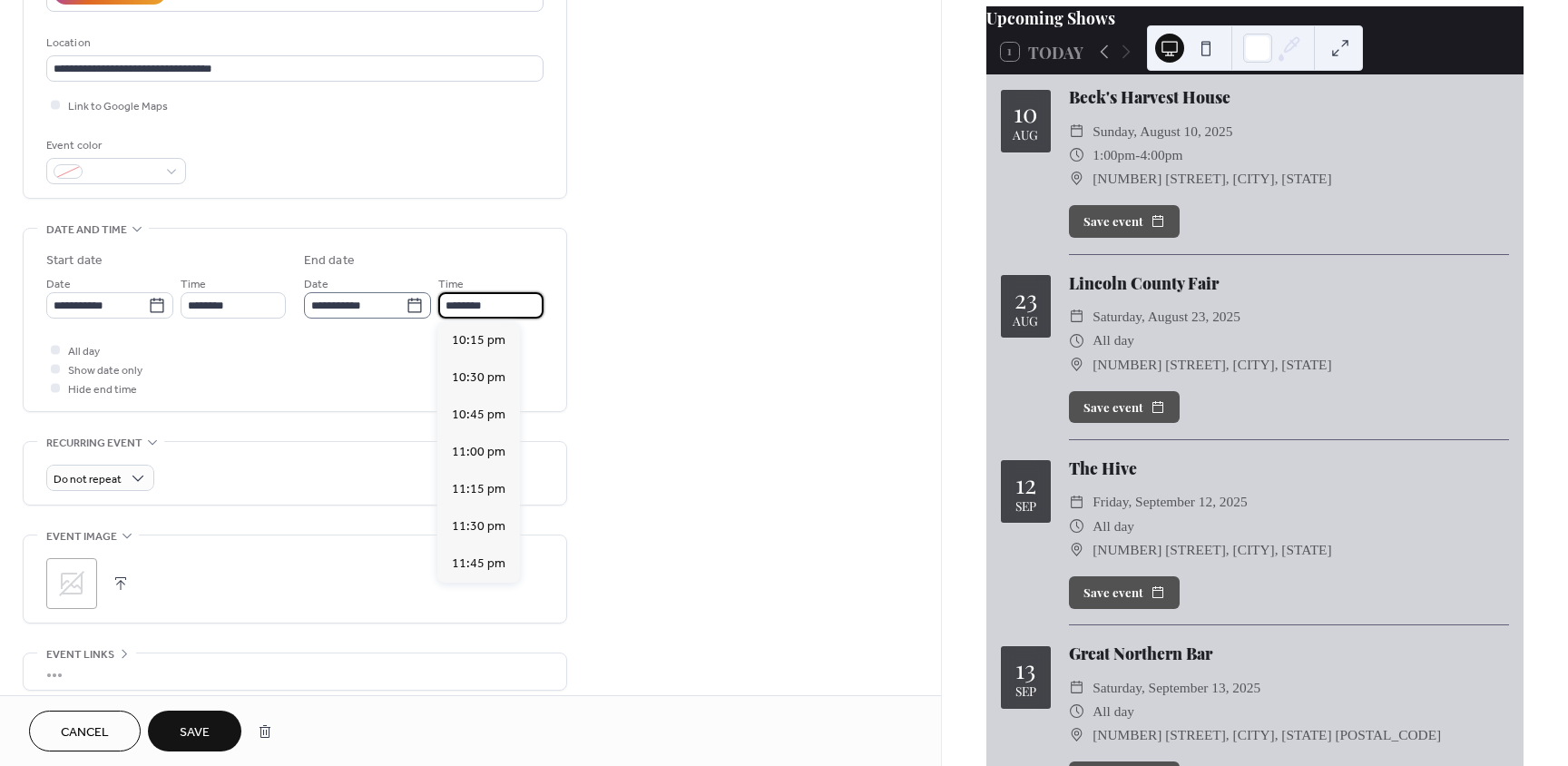 drag, startPoint x: 514, startPoint y: 308, endPoint x: 382, endPoint y: 312, distance: 132.06059 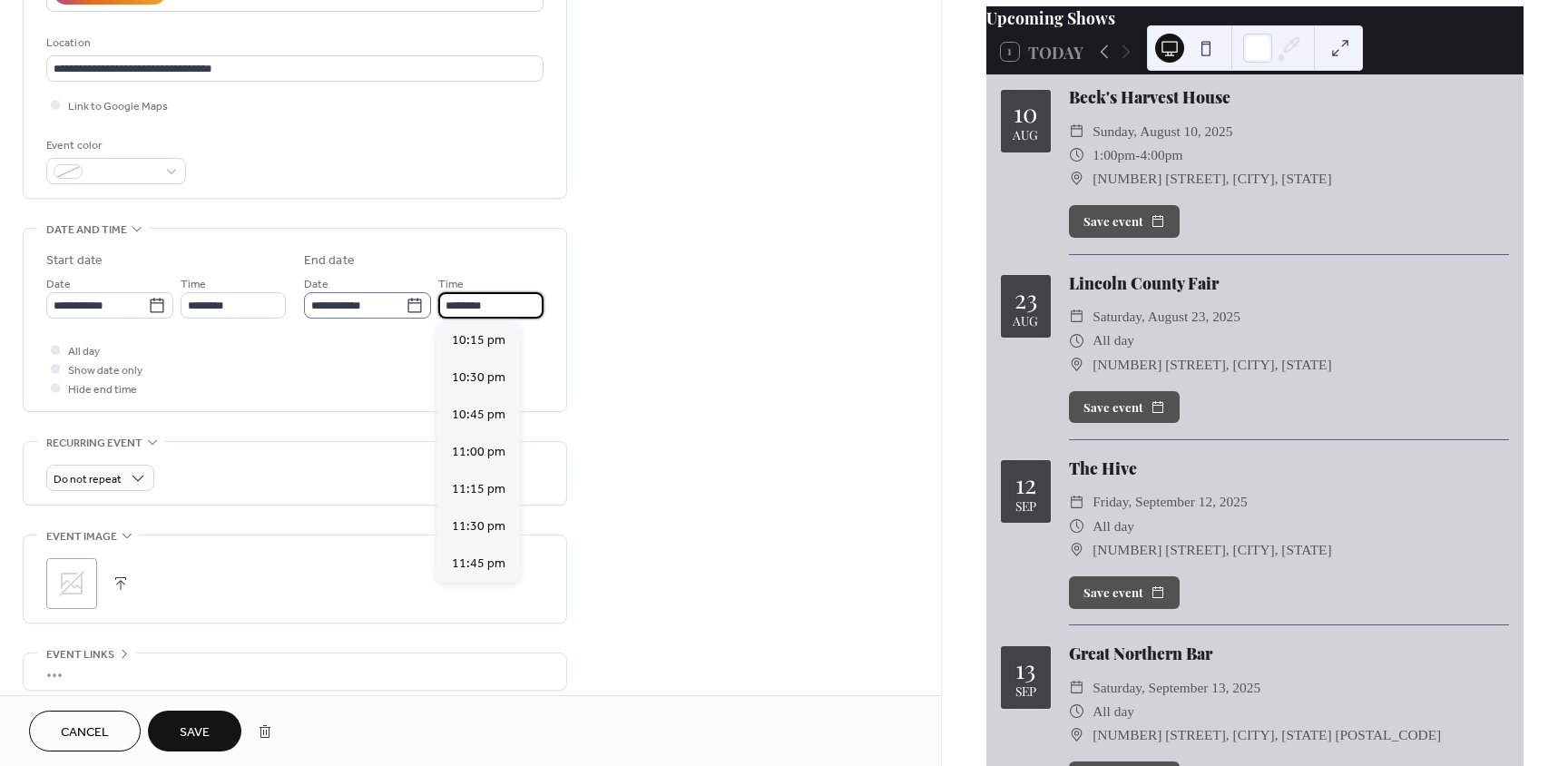 click on "**********" at bounding box center [424, 296] 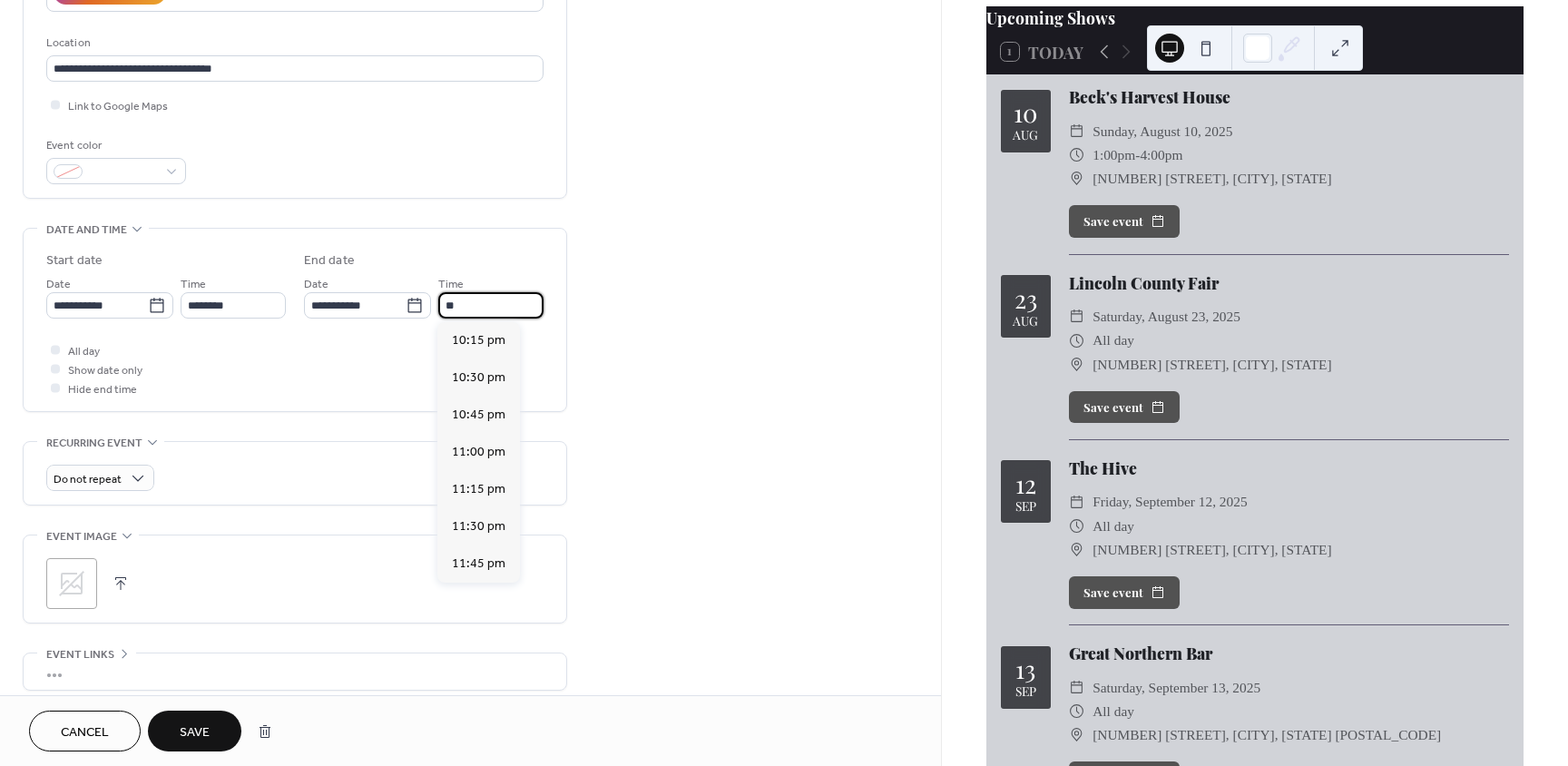 type on "*" 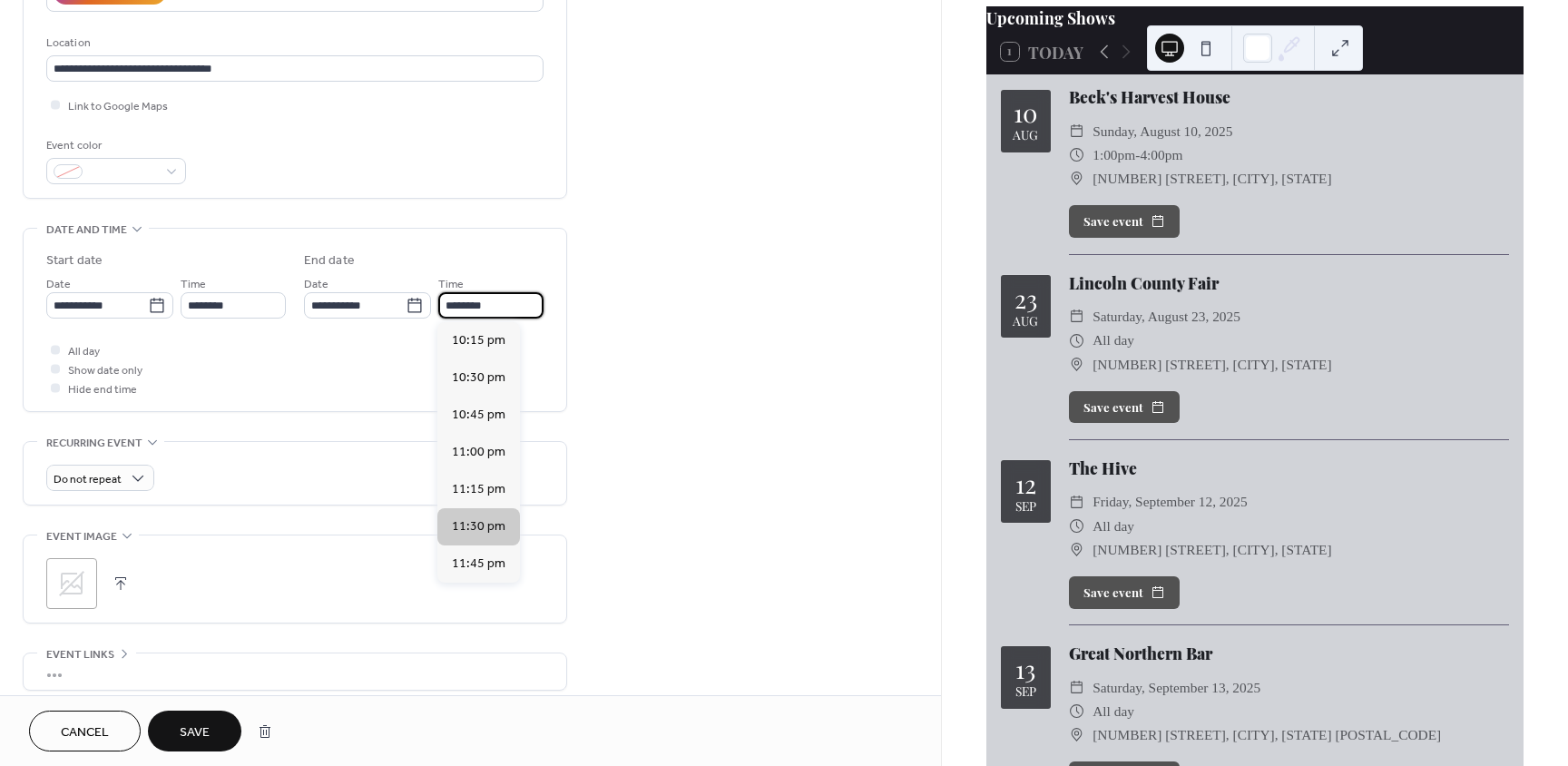 type on "********" 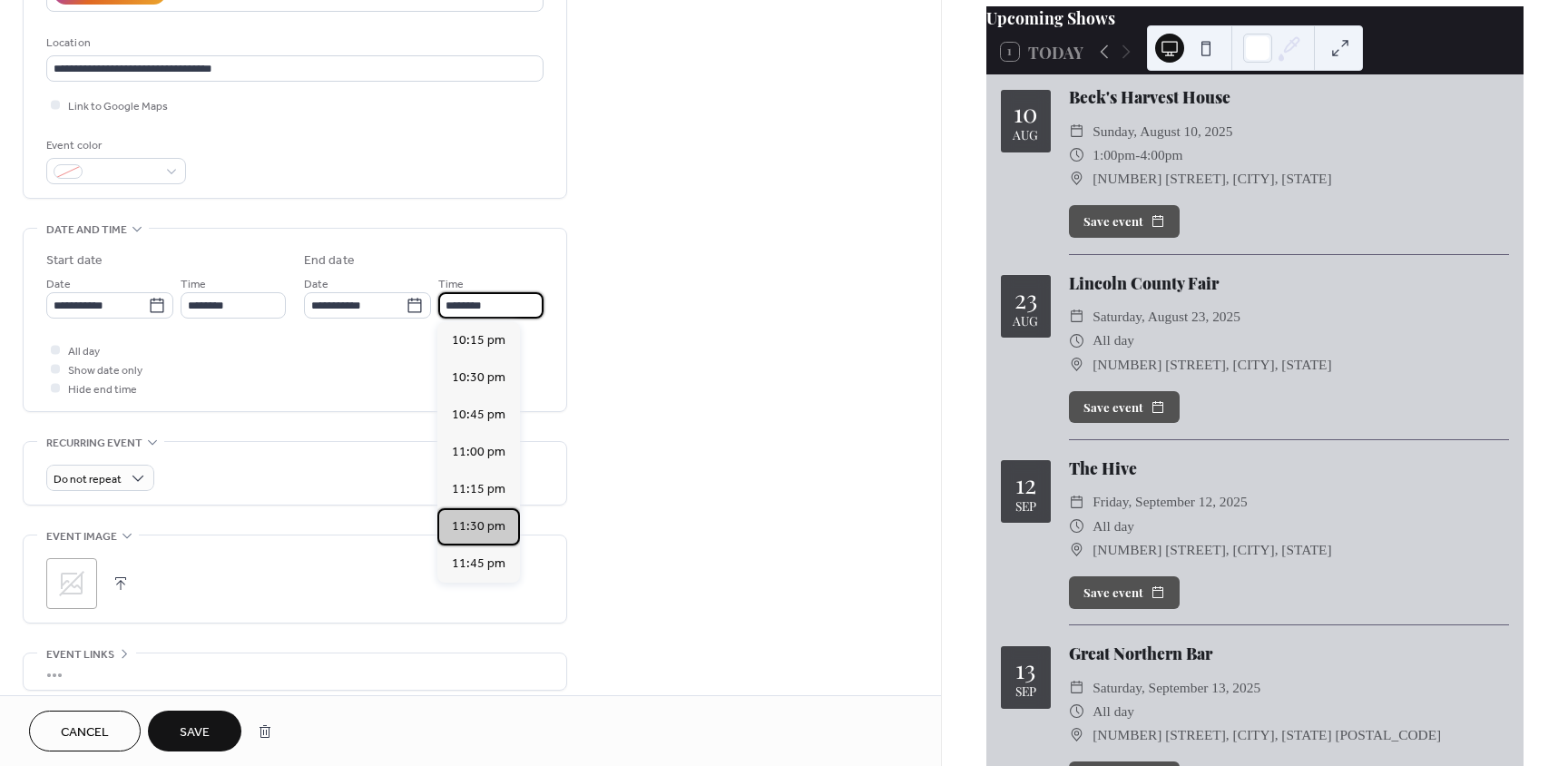 click on "11:30 pm" at bounding box center [478, 526] 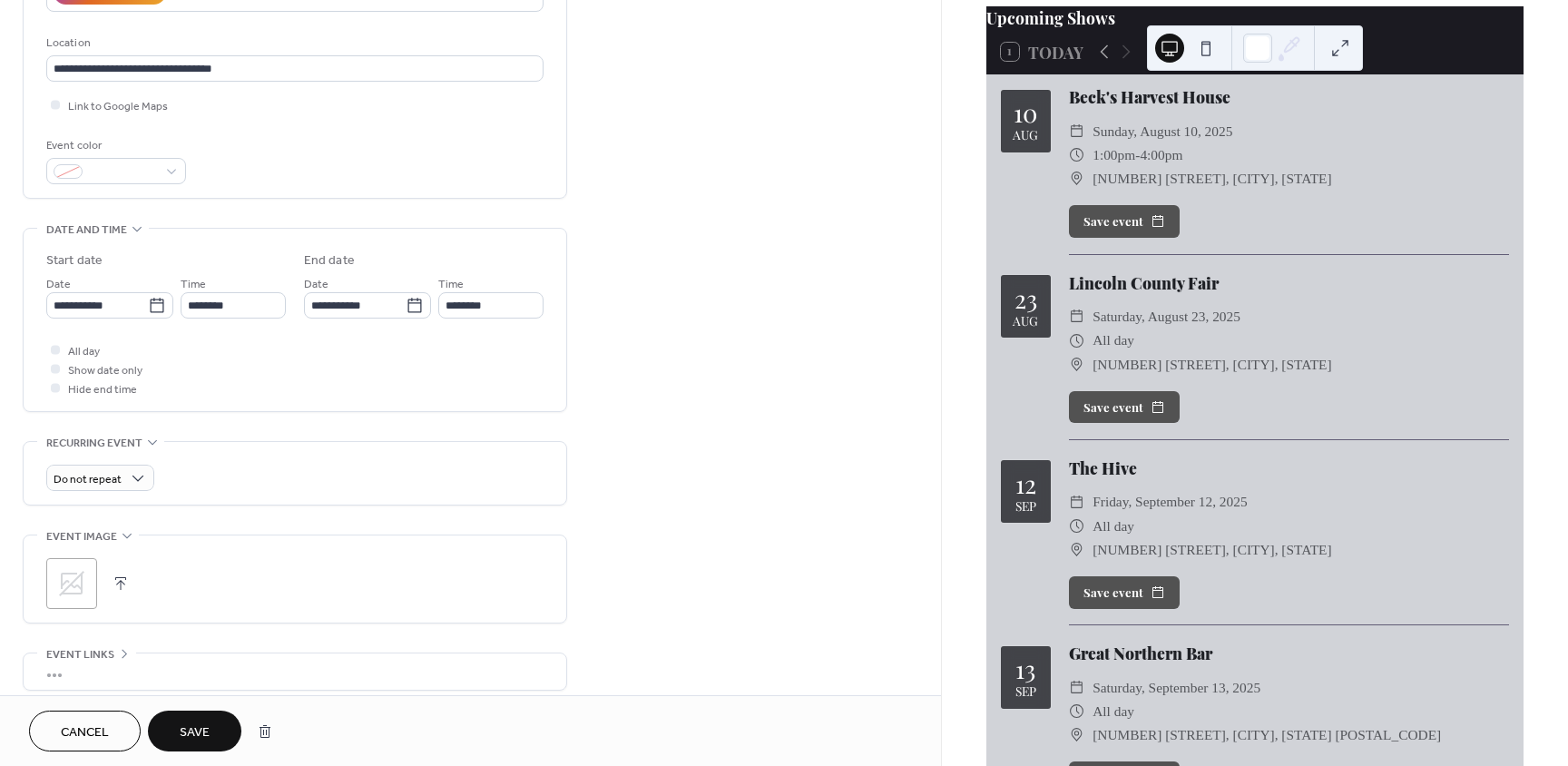 click on "Save" at bounding box center (194, 732) 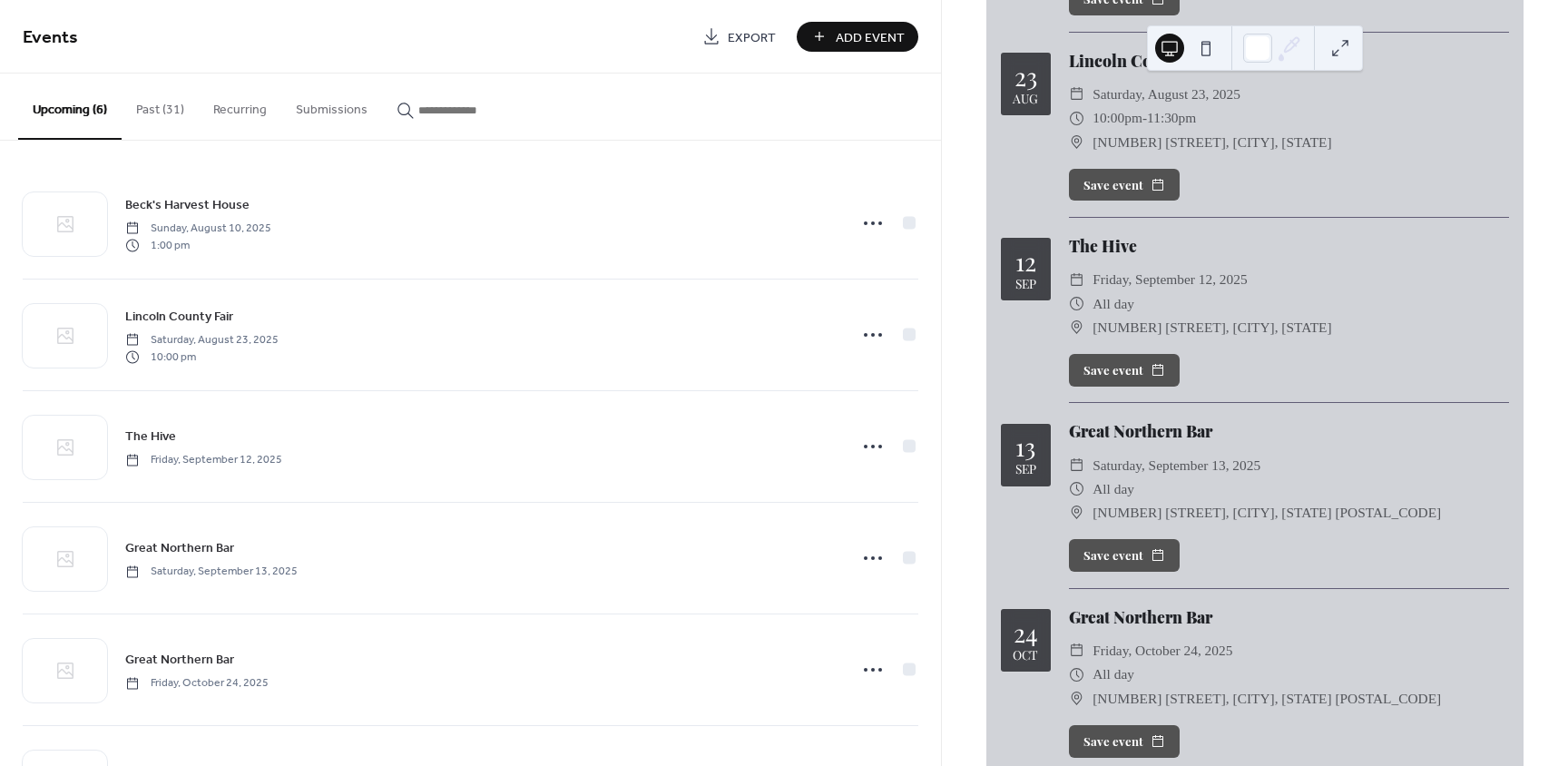 scroll, scrollTop: 182, scrollLeft: 0, axis: vertical 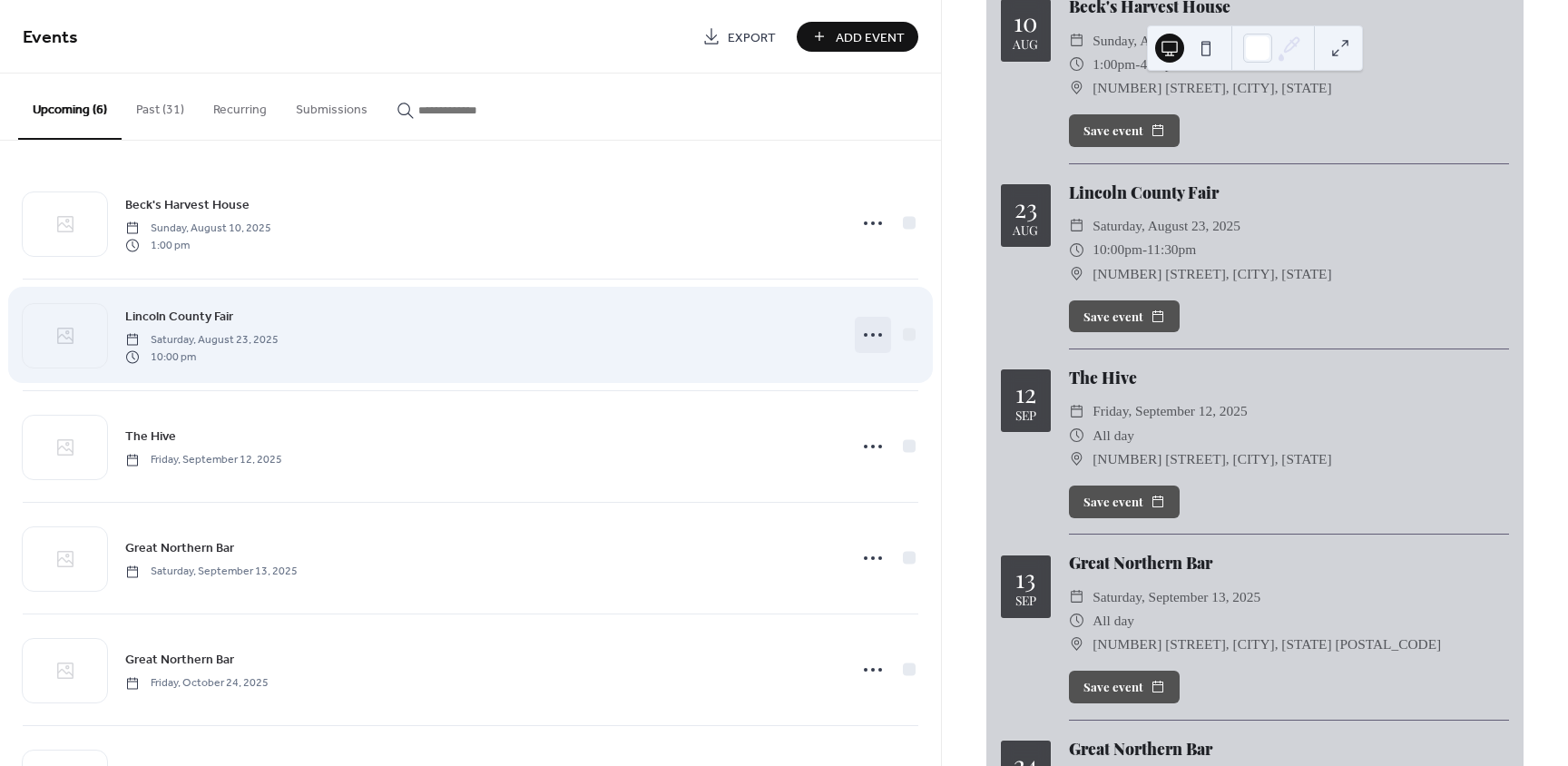 click 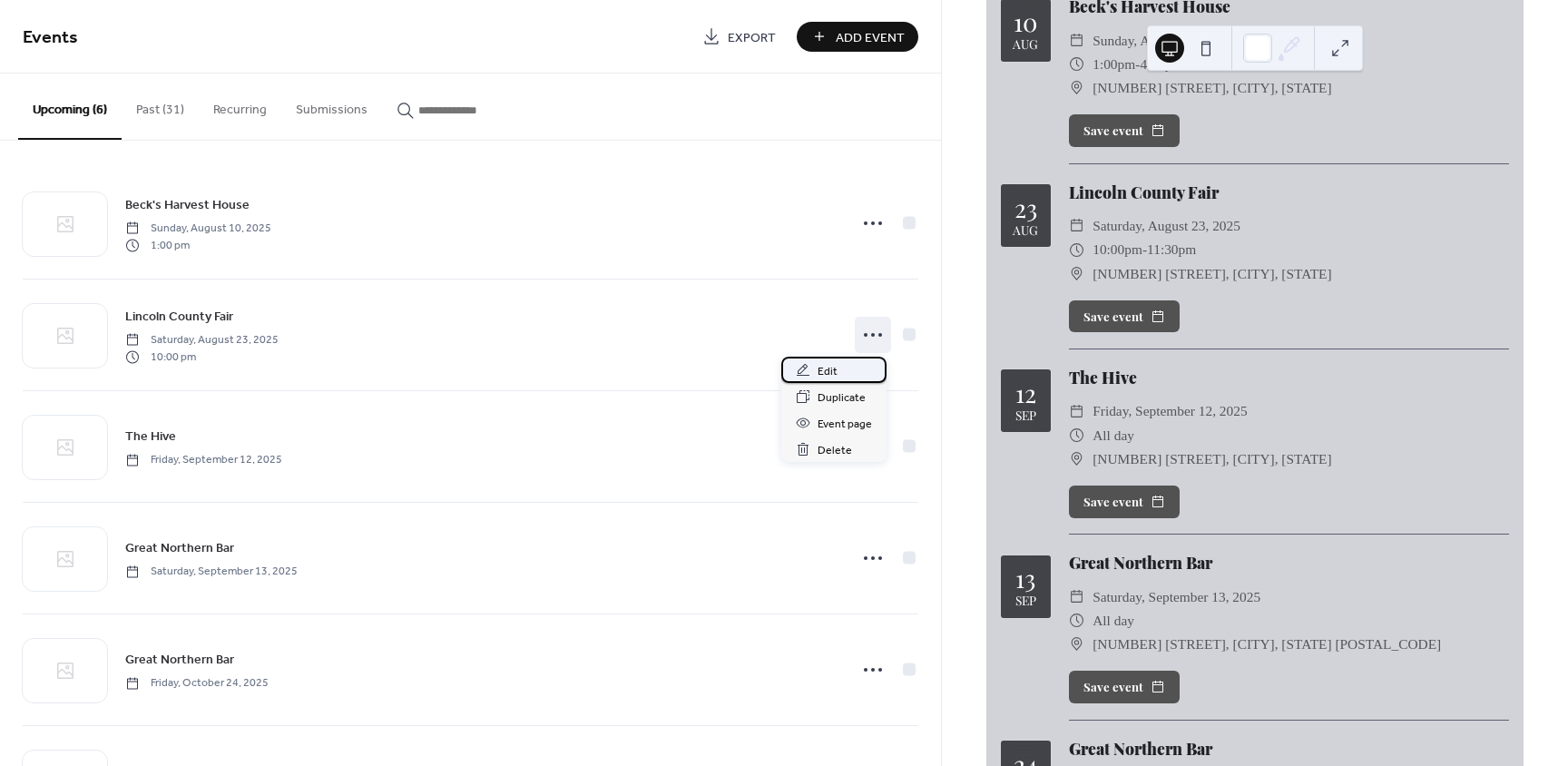 click on "Edit" at bounding box center [828, 371] 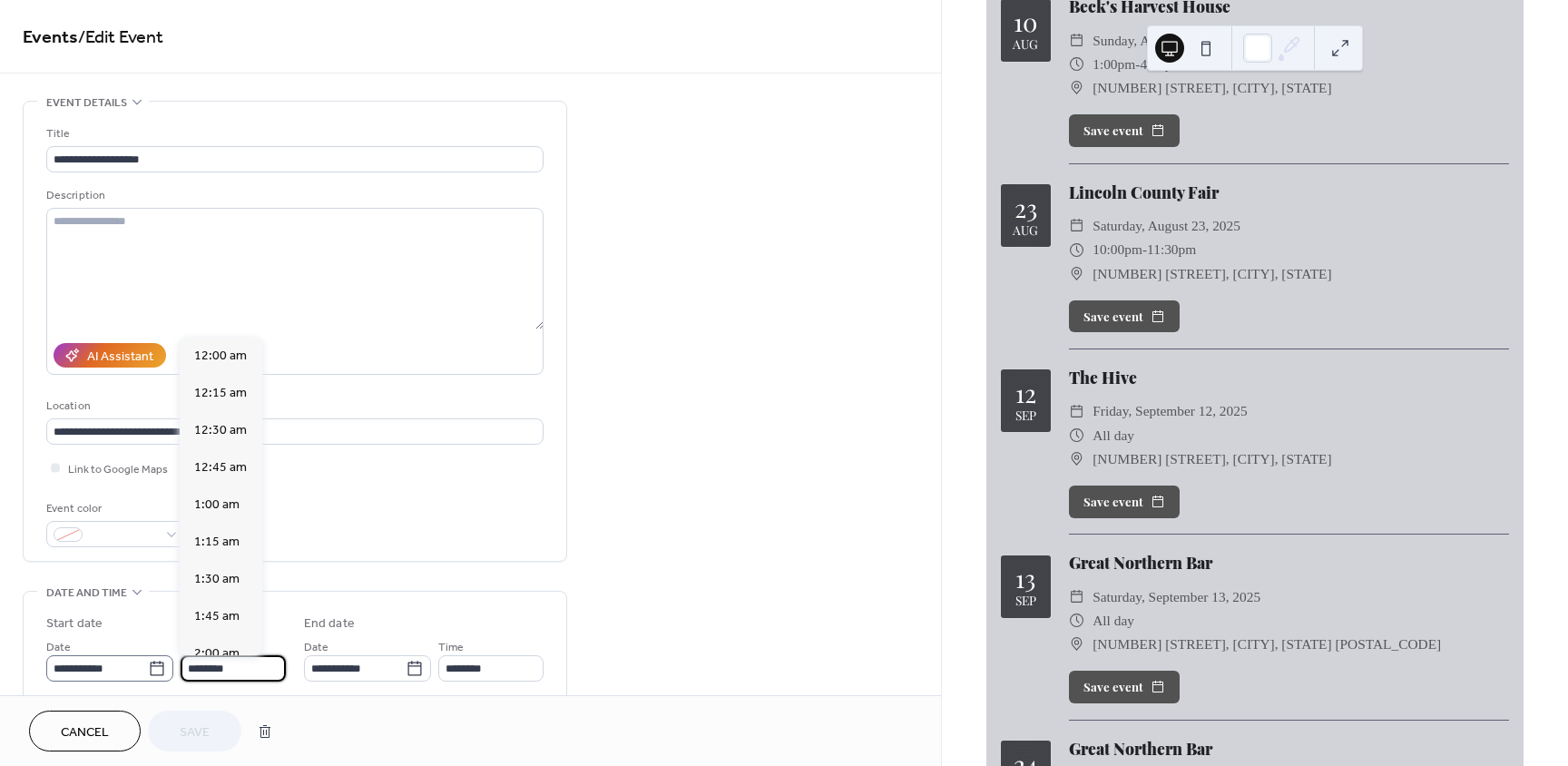 drag, startPoint x: 153, startPoint y: 673, endPoint x: 101, endPoint y: 673, distance: 52 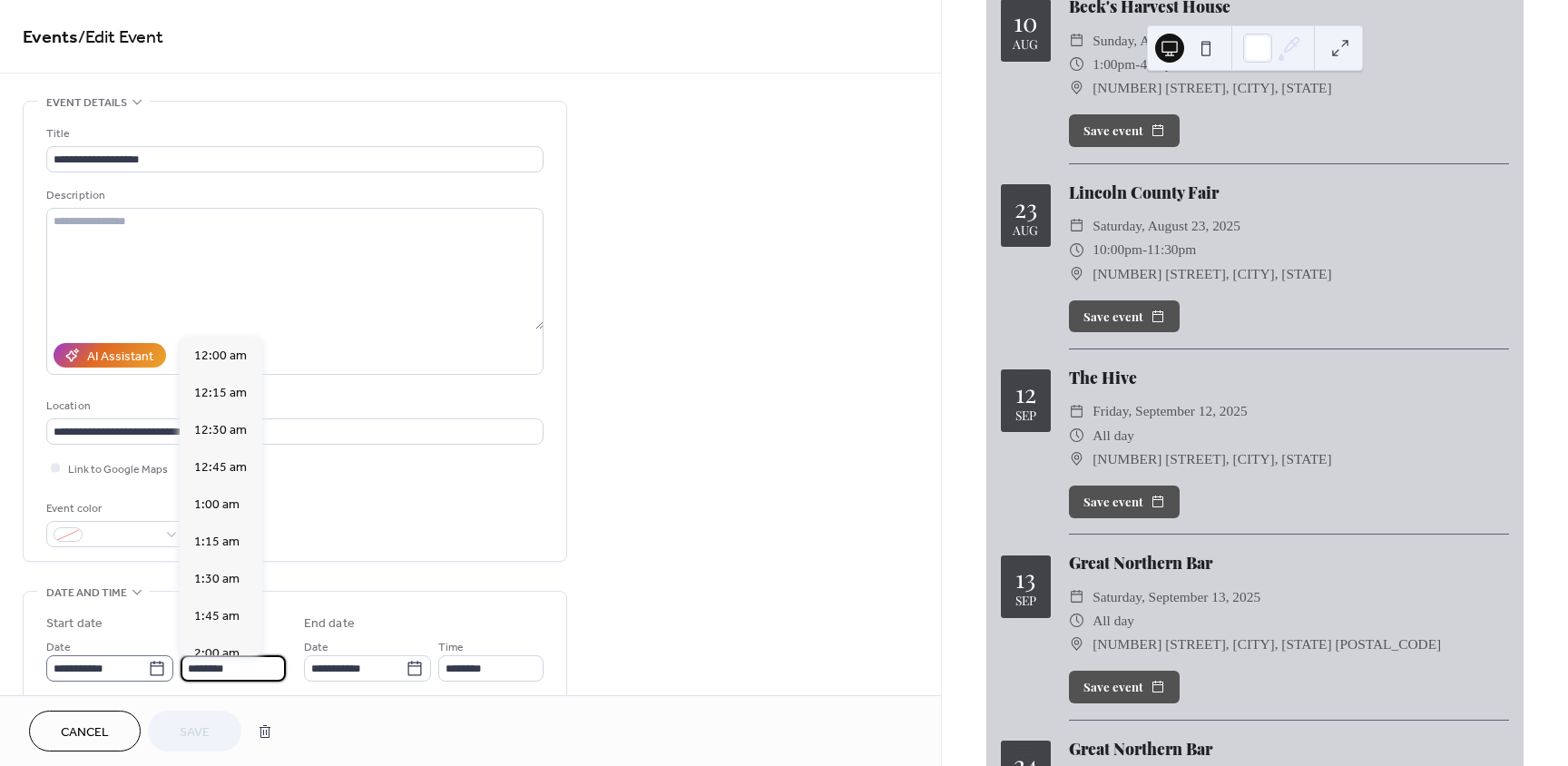 click on "**********" at bounding box center [166, 659] 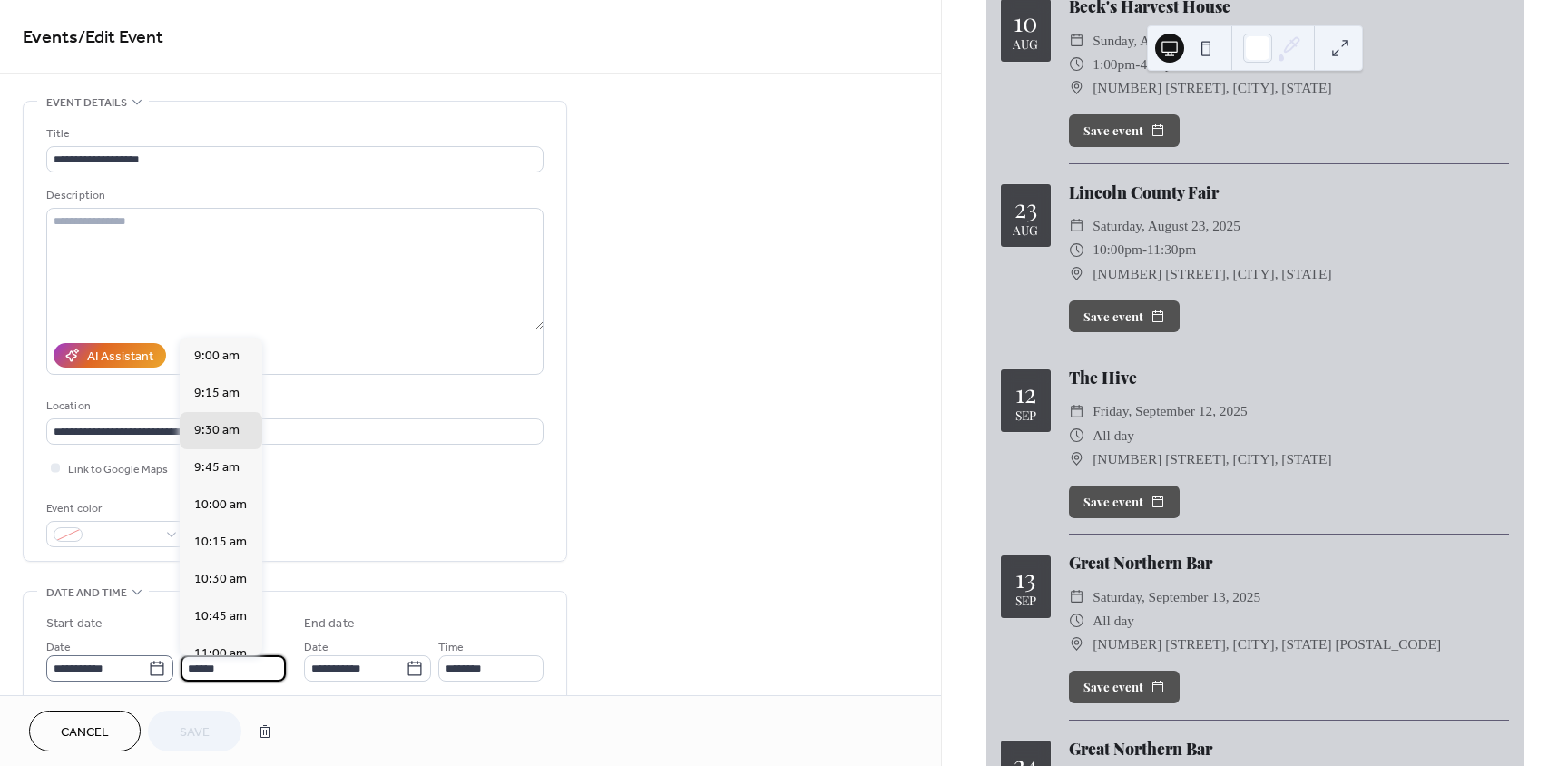scroll, scrollTop: 3200, scrollLeft: 0, axis: vertical 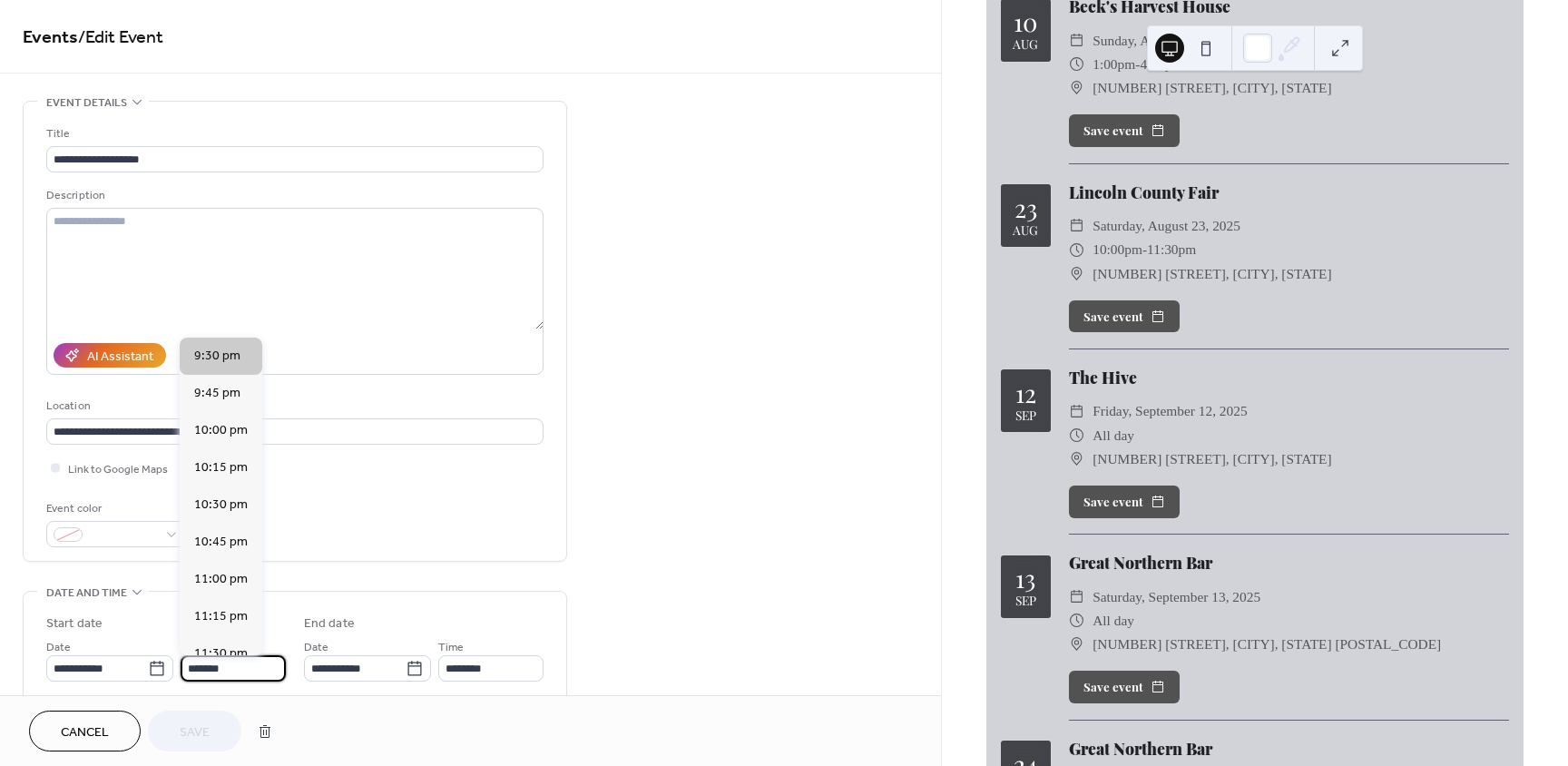 type on "*******" 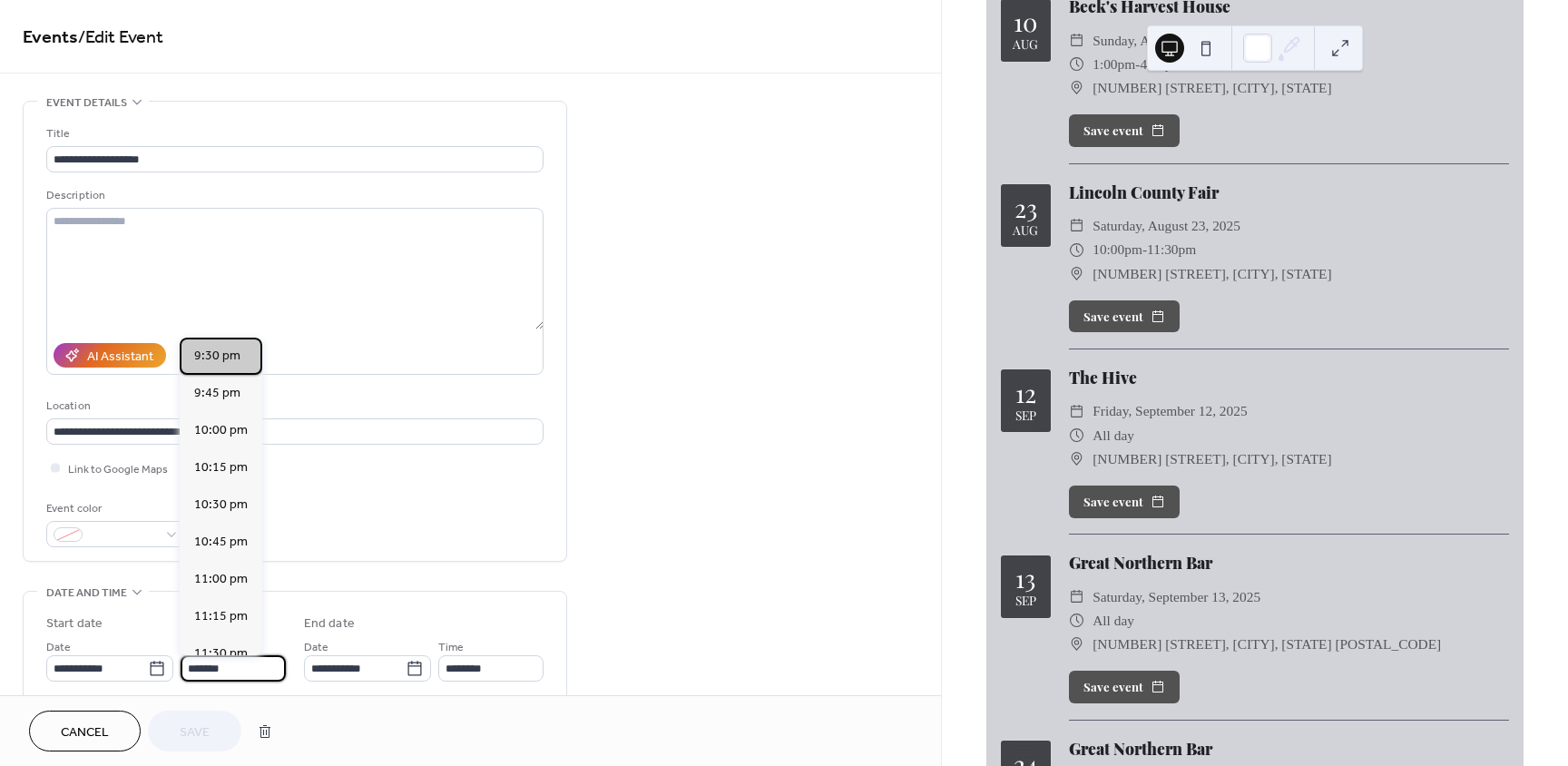 click on "9:30 pm" at bounding box center (217, 356) 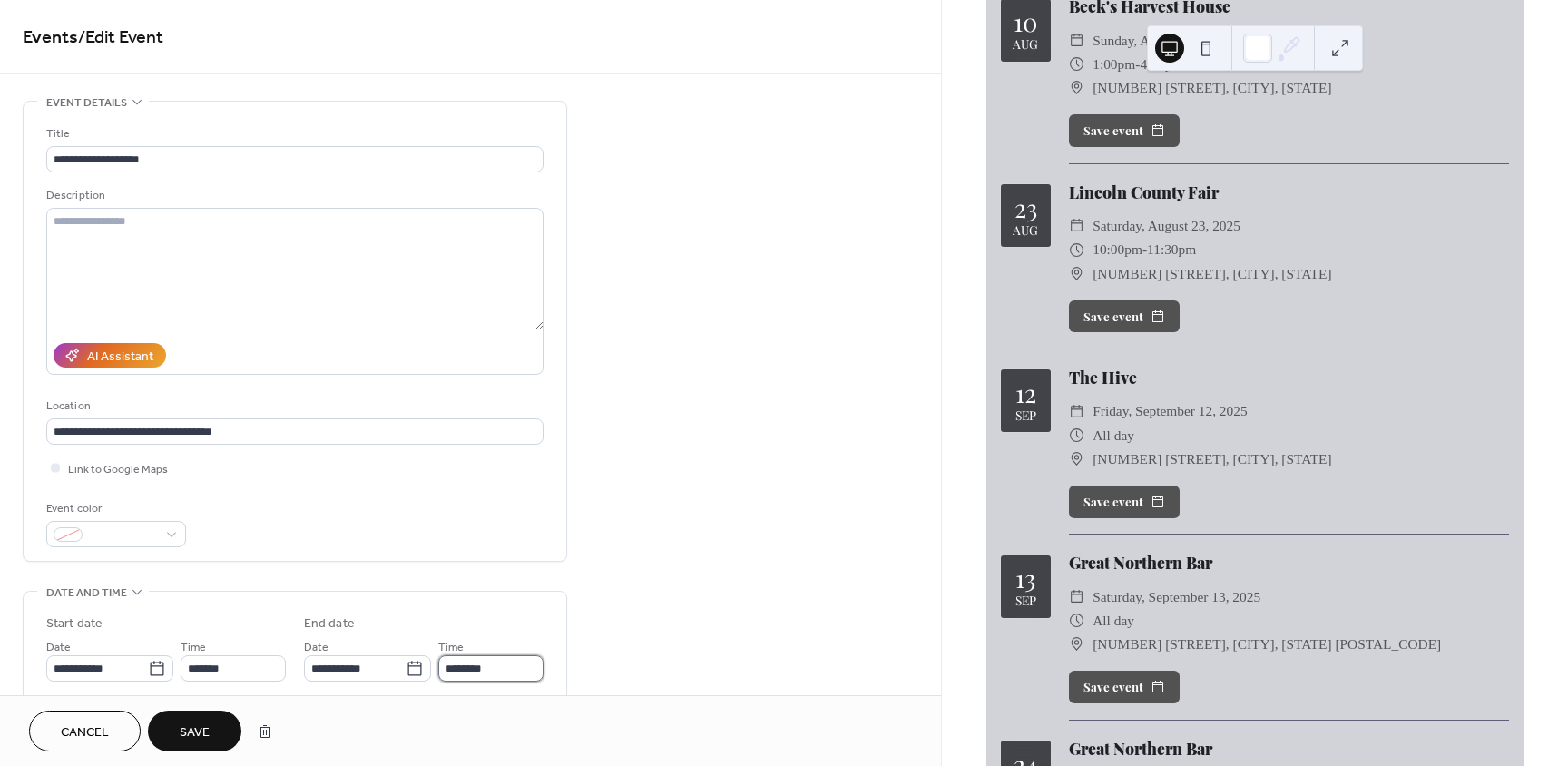 click on "********" at bounding box center [491, 668] 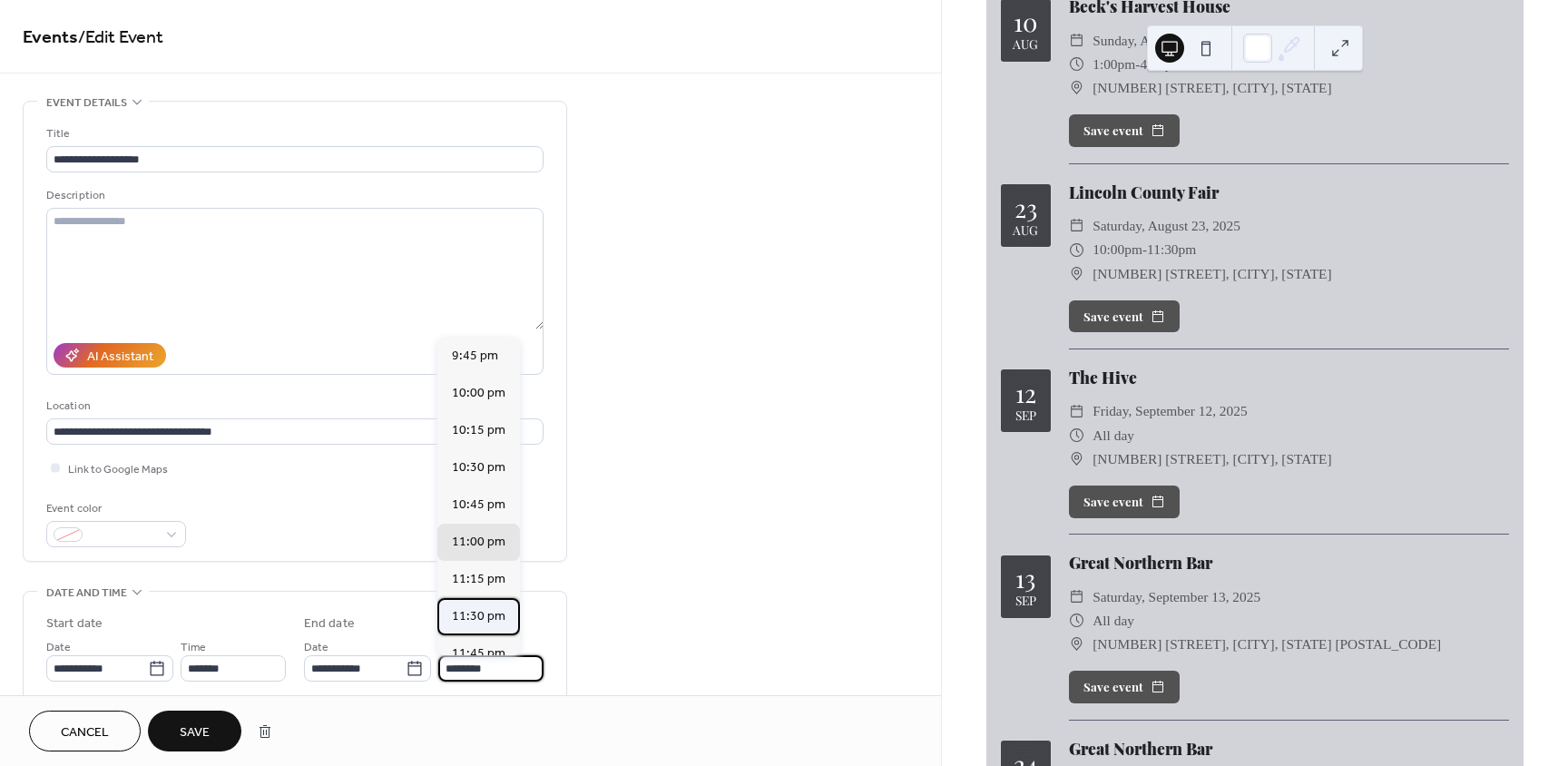 click on "11:30 pm" at bounding box center (478, 616) 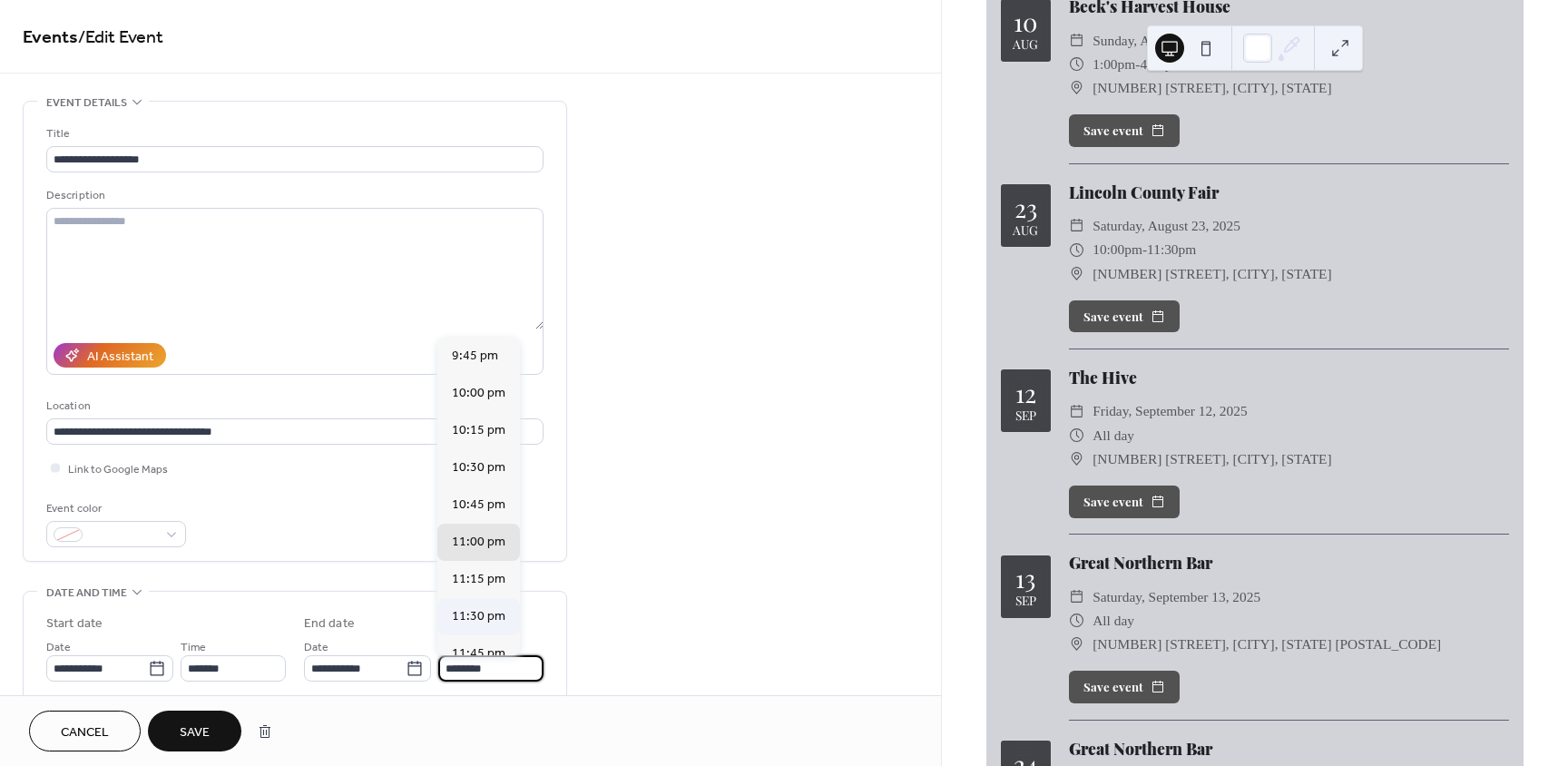 type on "********" 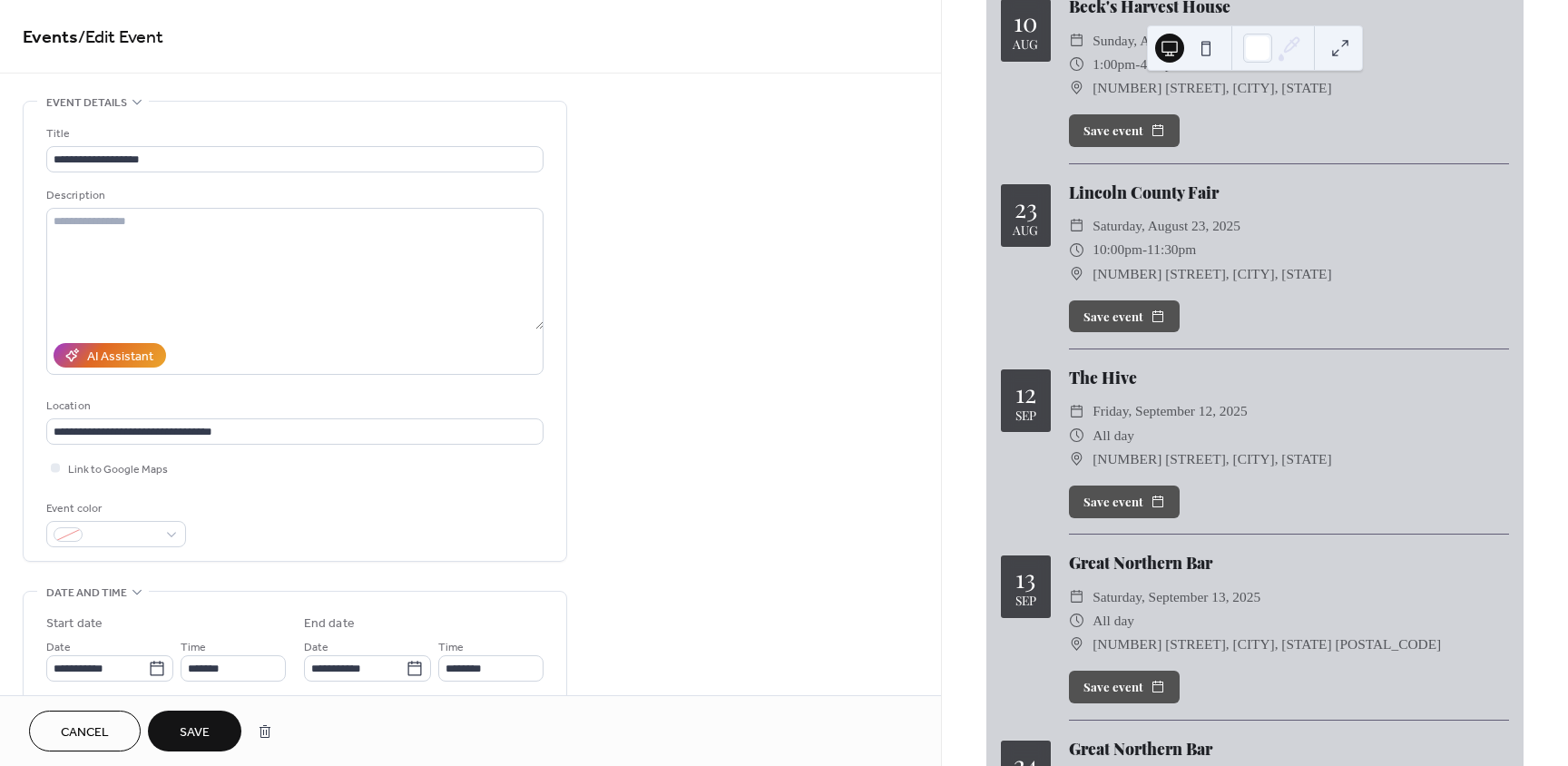 click on "Save" at bounding box center (194, 731) 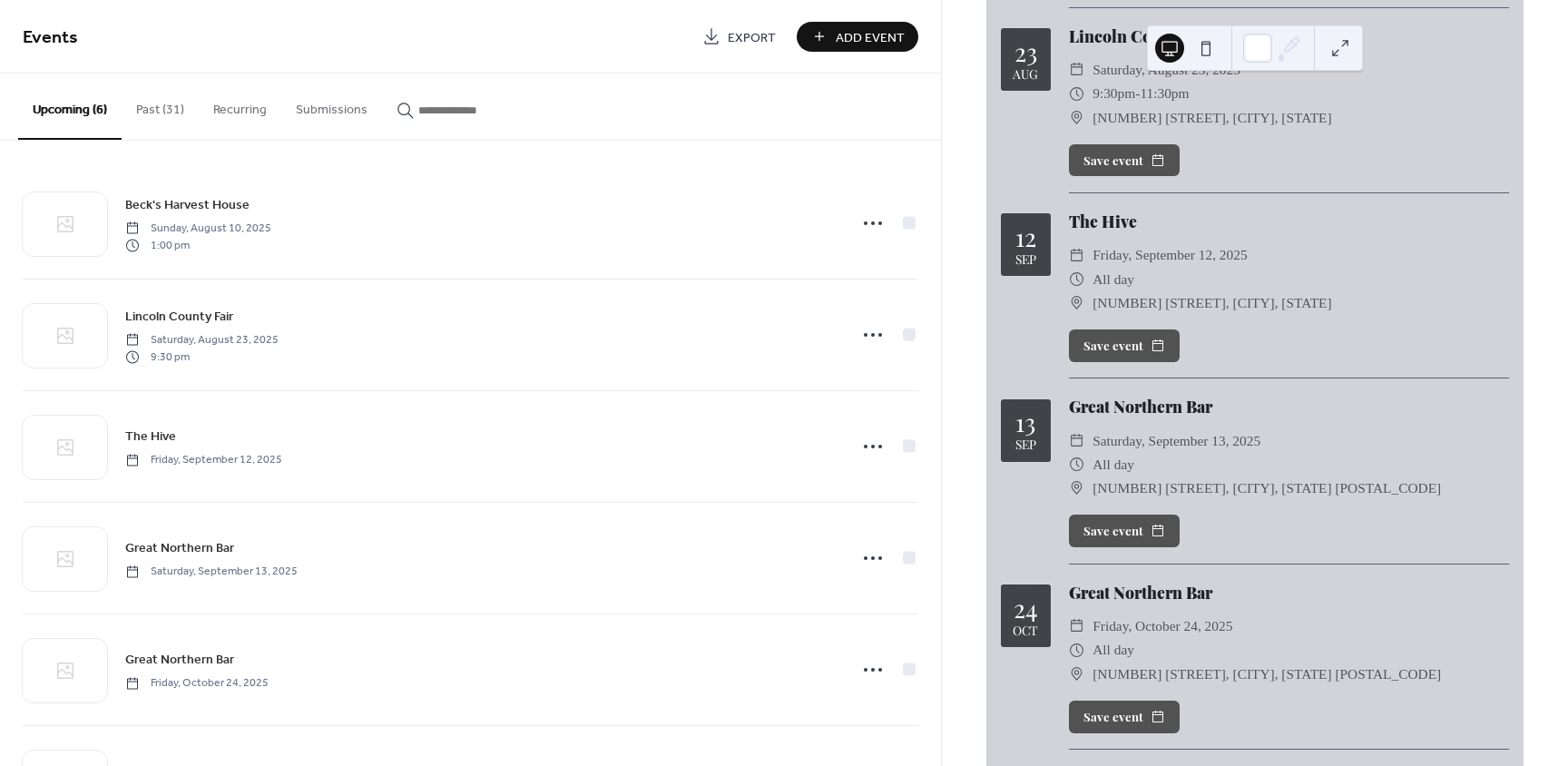 scroll, scrollTop: 363, scrollLeft: 0, axis: vertical 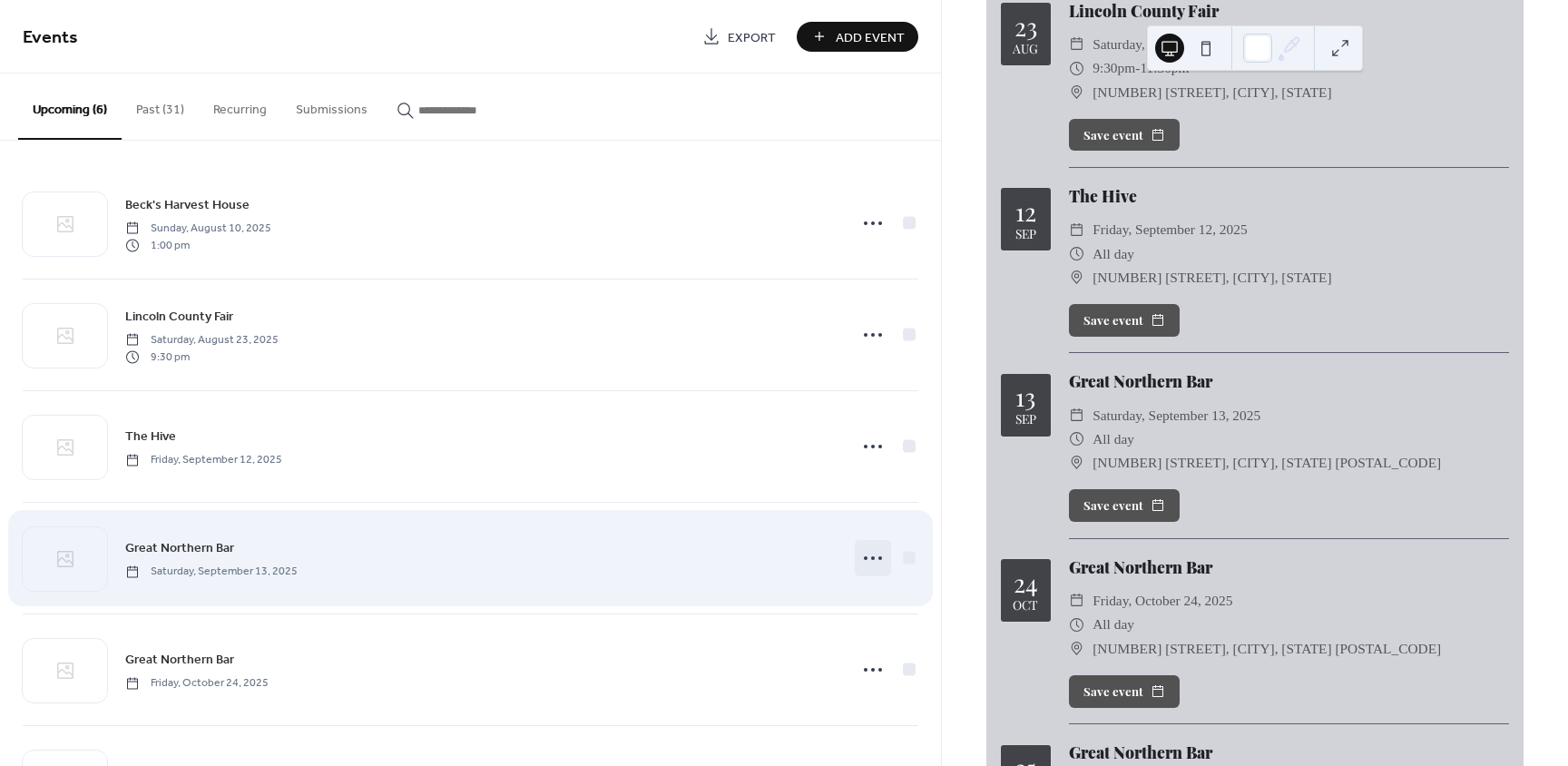 click 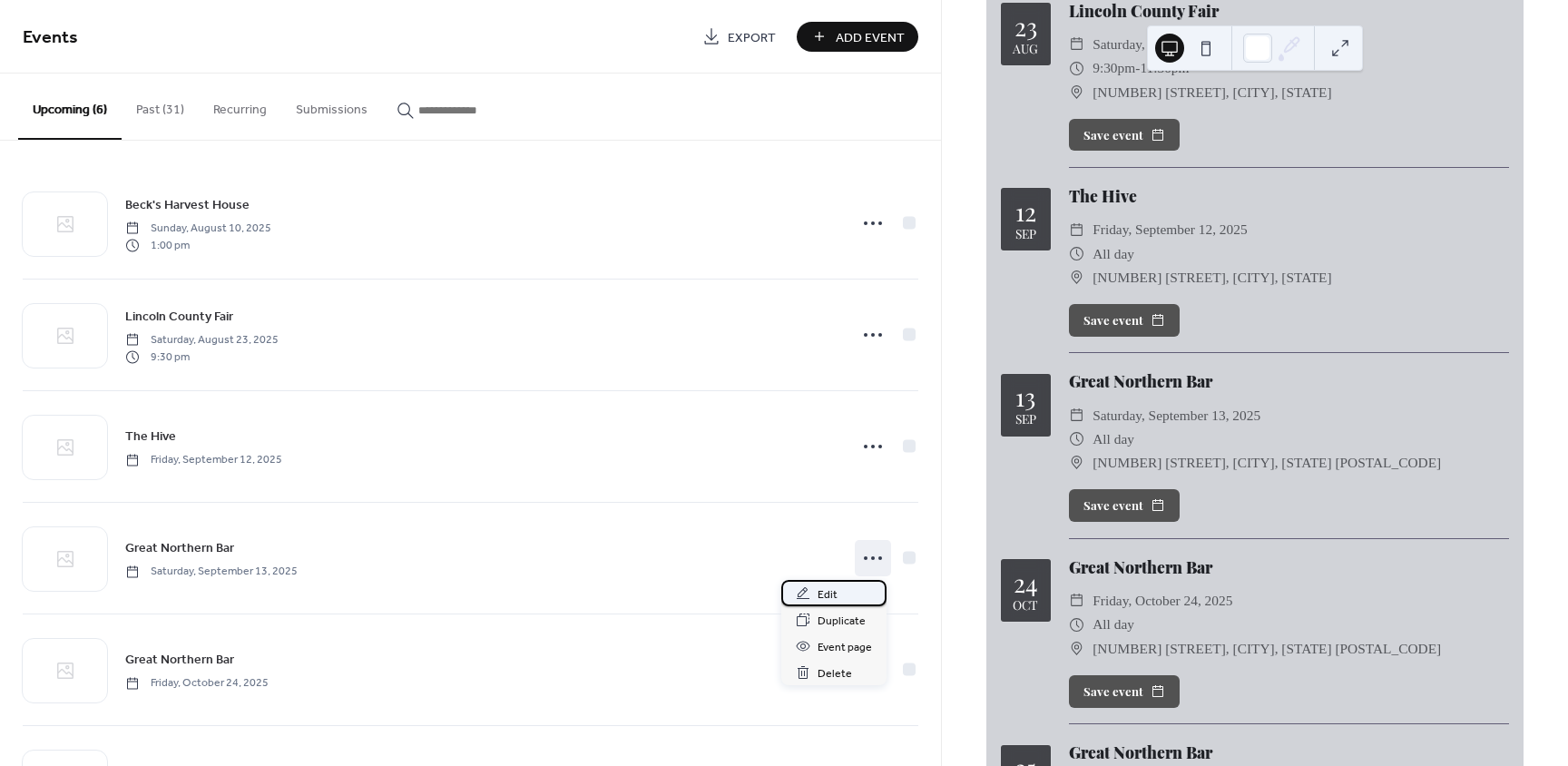 click on "Edit" at bounding box center [834, 593] 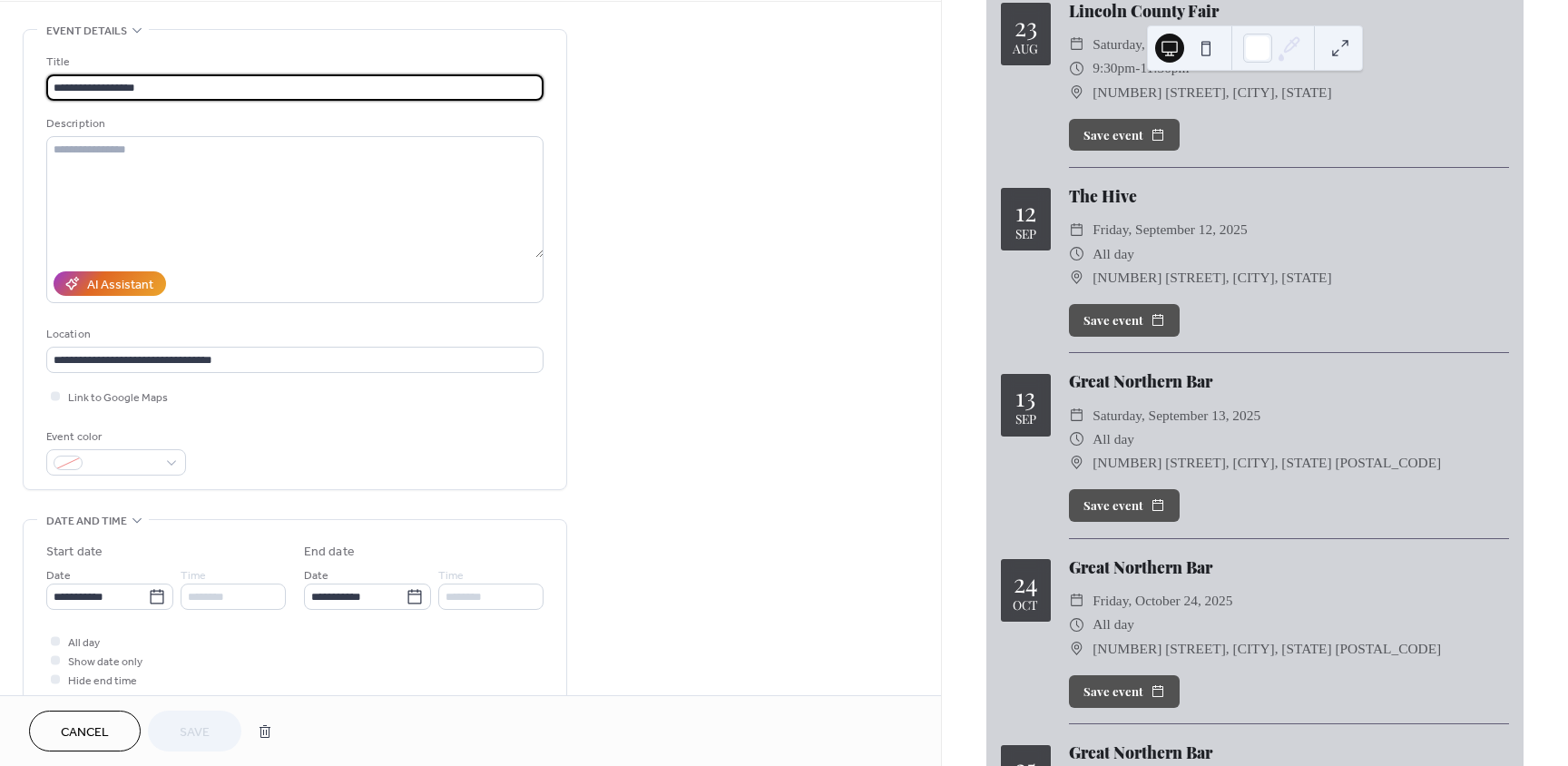 scroll, scrollTop: 182, scrollLeft: 0, axis: vertical 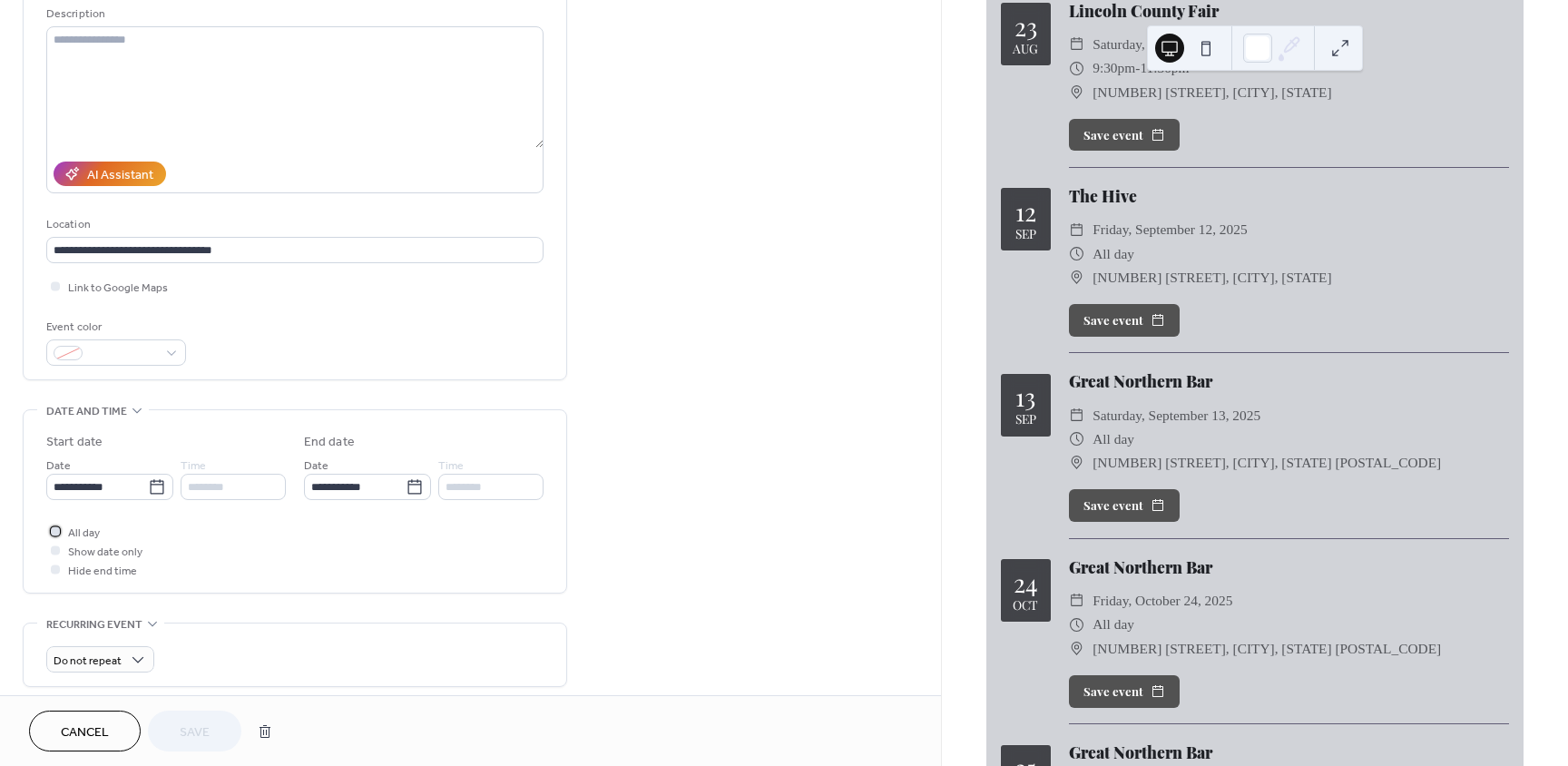 click 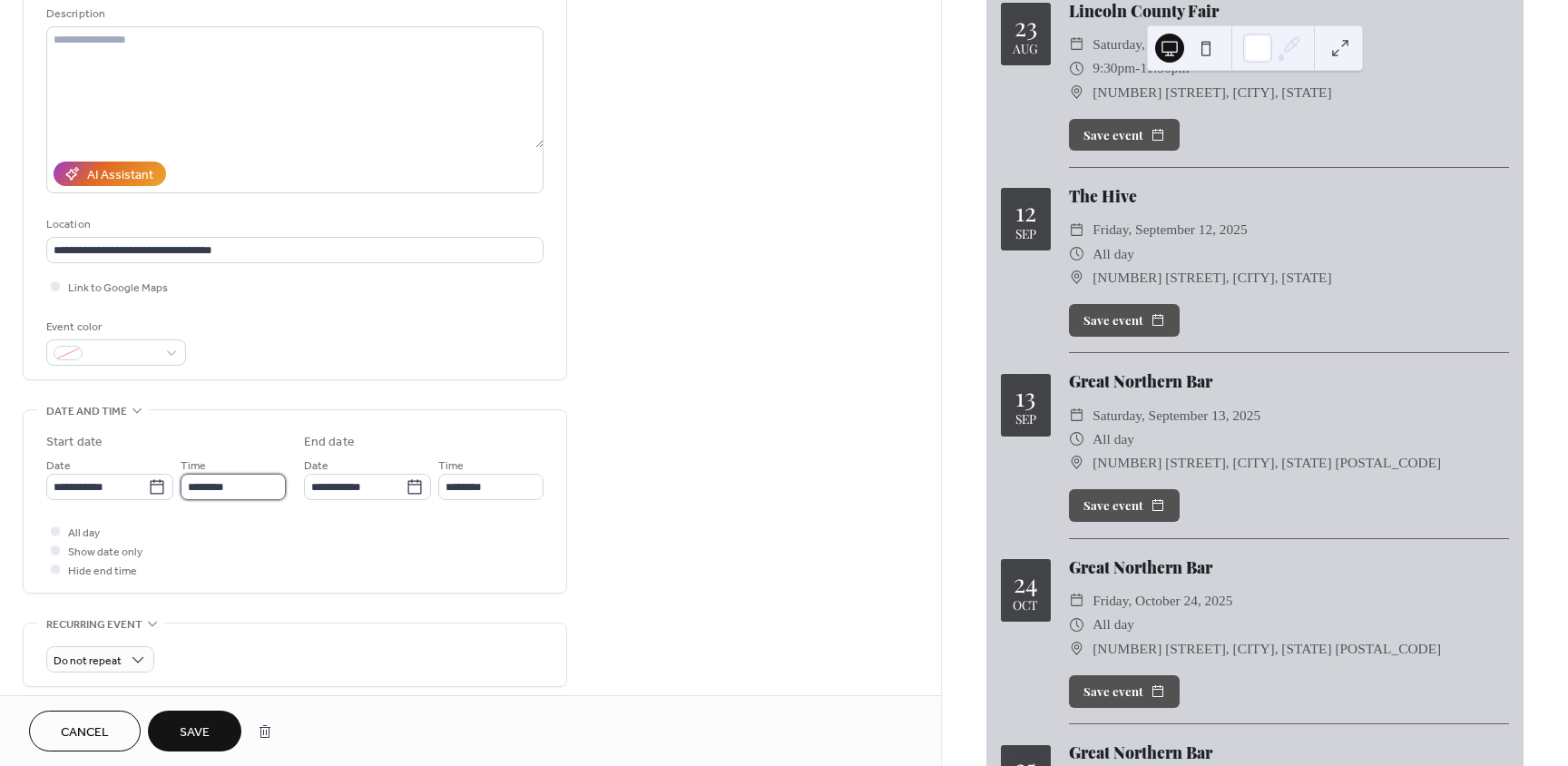 click on "********" at bounding box center [233, 486] 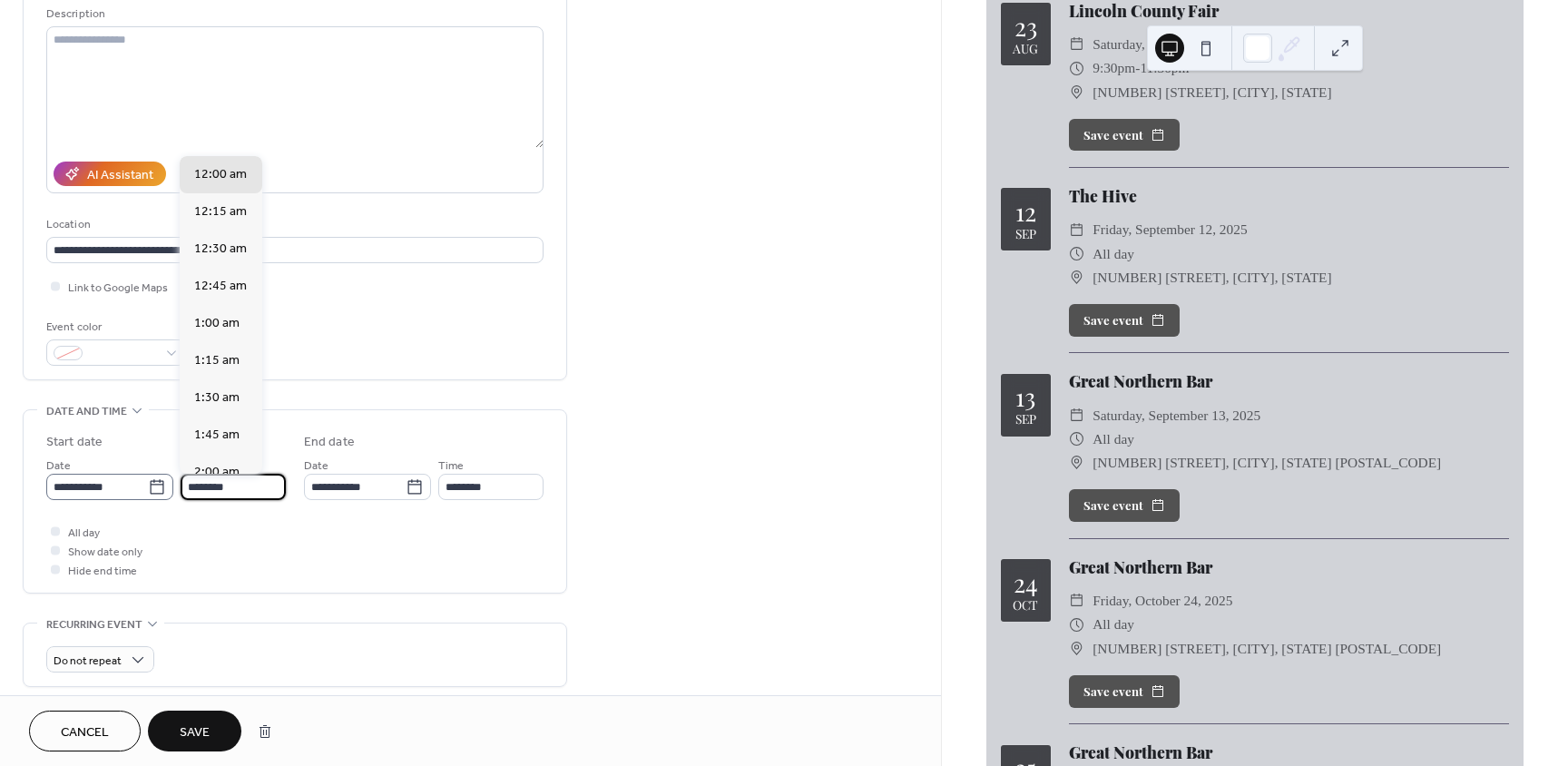 drag, startPoint x: 245, startPoint y: 489, endPoint x: 156, endPoint y: 489, distance: 89 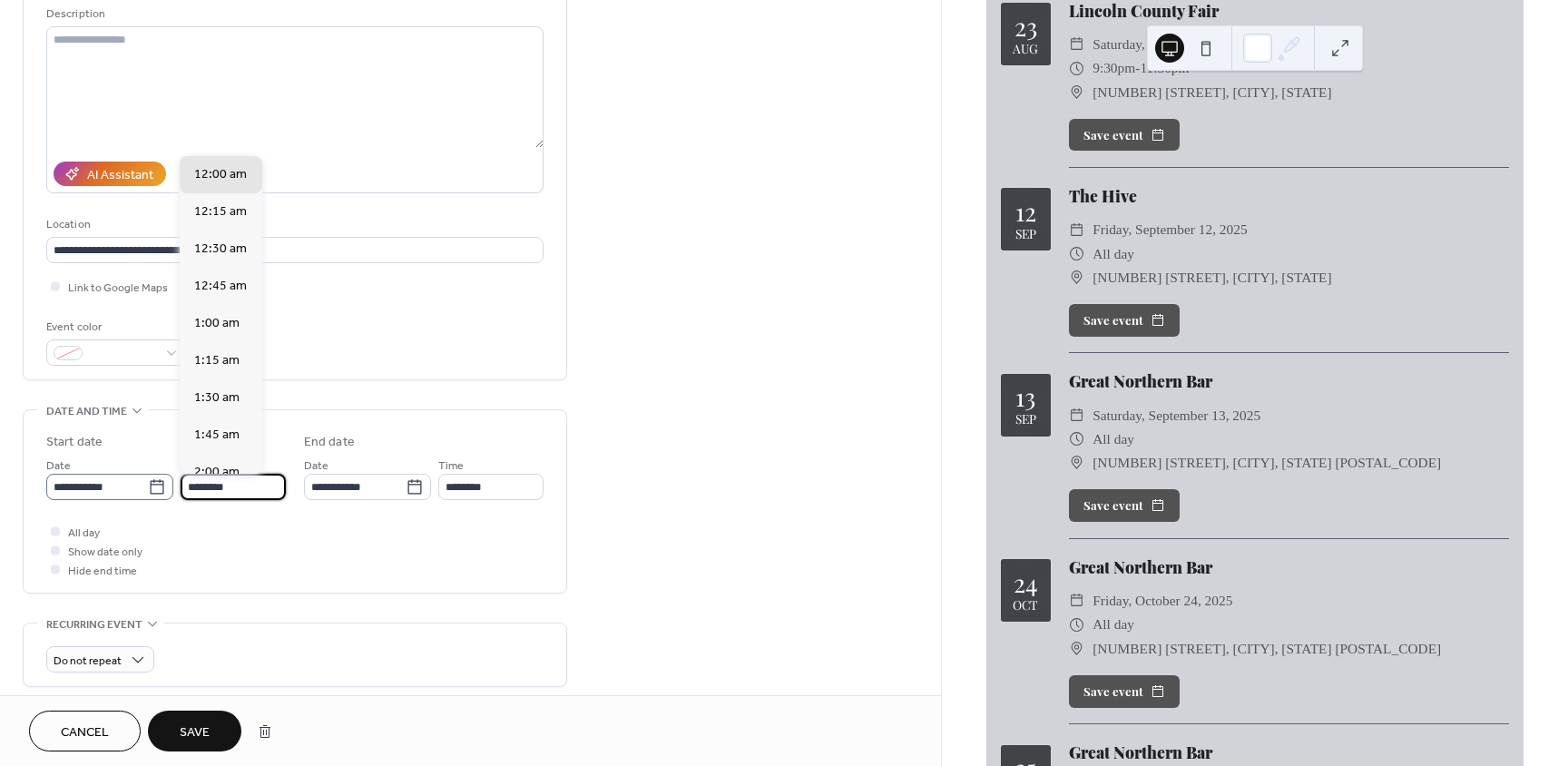 click on "**********" at bounding box center (166, 477) 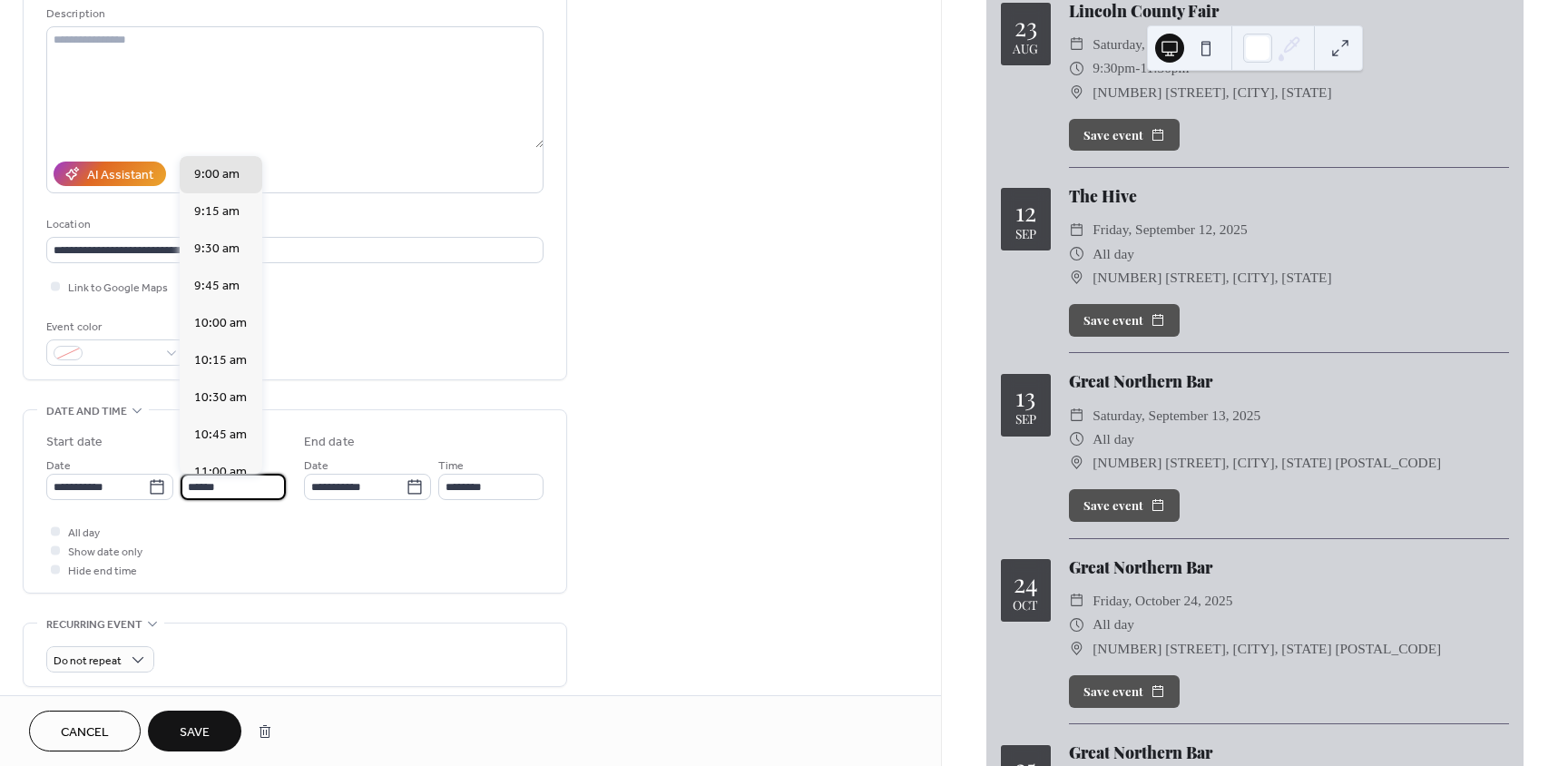 scroll, scrollTop: 3126, scrollLeft: 0, axis: vertical 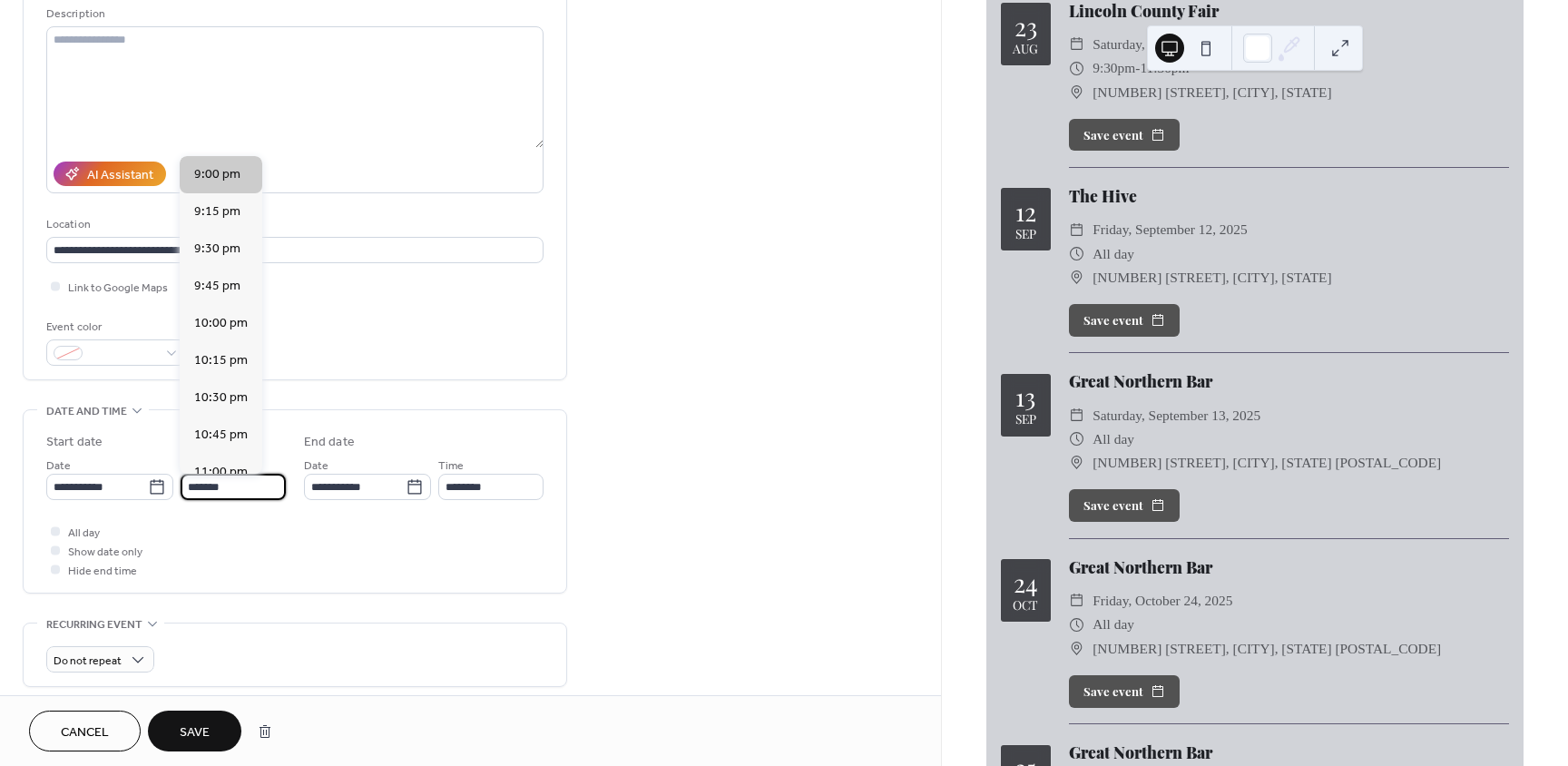 type on "*******" 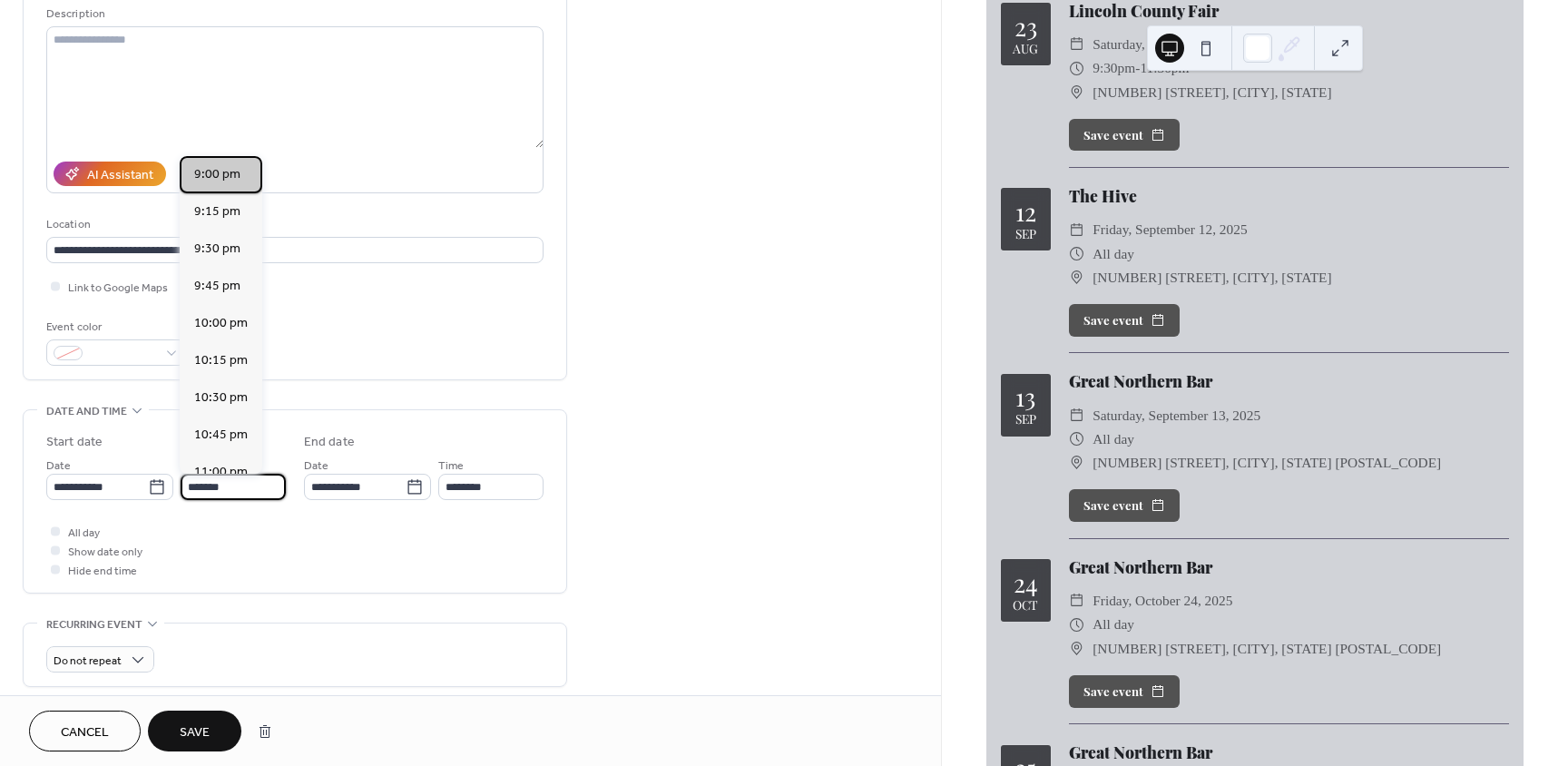 click on "9:00 pm" at bounding box center [217, 174] 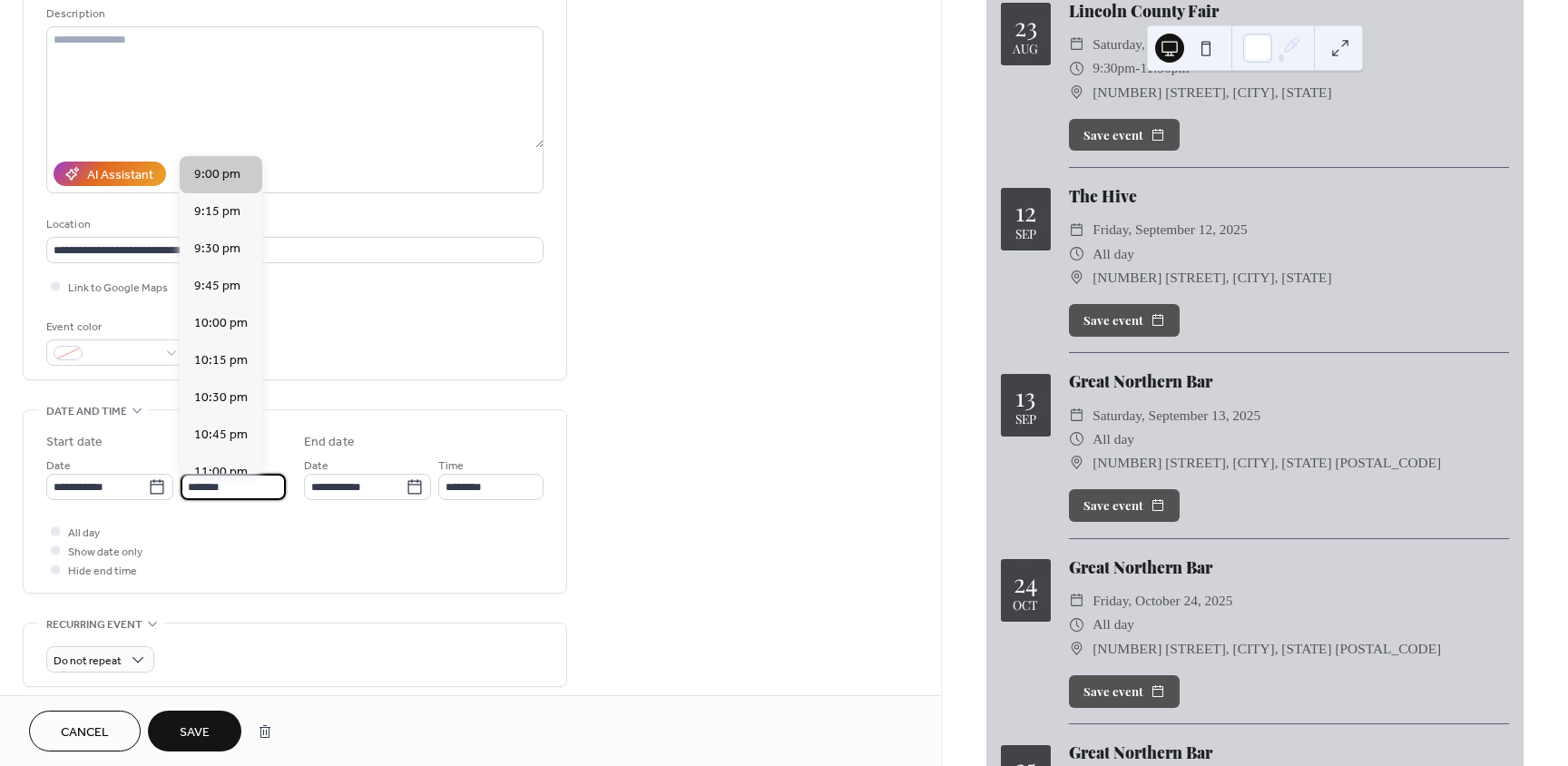 type on "*******" 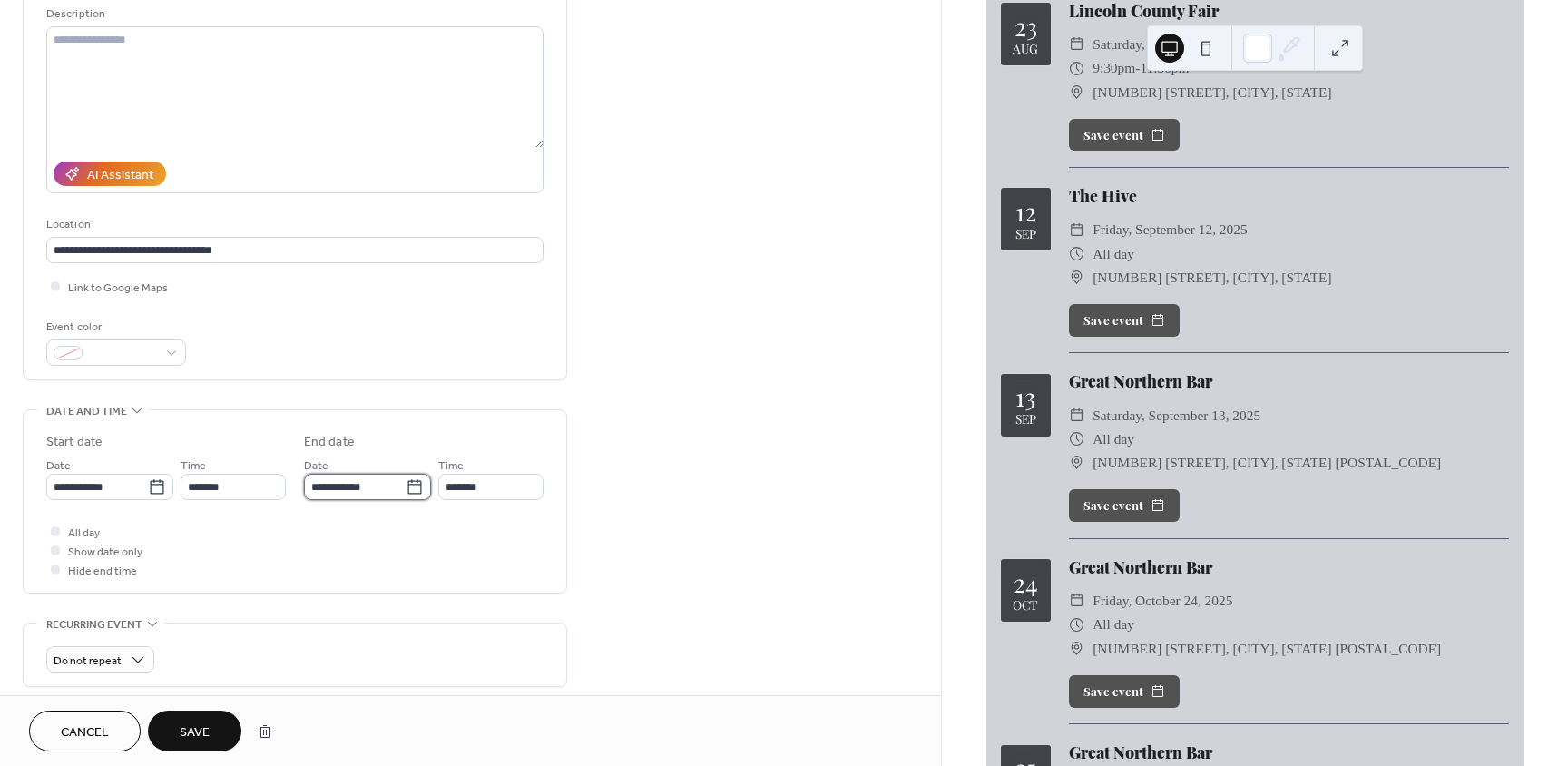 click on "**********" at bounding box center (355, 486) 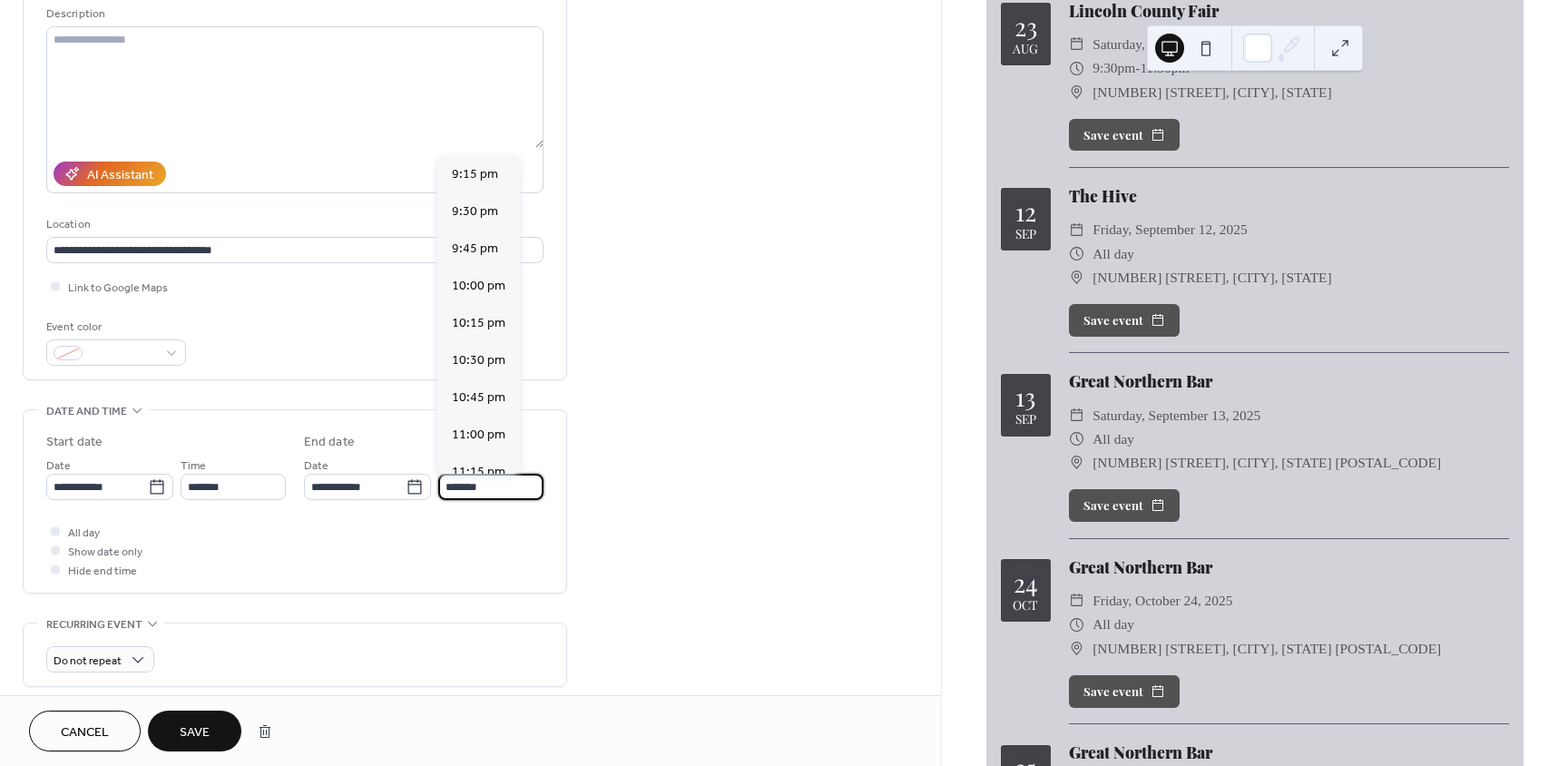 click on "*******" at bounding box center [491, 486] 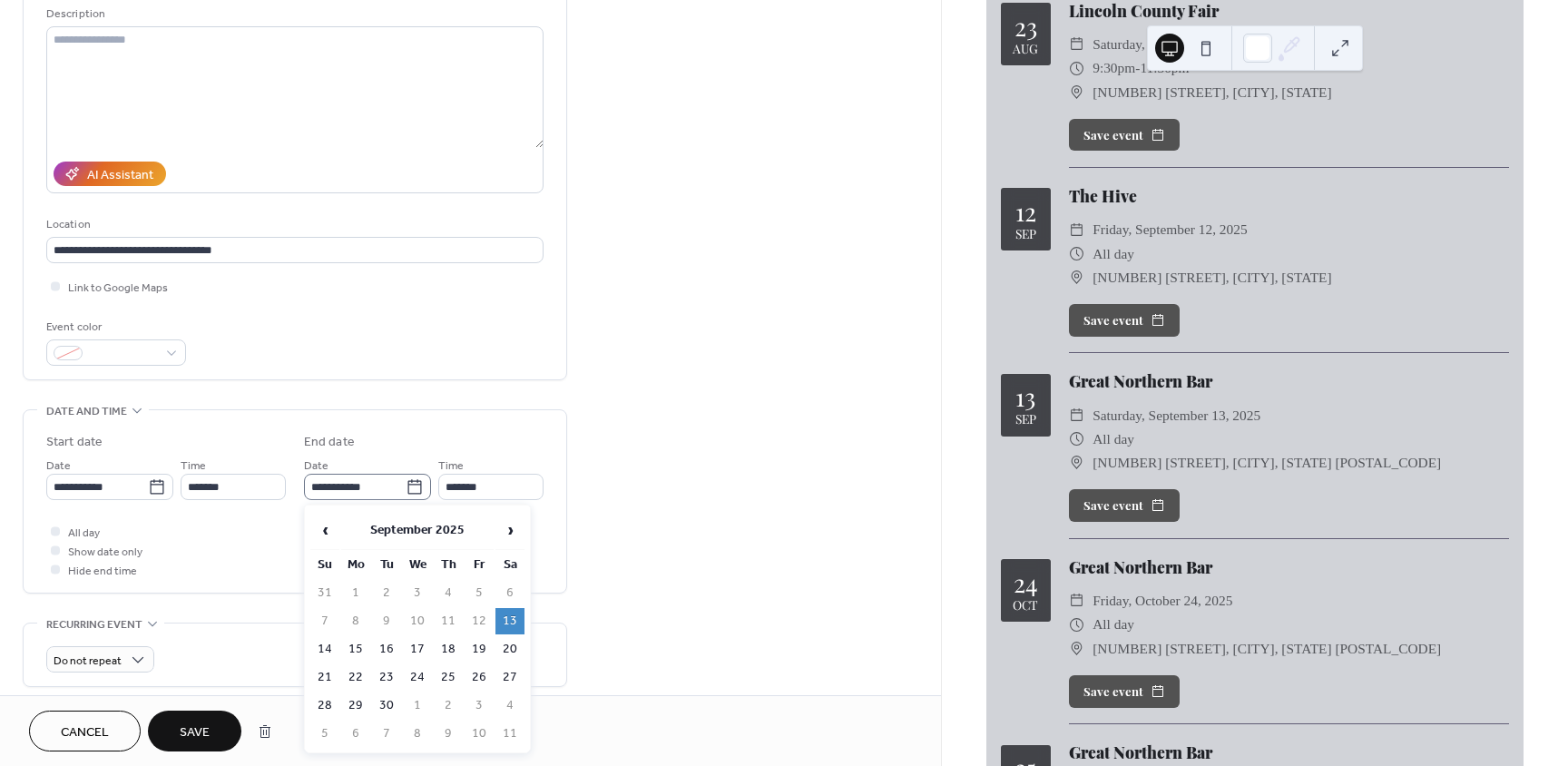 click on "**********" at bounding box center (784, 383) 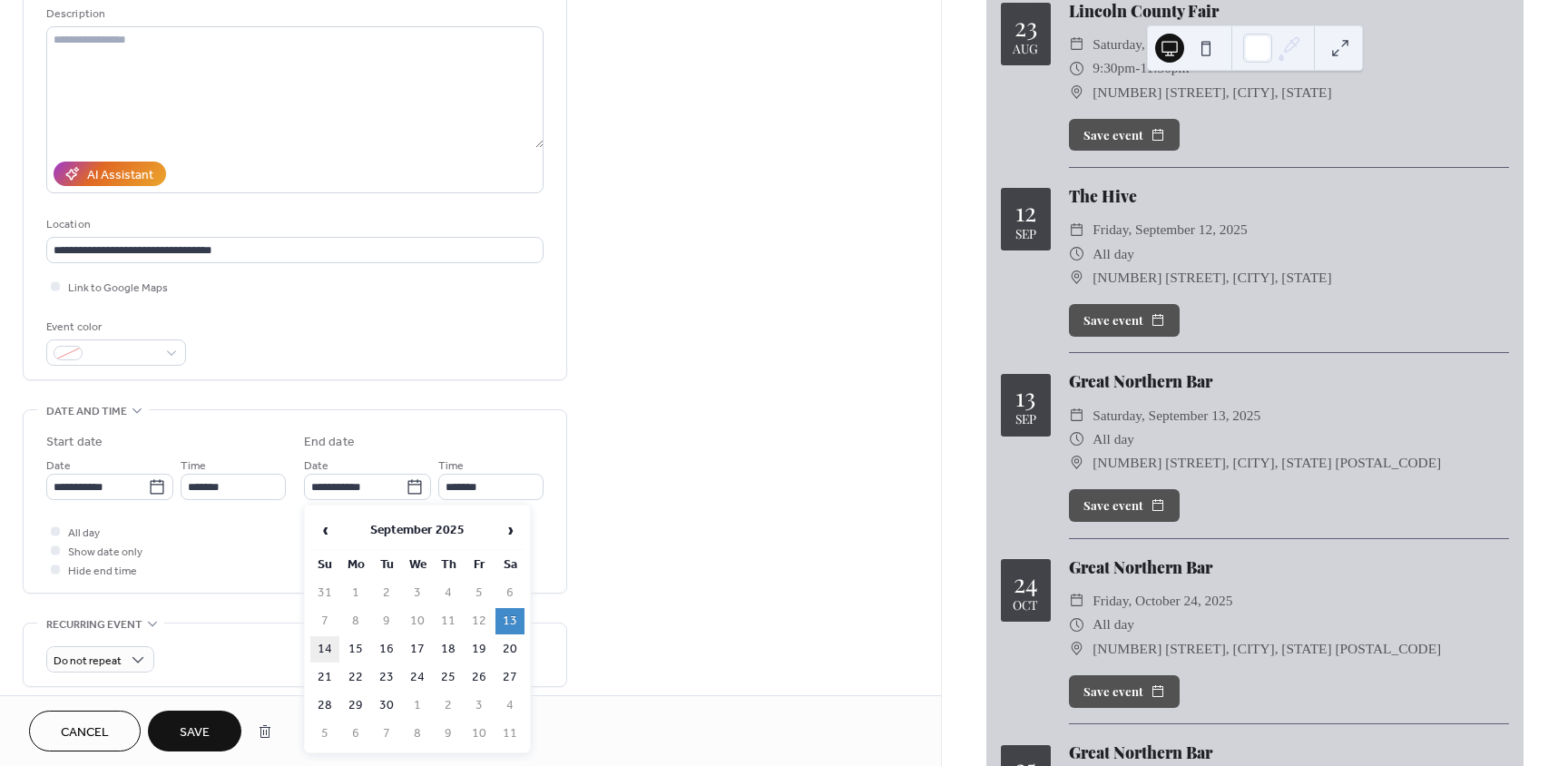 click on "14" at bounding box center [325, 649] 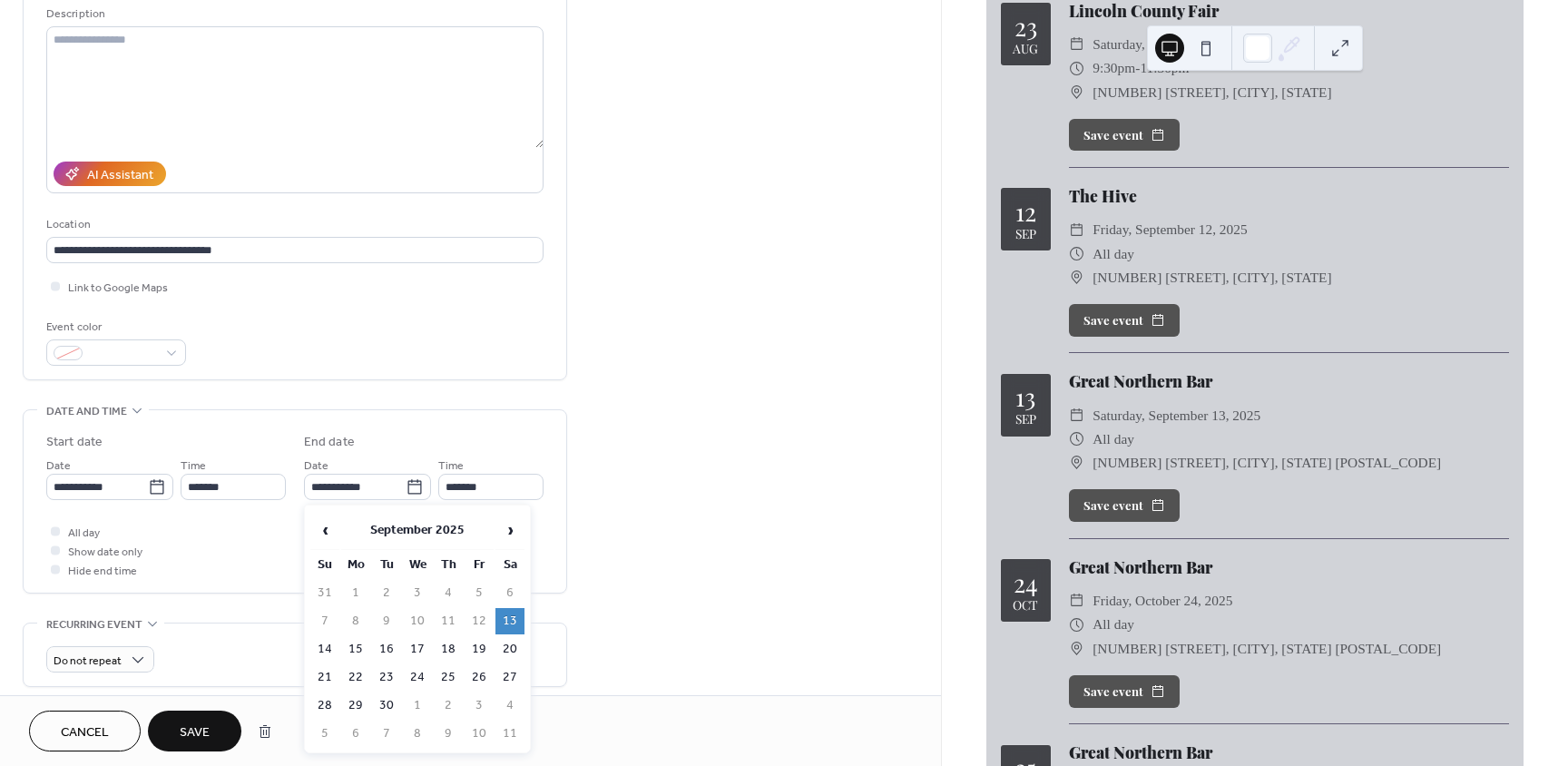 type on "**********" 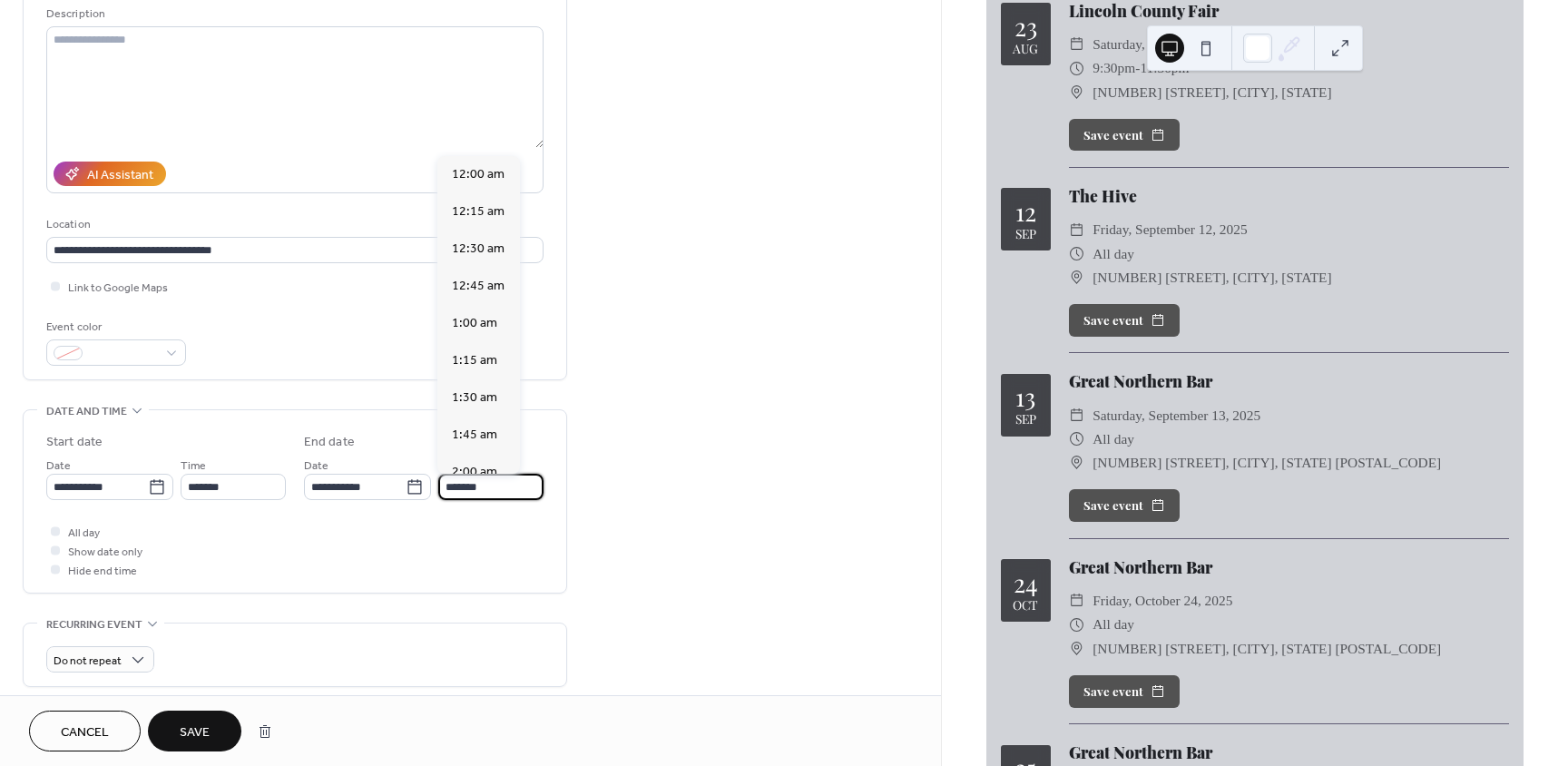 scroll, scrollTop: 3126, scrollLeft: 0, axis: vertical 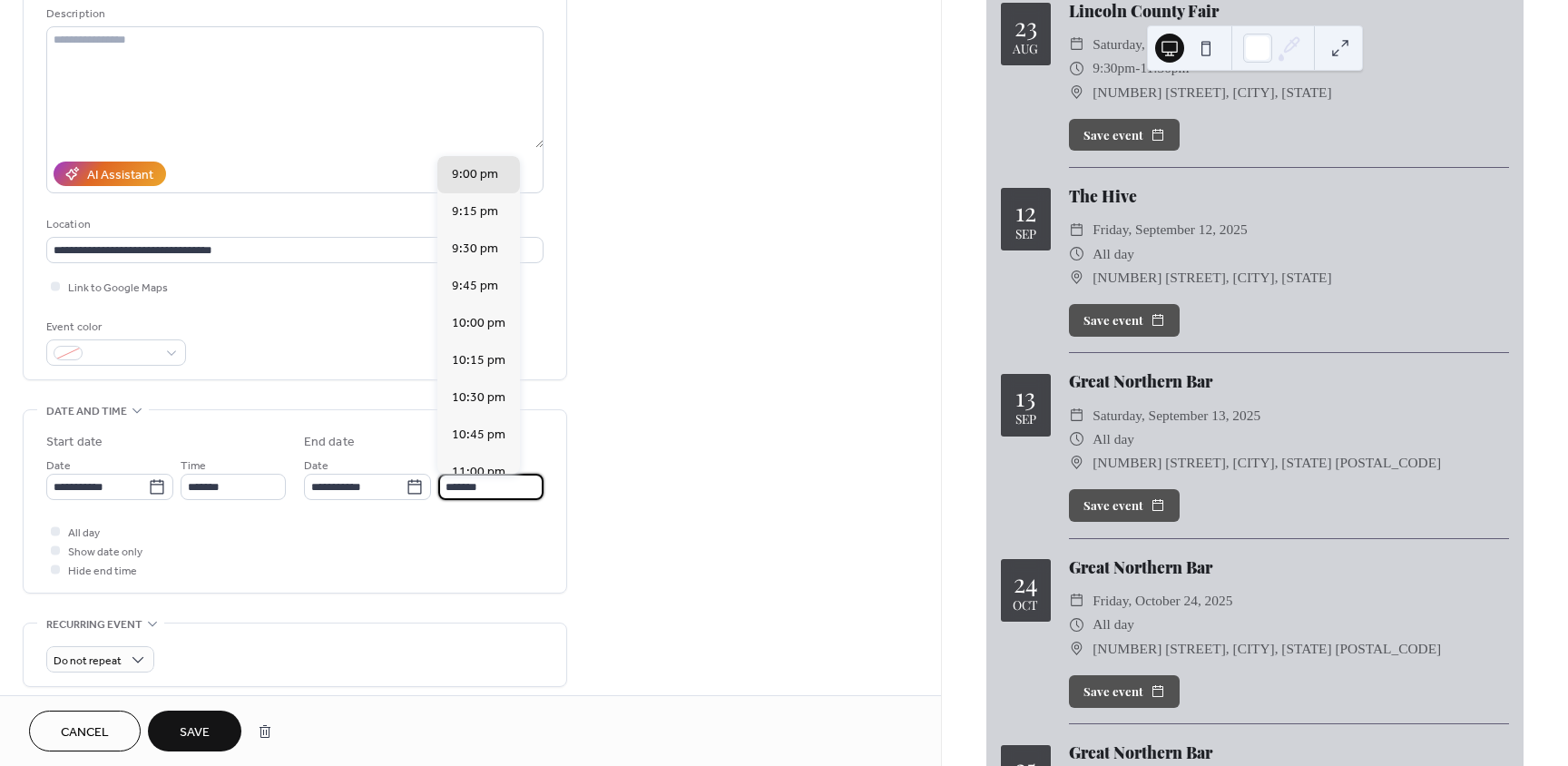 drag, startPoint x: 498, startPoint y: 486, endPoint x: 447, endPoint y: 488, distance: 51.0392 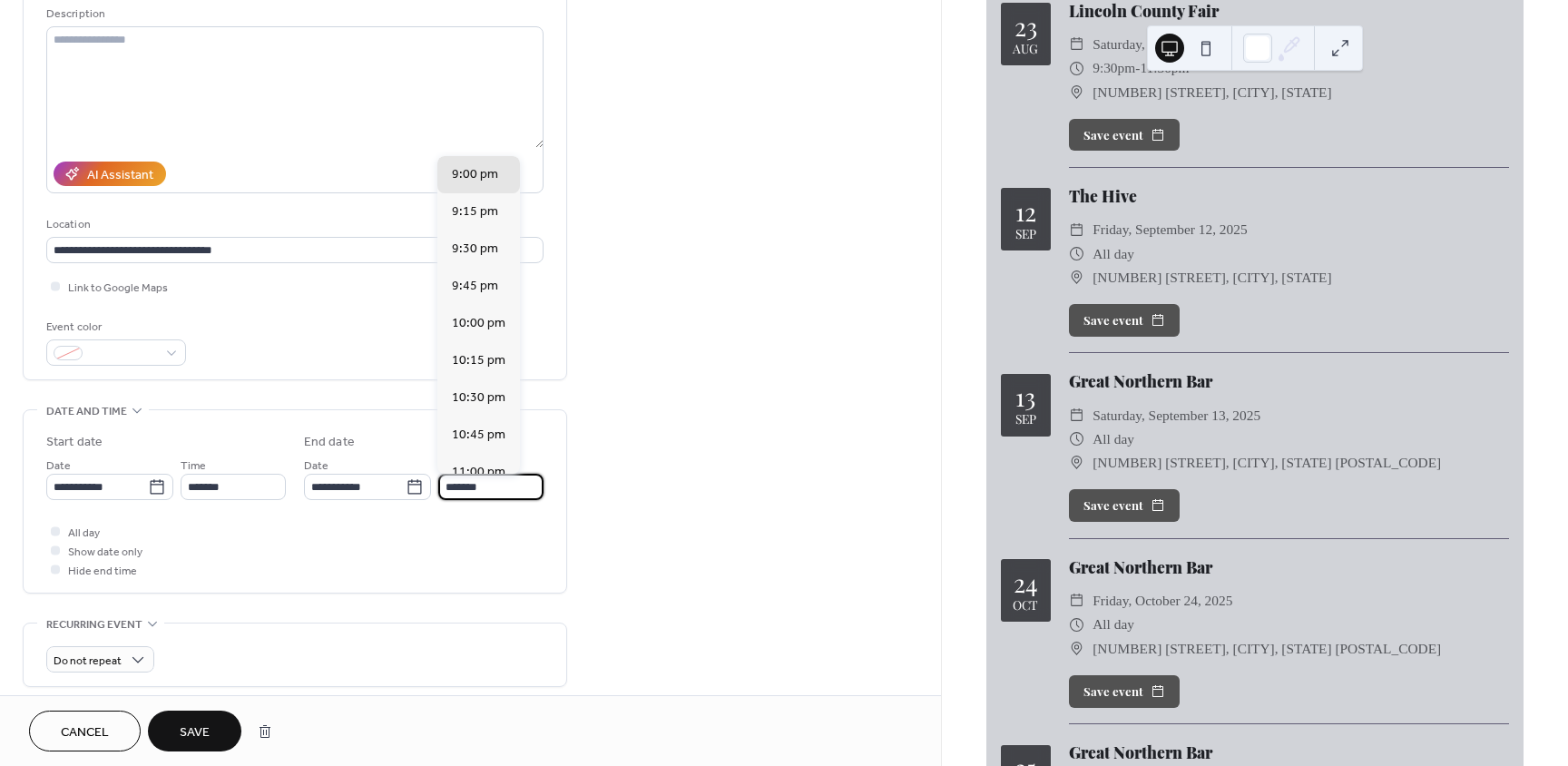 click on "*******" at bounding box center [491, 486] 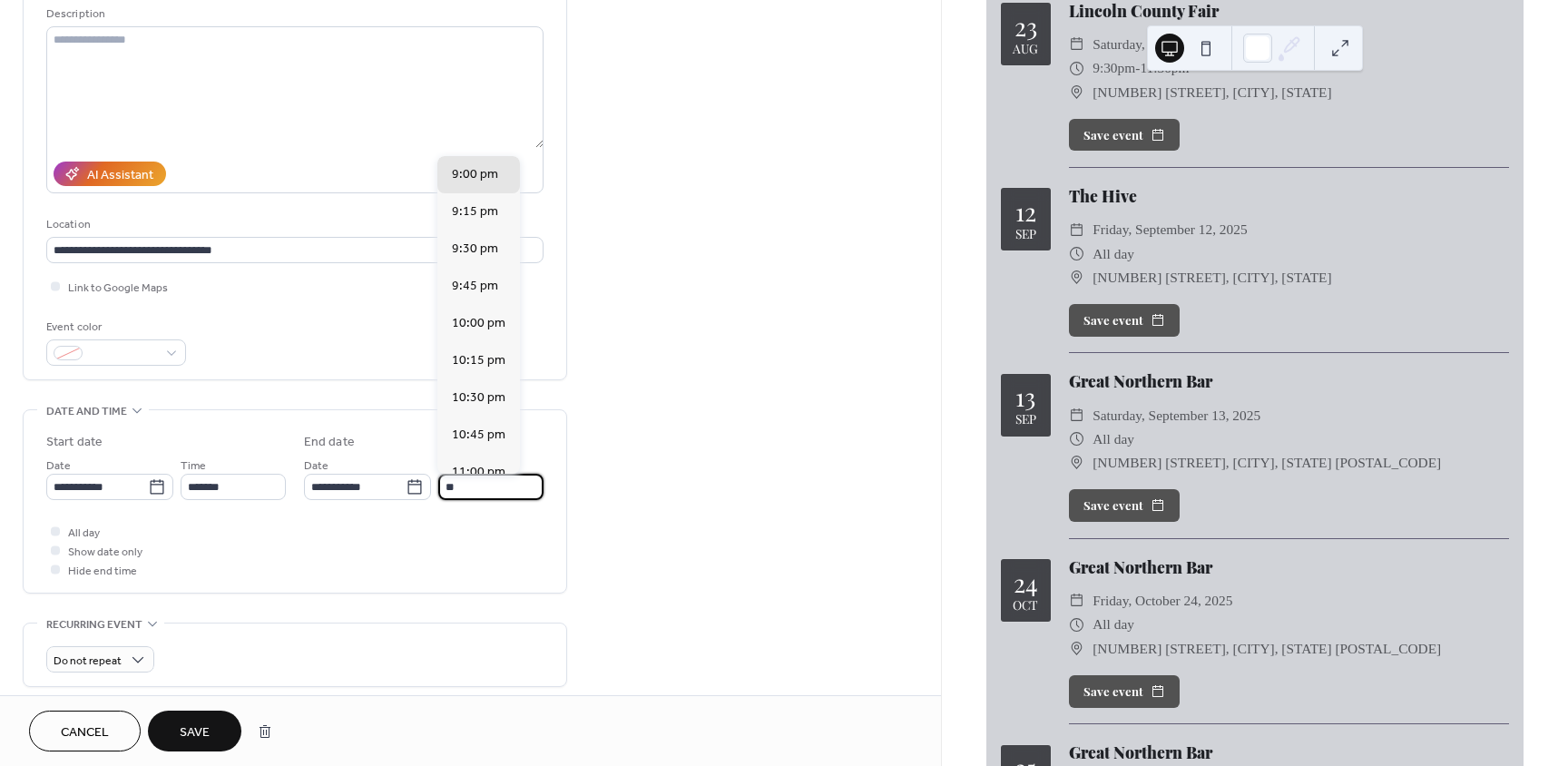 scroll, scrollTop: 0, scrollLeft: 0, axis: both 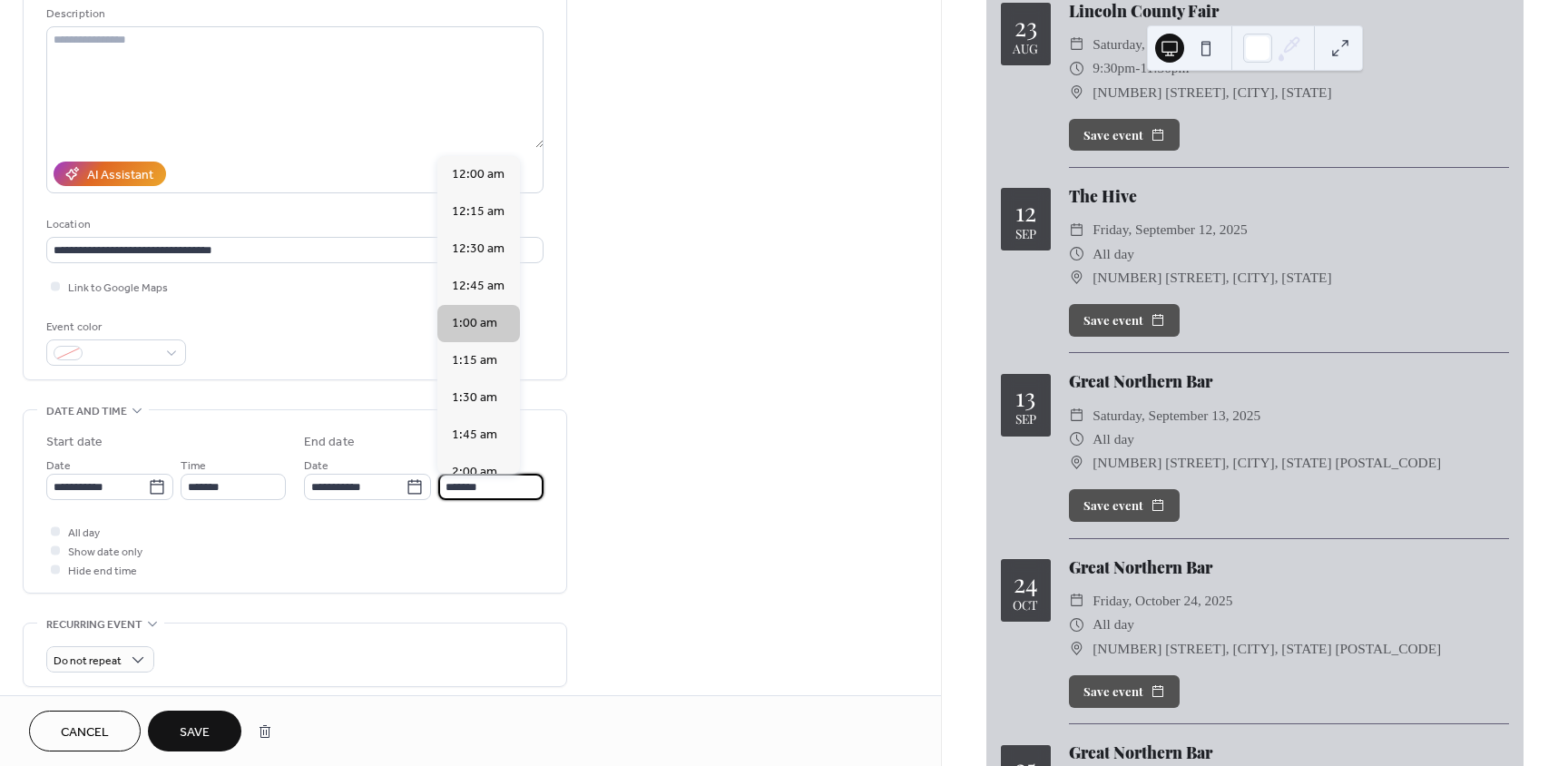 type on "*******" 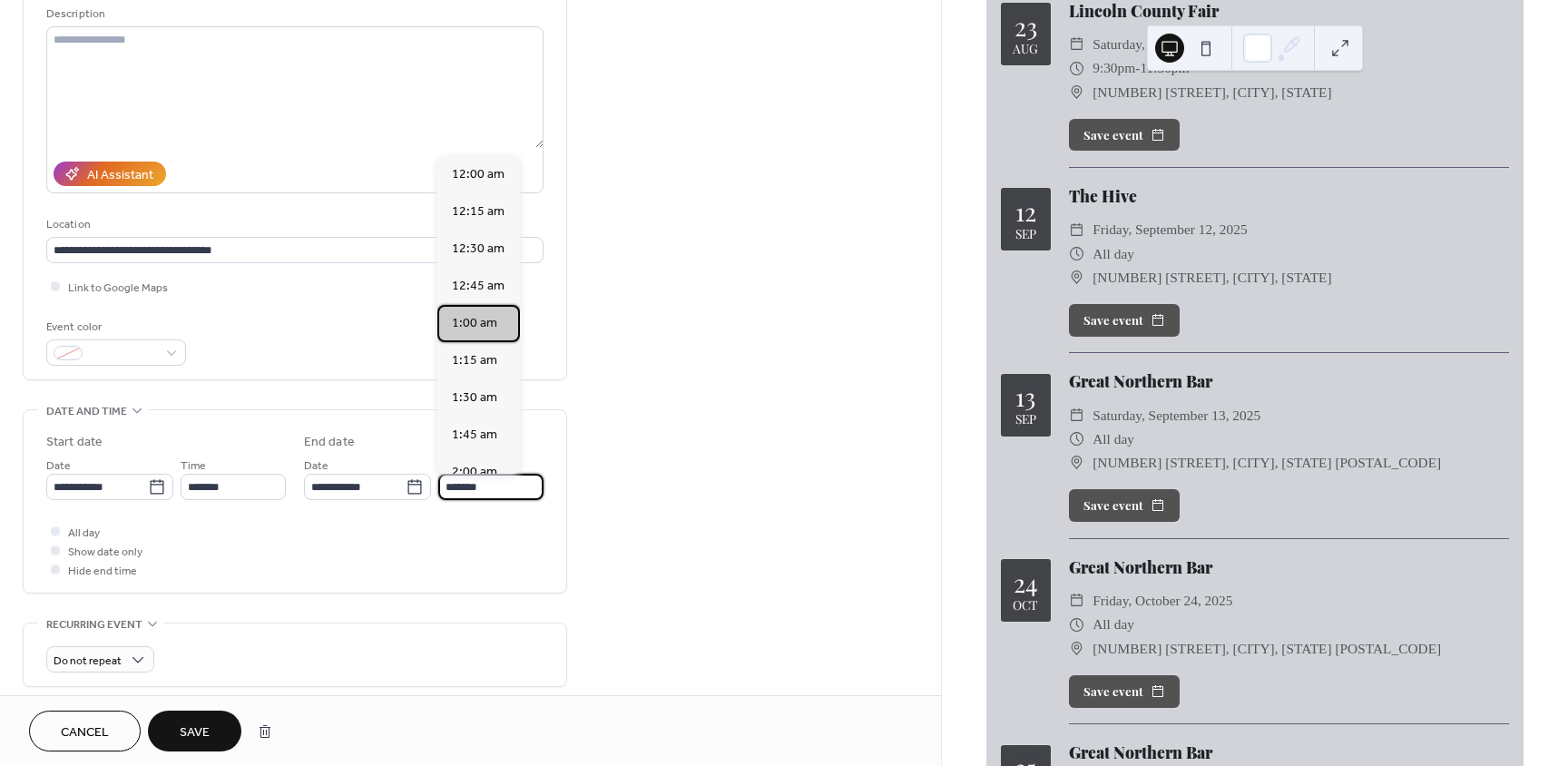click on "1:00 am" at bounding box center [475, 323] 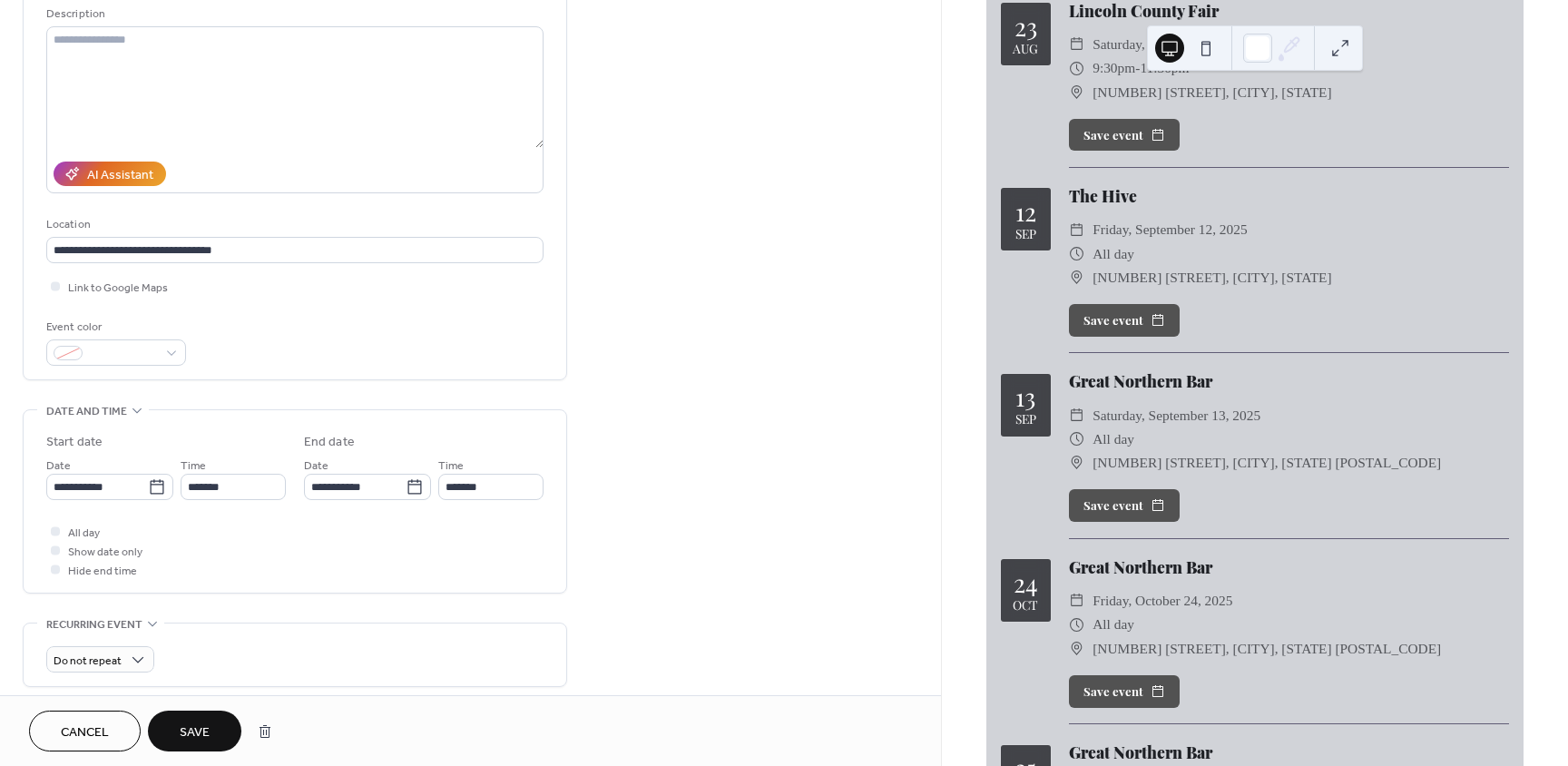 click on "Save" at bounding box center [194, 731] 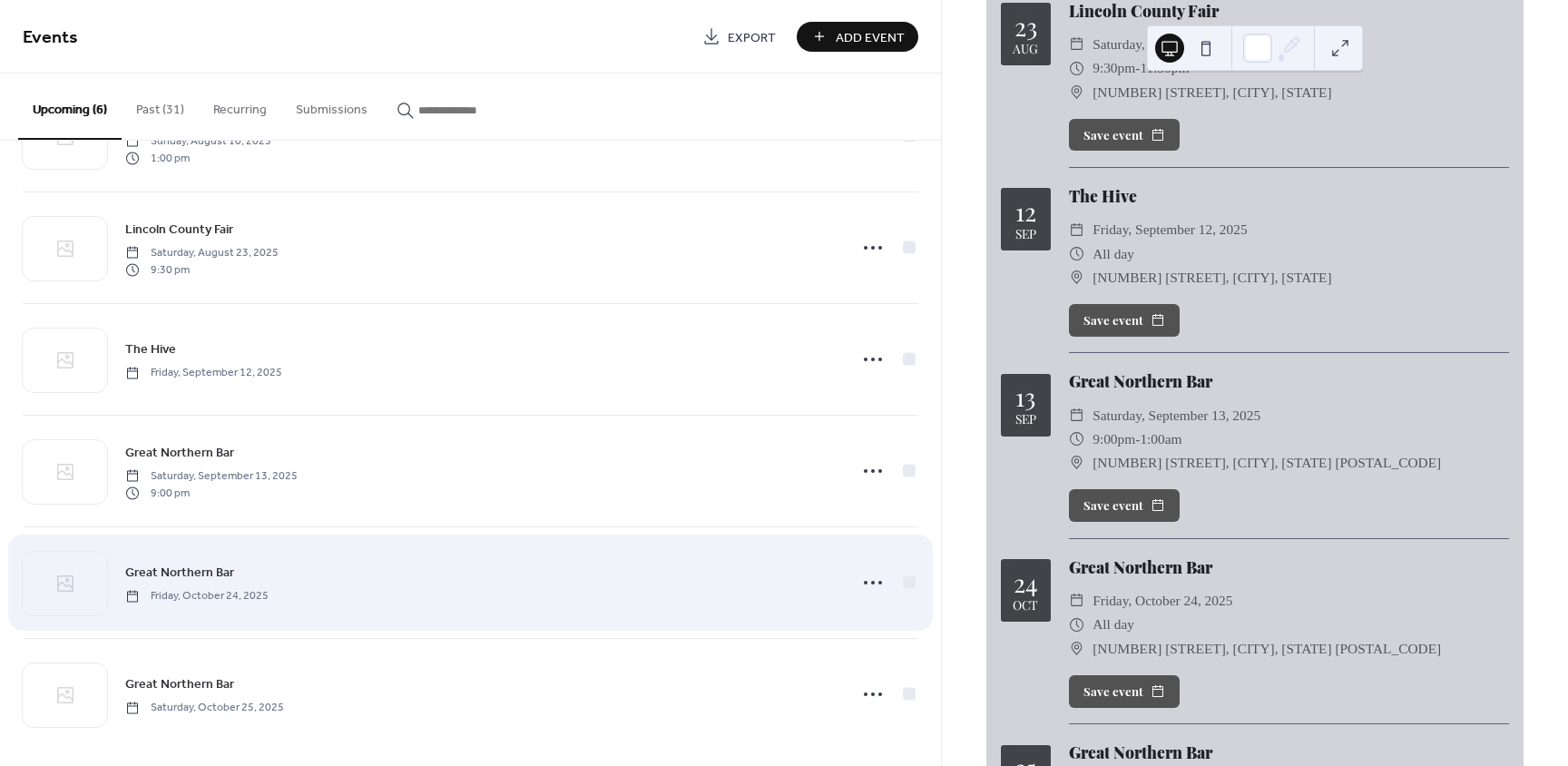 scroll, scrollTop: 91, scrollLeft: 0, axis: vertical 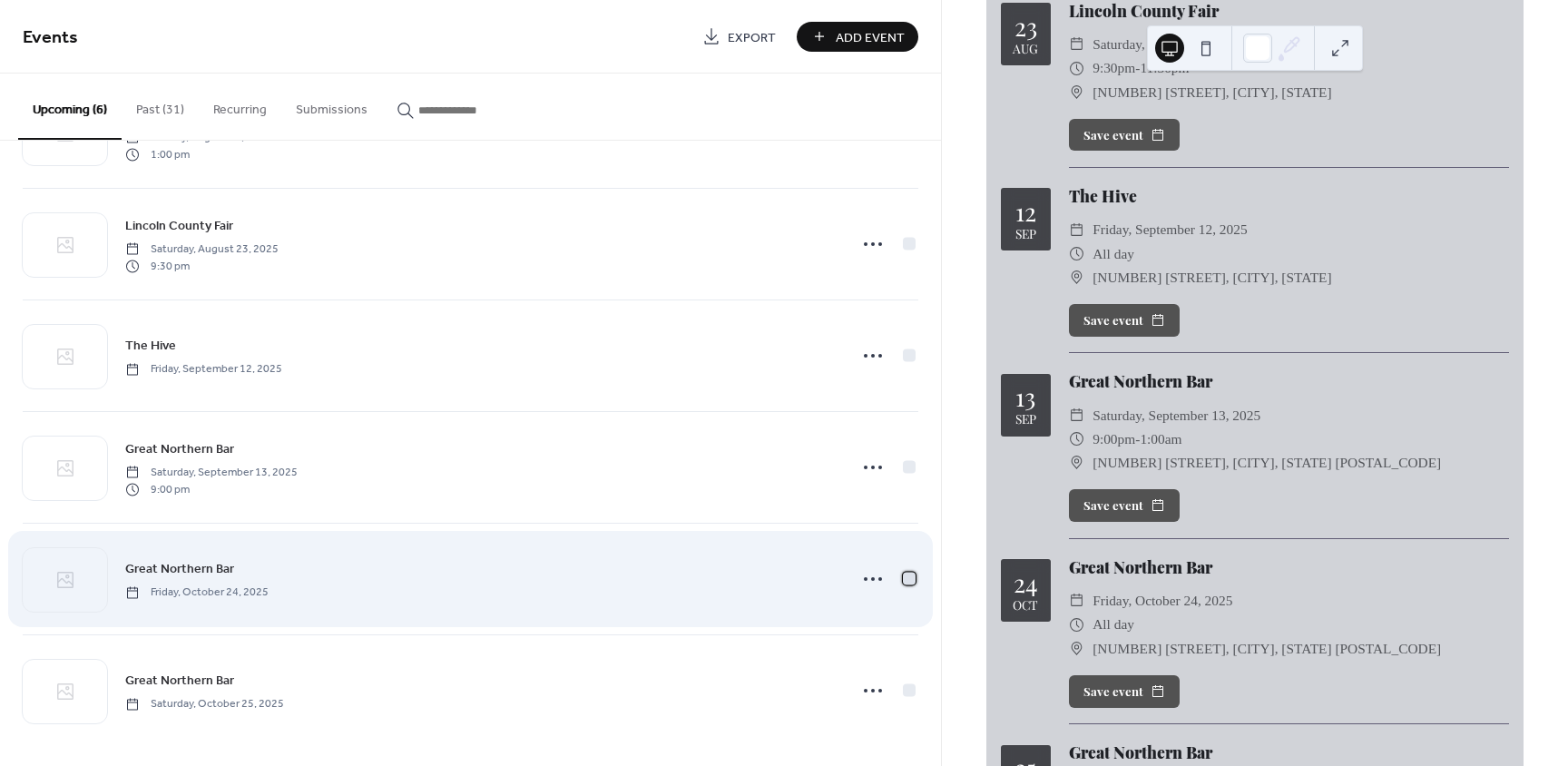 click at bounding box center [909, 578] 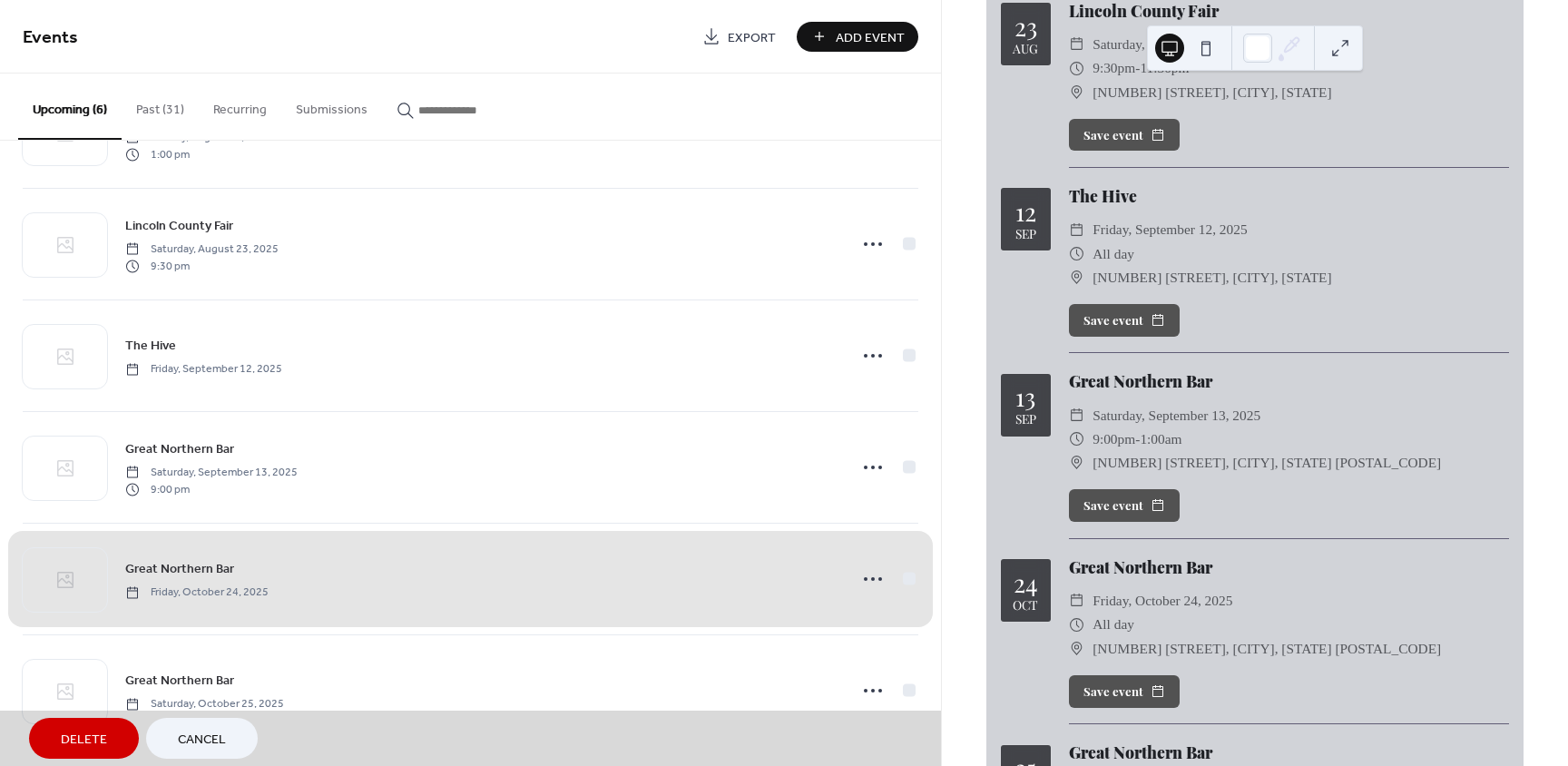 click on "Great Northern Bar Friday, October 24, 2025" at bounding box center (470, 578) 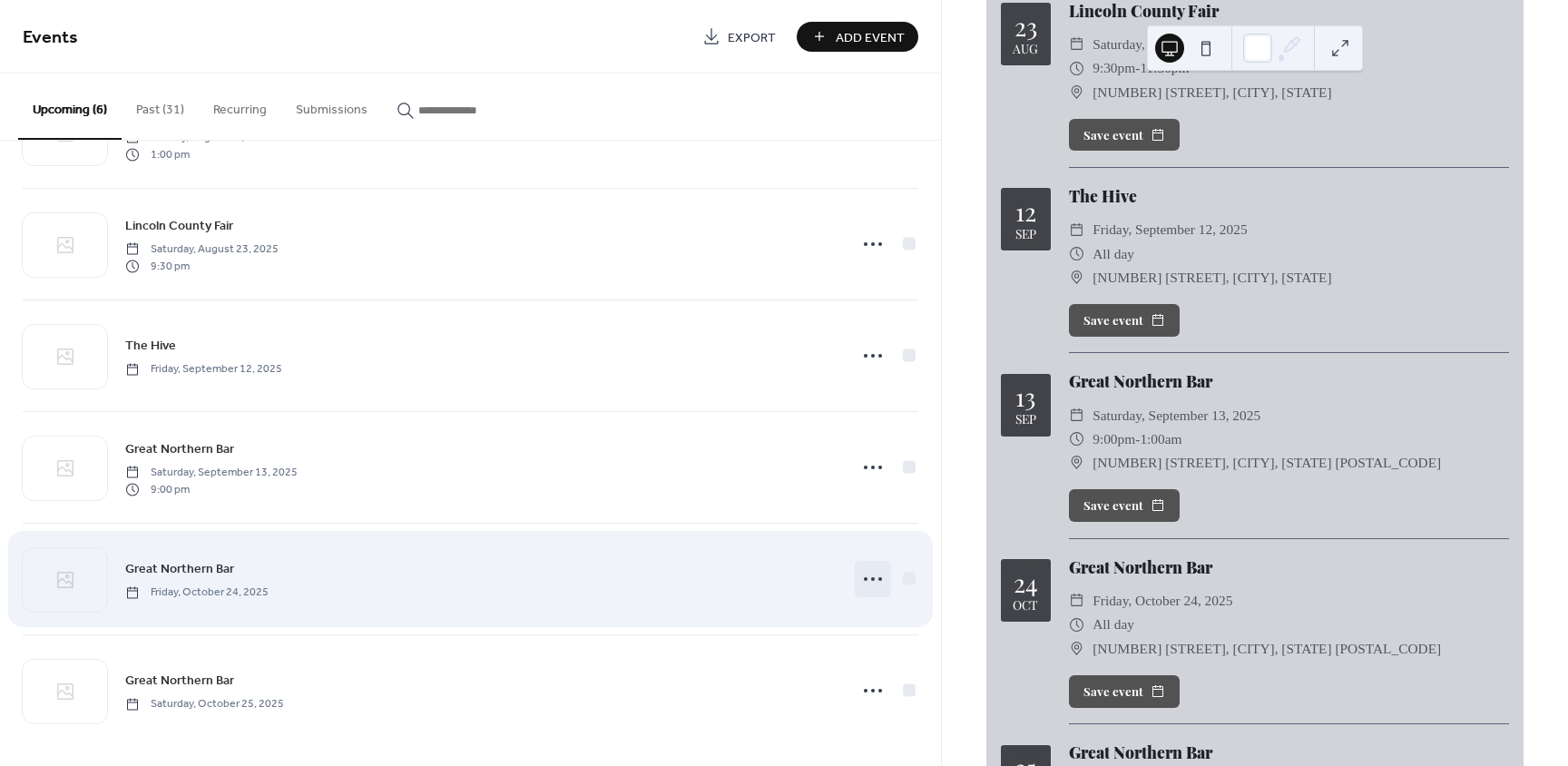 click 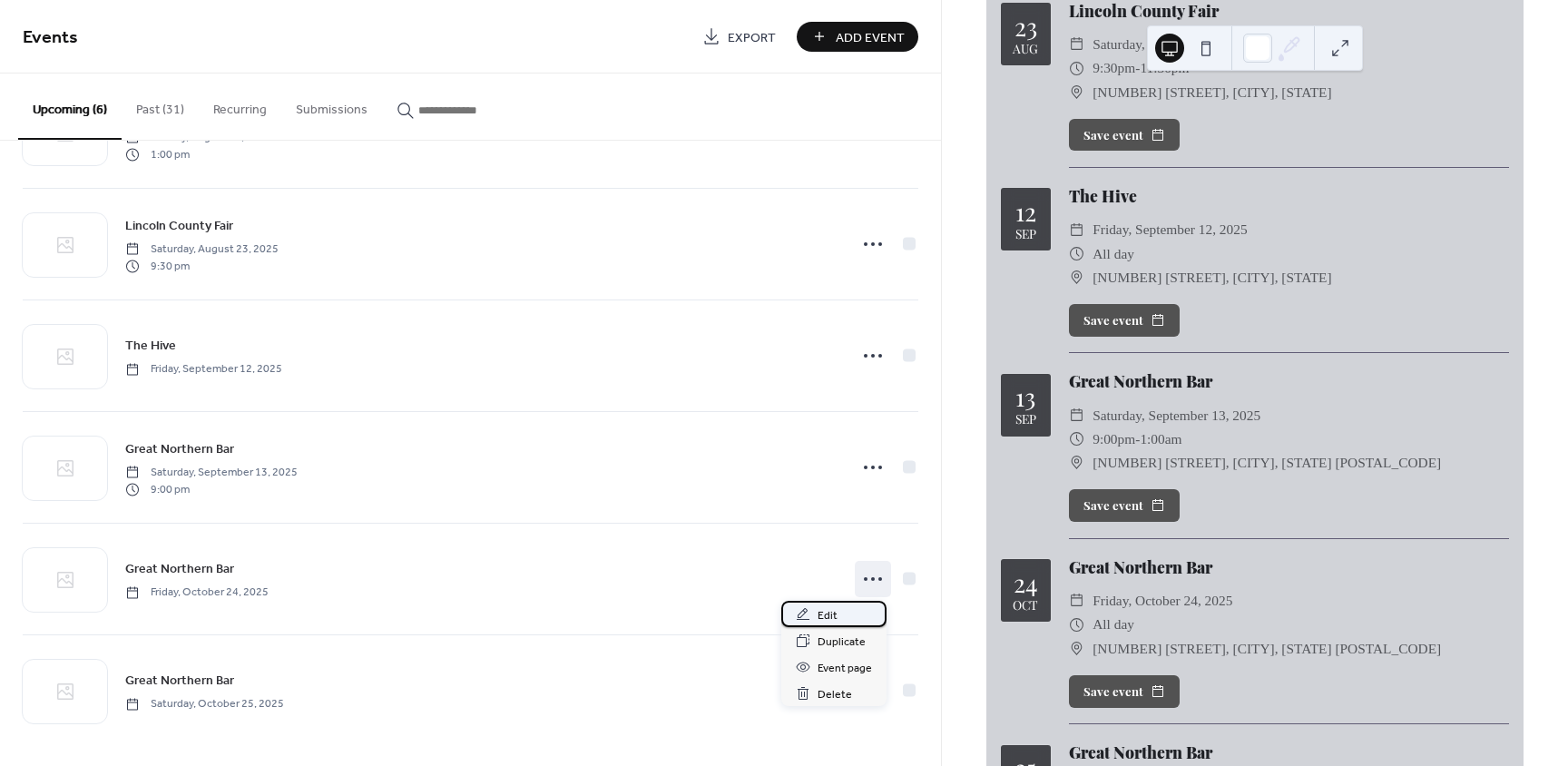 click on "Edit" at bounding box center (834, 614) 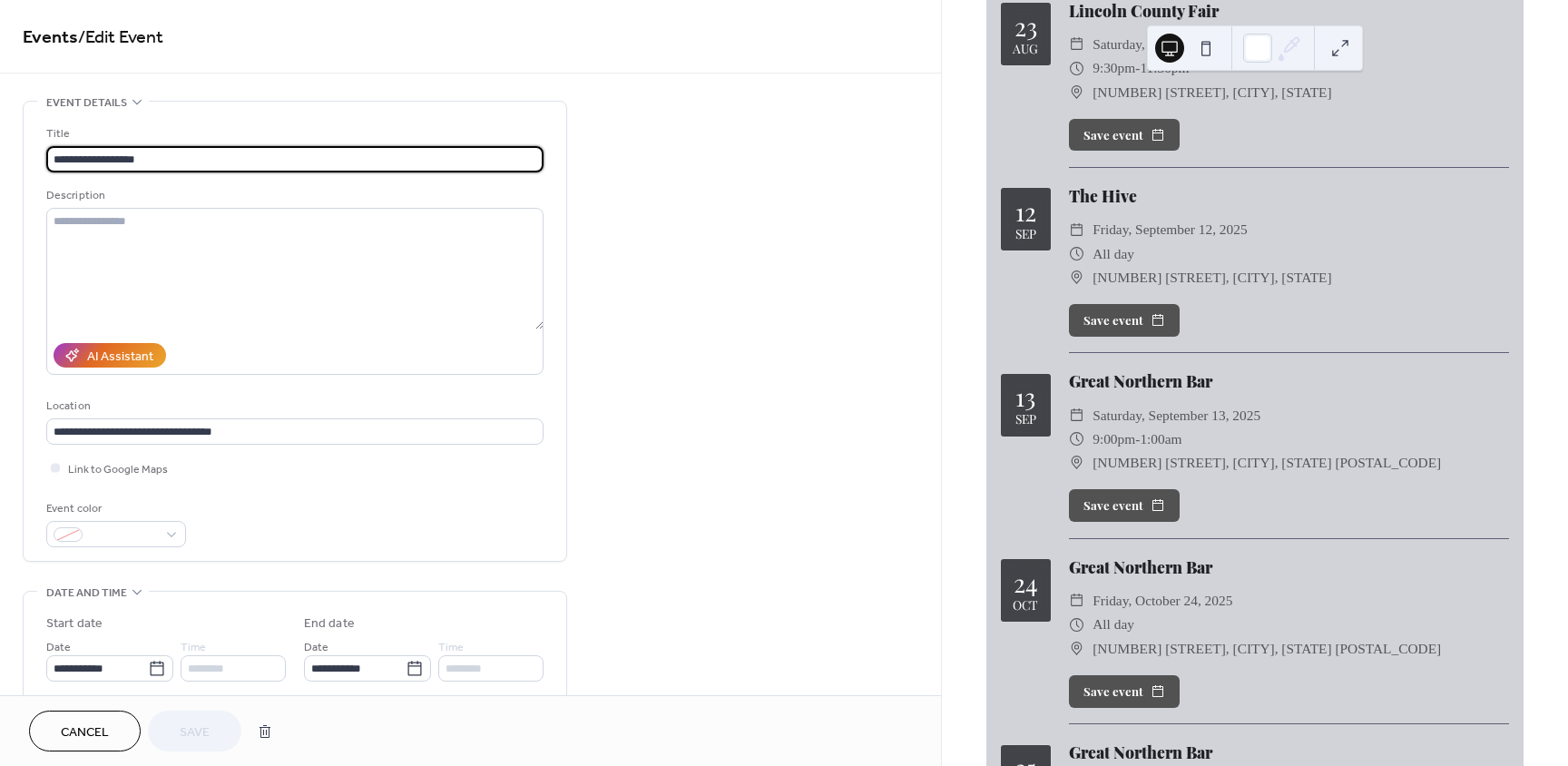 scroll, scrollTop: 1, scrollLeft: 0, axis: vertical 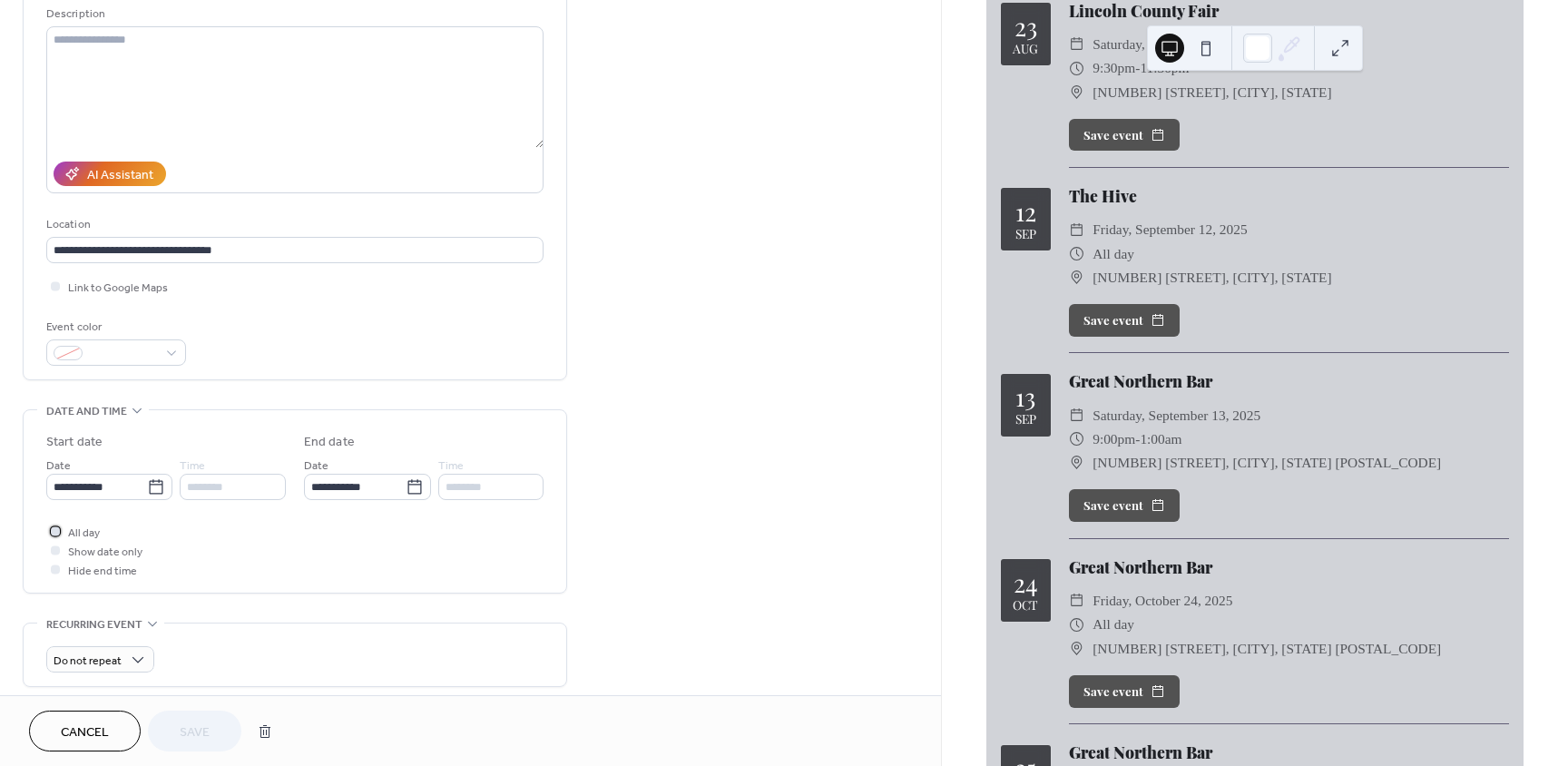 click at bounding box center [55, 531] 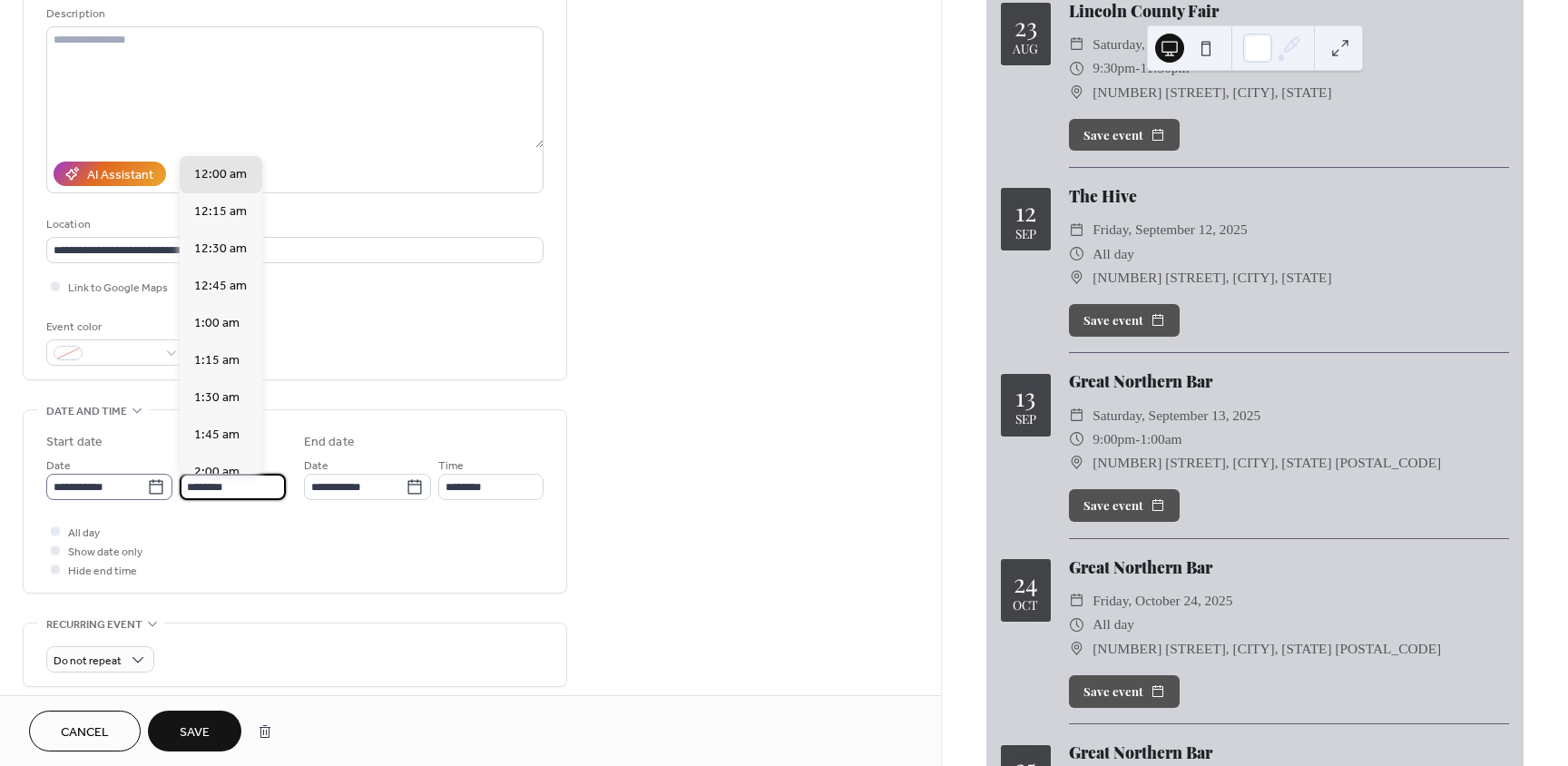 drag, startPoint x: 235, startPoint y: 481, endPoint x: 158, endPoint y: 483, distance: 77.02597 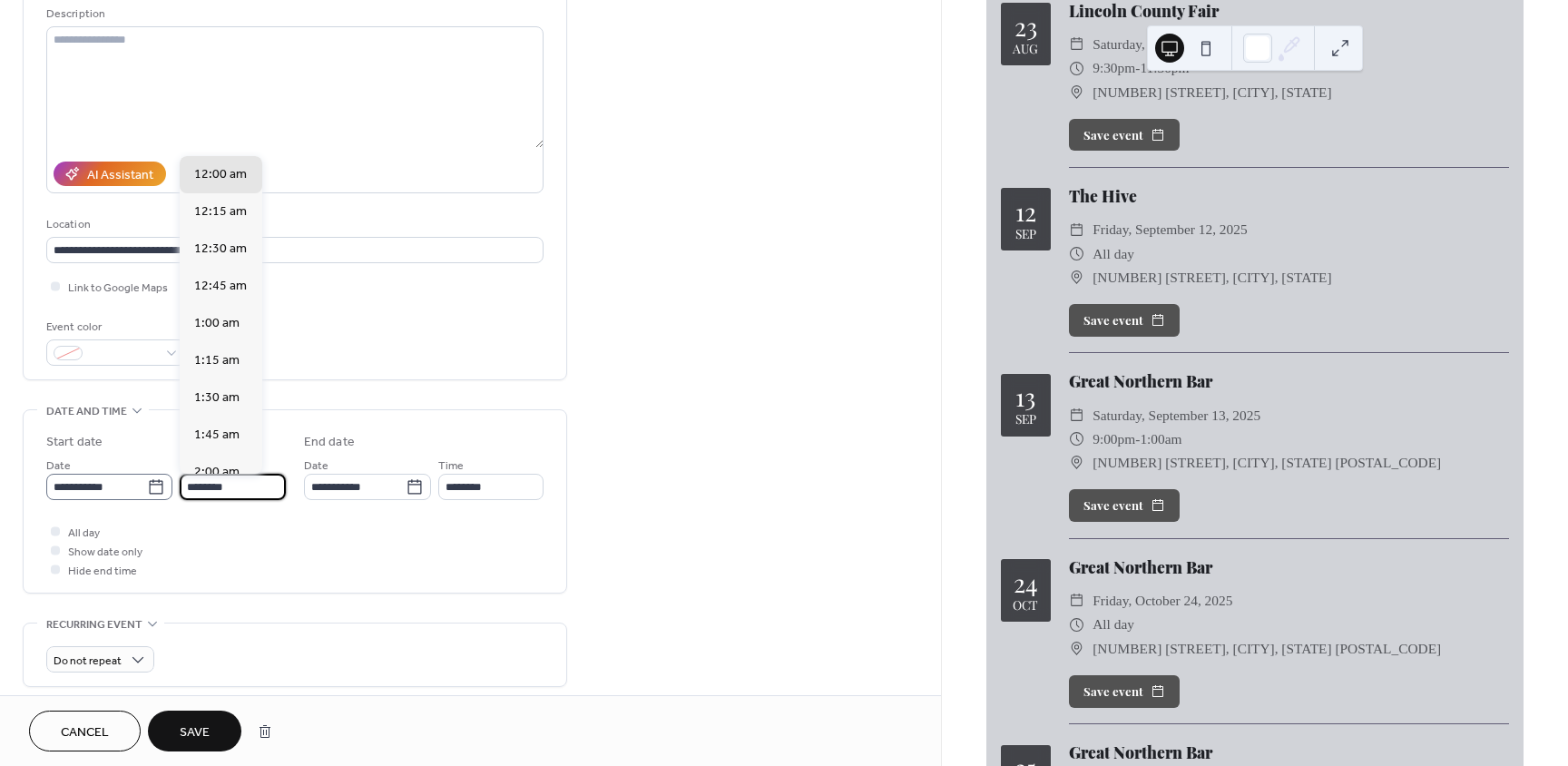 click on "**********" at bounding box center (166, 477) 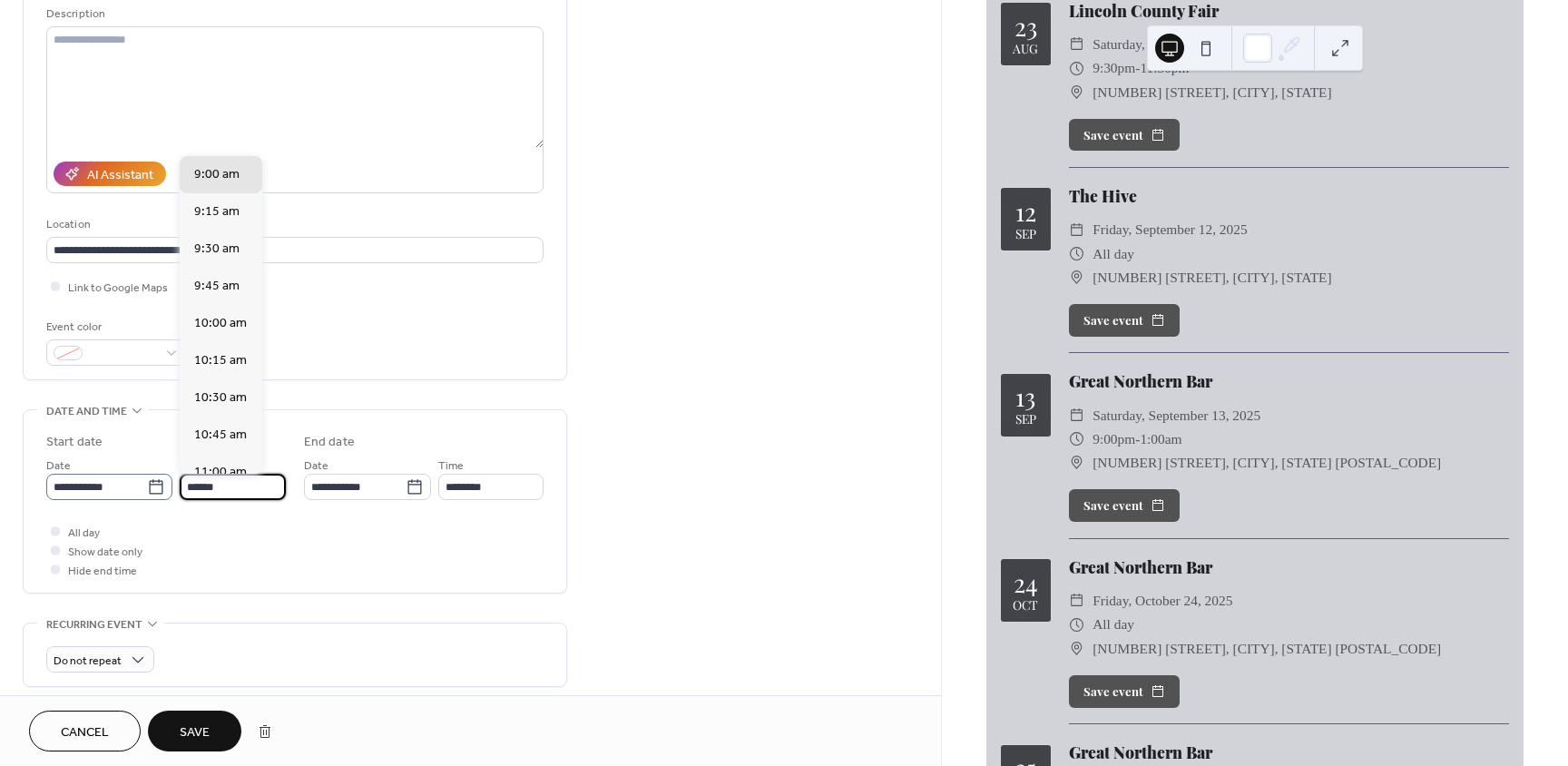 scroll, scrollTop: 3126, scrollLeft: 0, axis: vertical 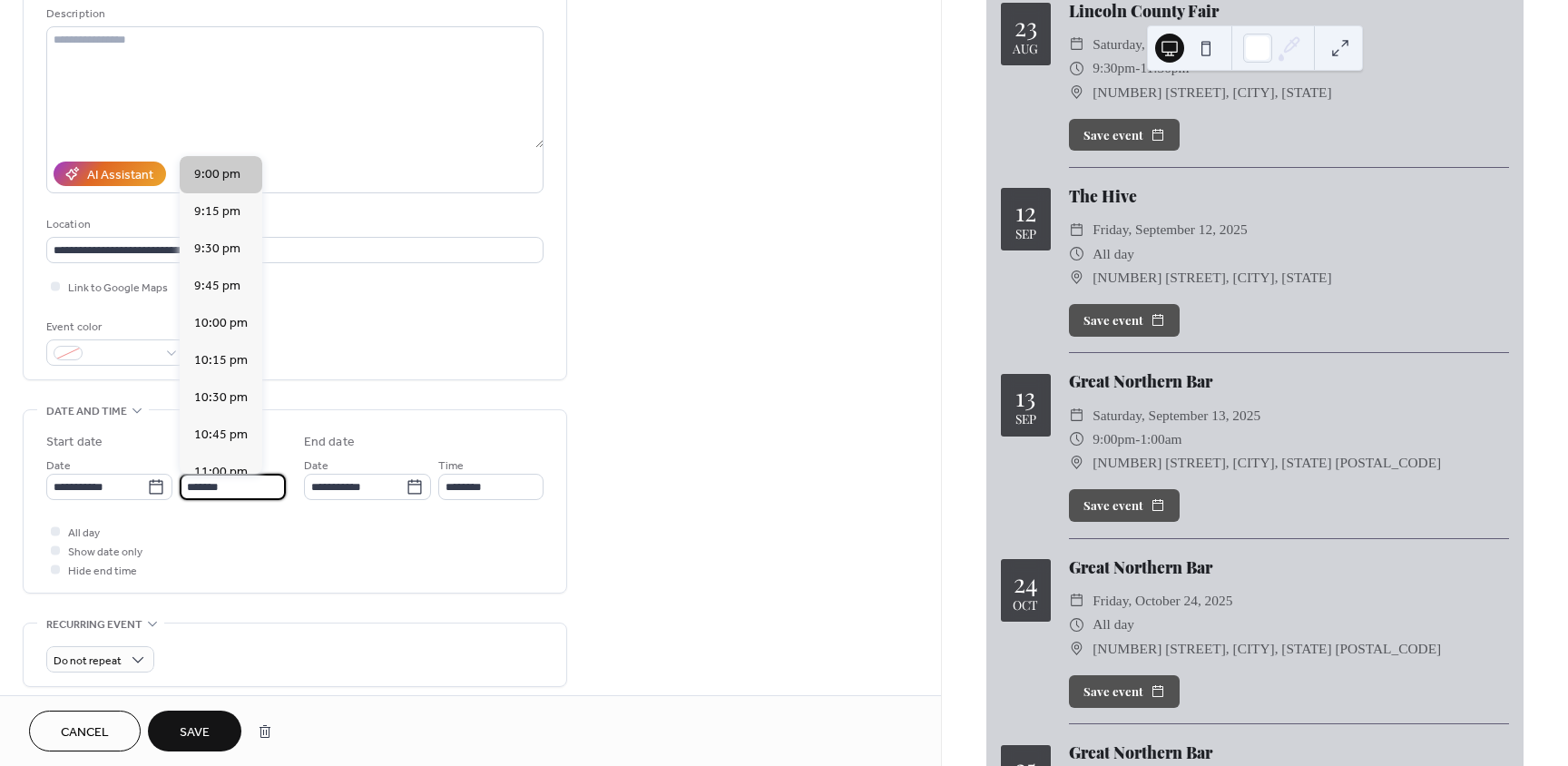 type on "*******" 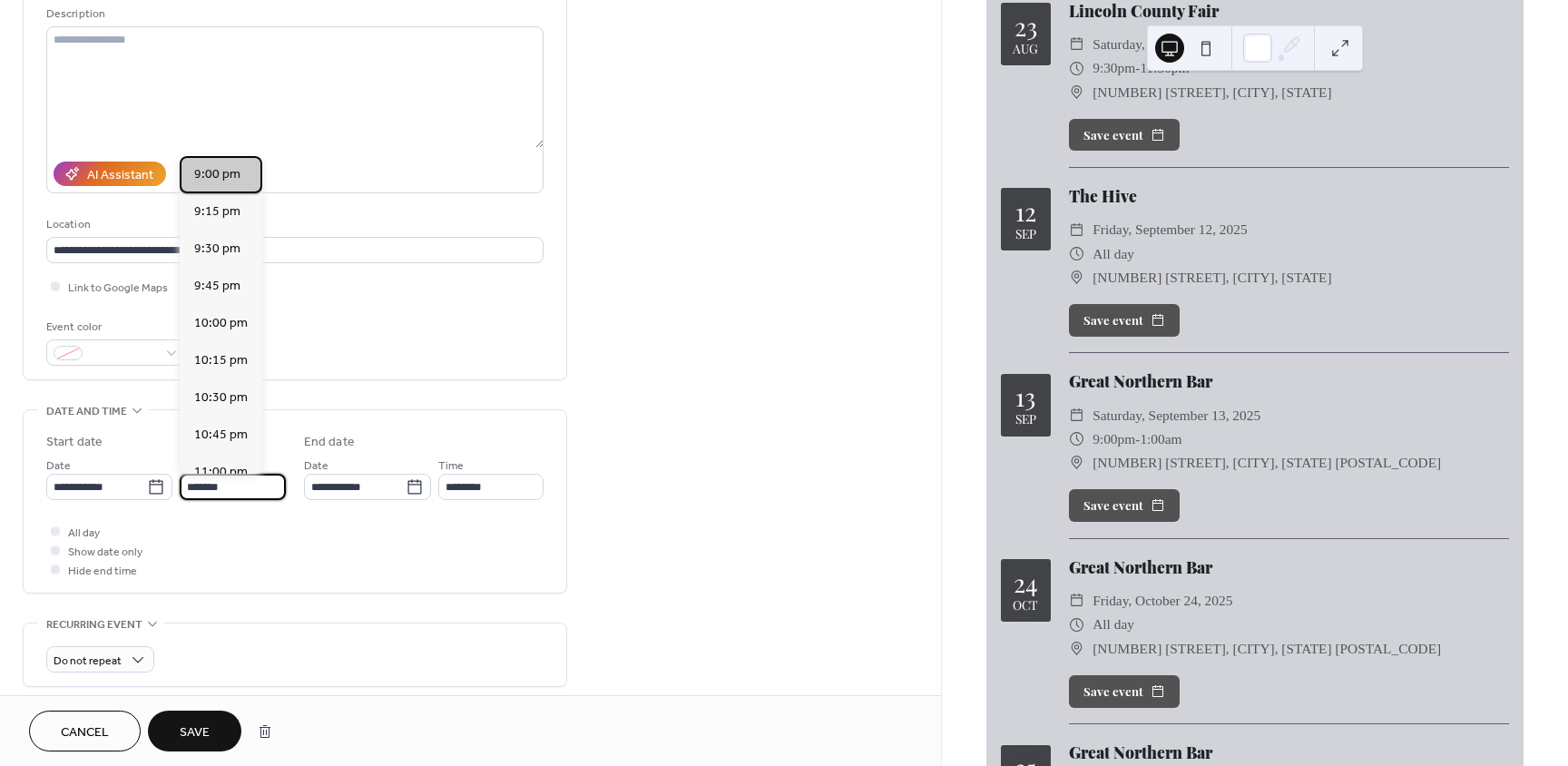 click on "9:00 pm" at bounding box center (217, 174) 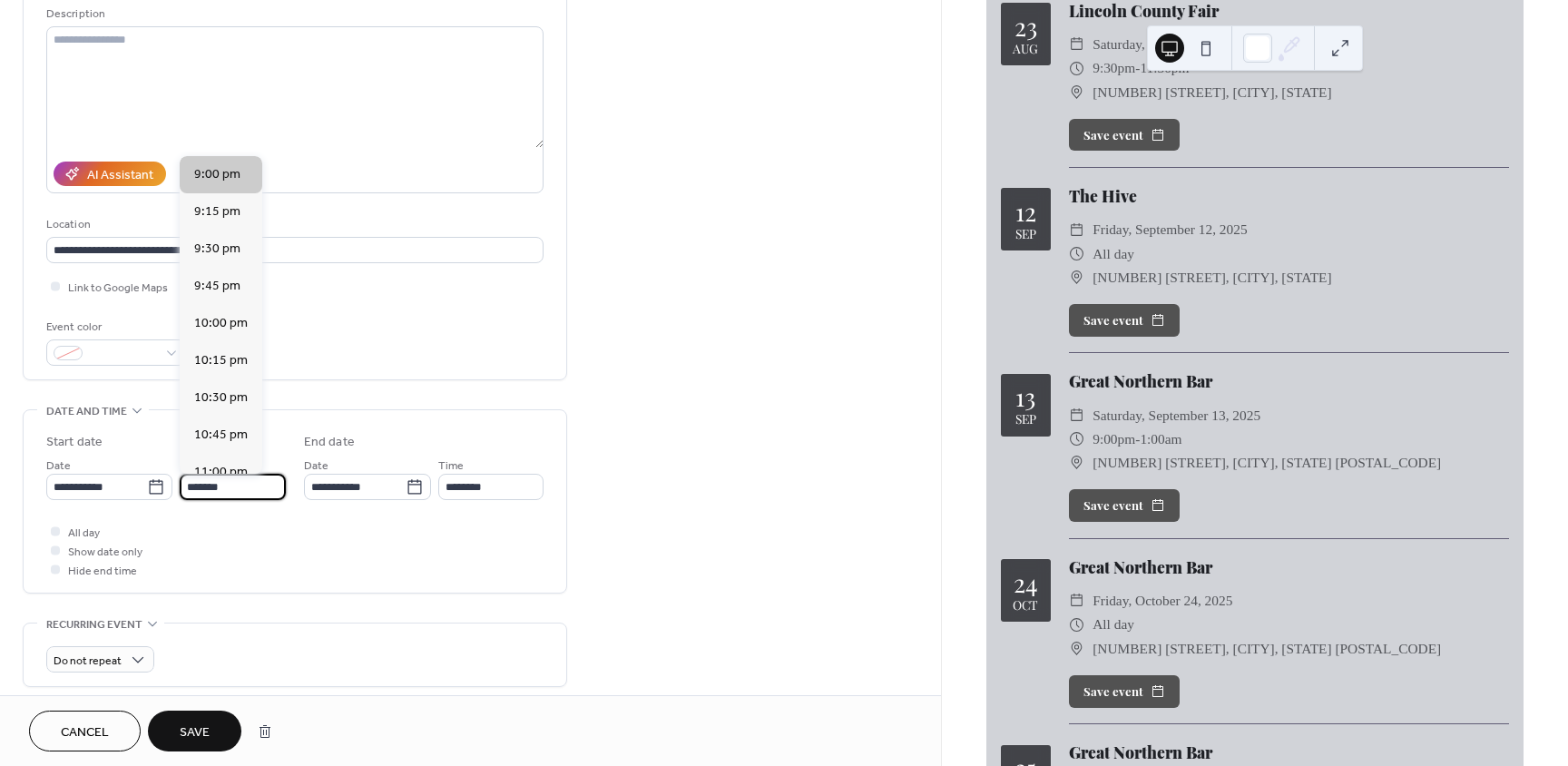 type on "*******" 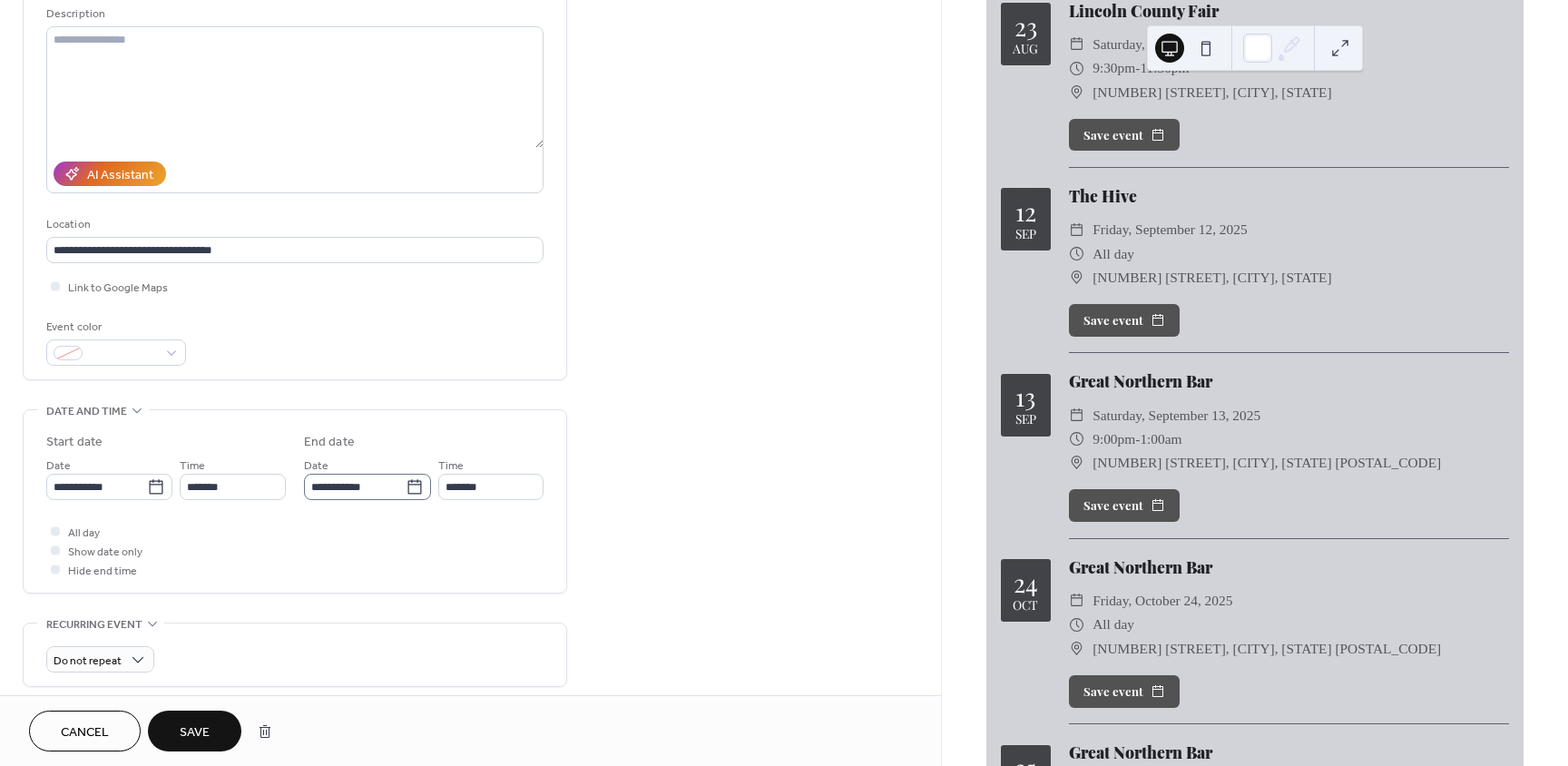 click 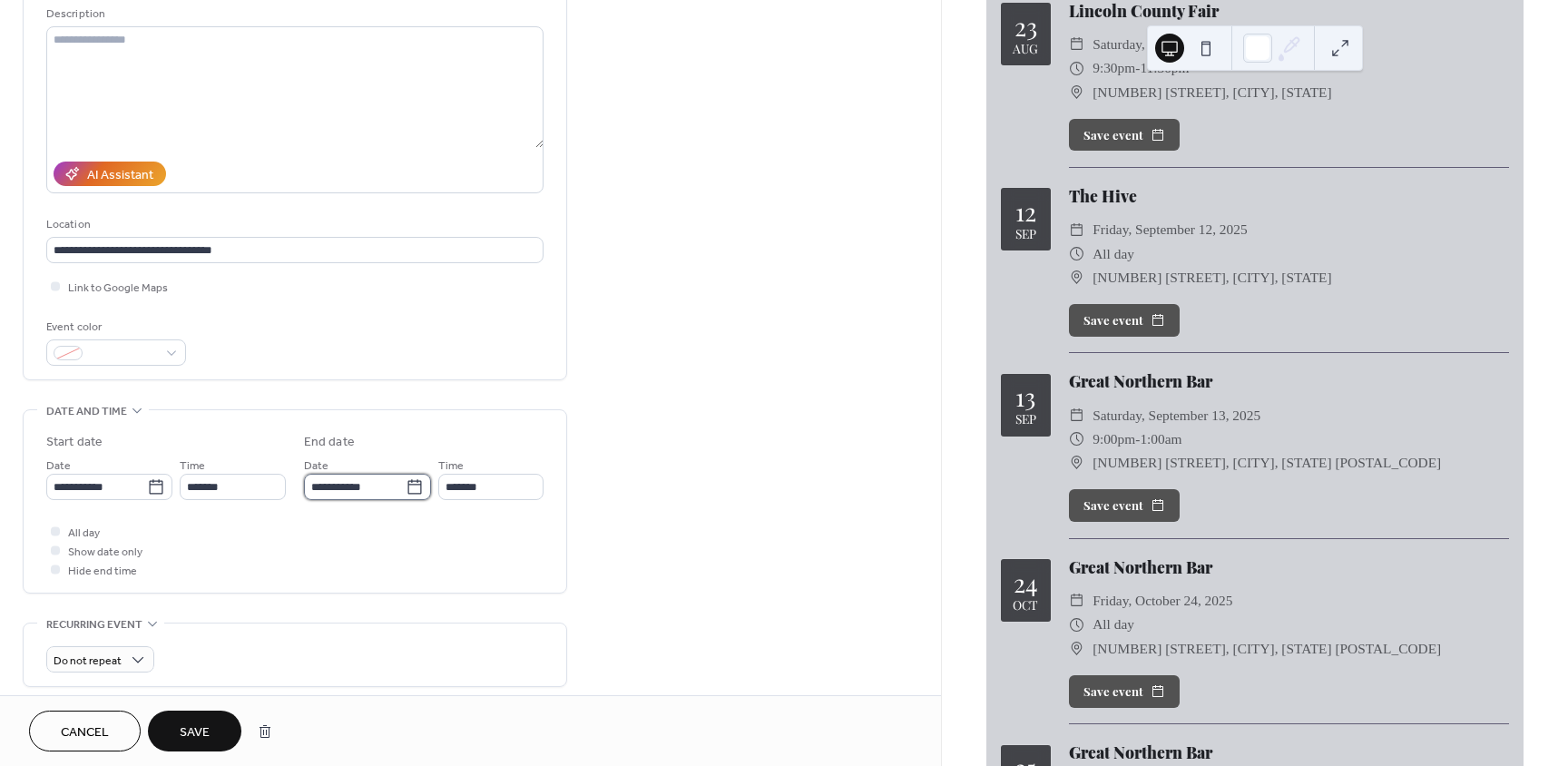 click on "**********" at bounding box center (355, 486) 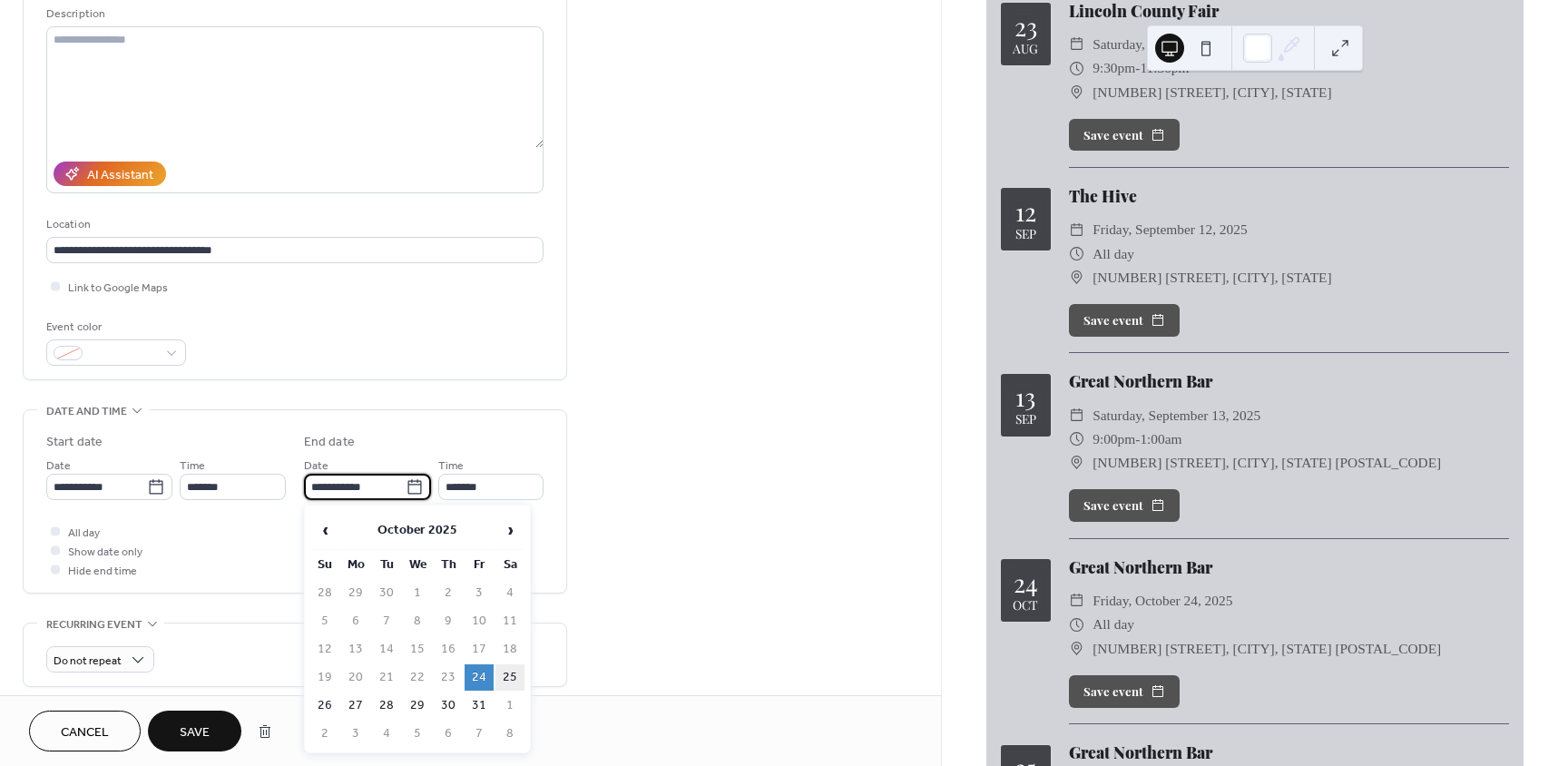 click on "25" at bounding box center [510, 677] 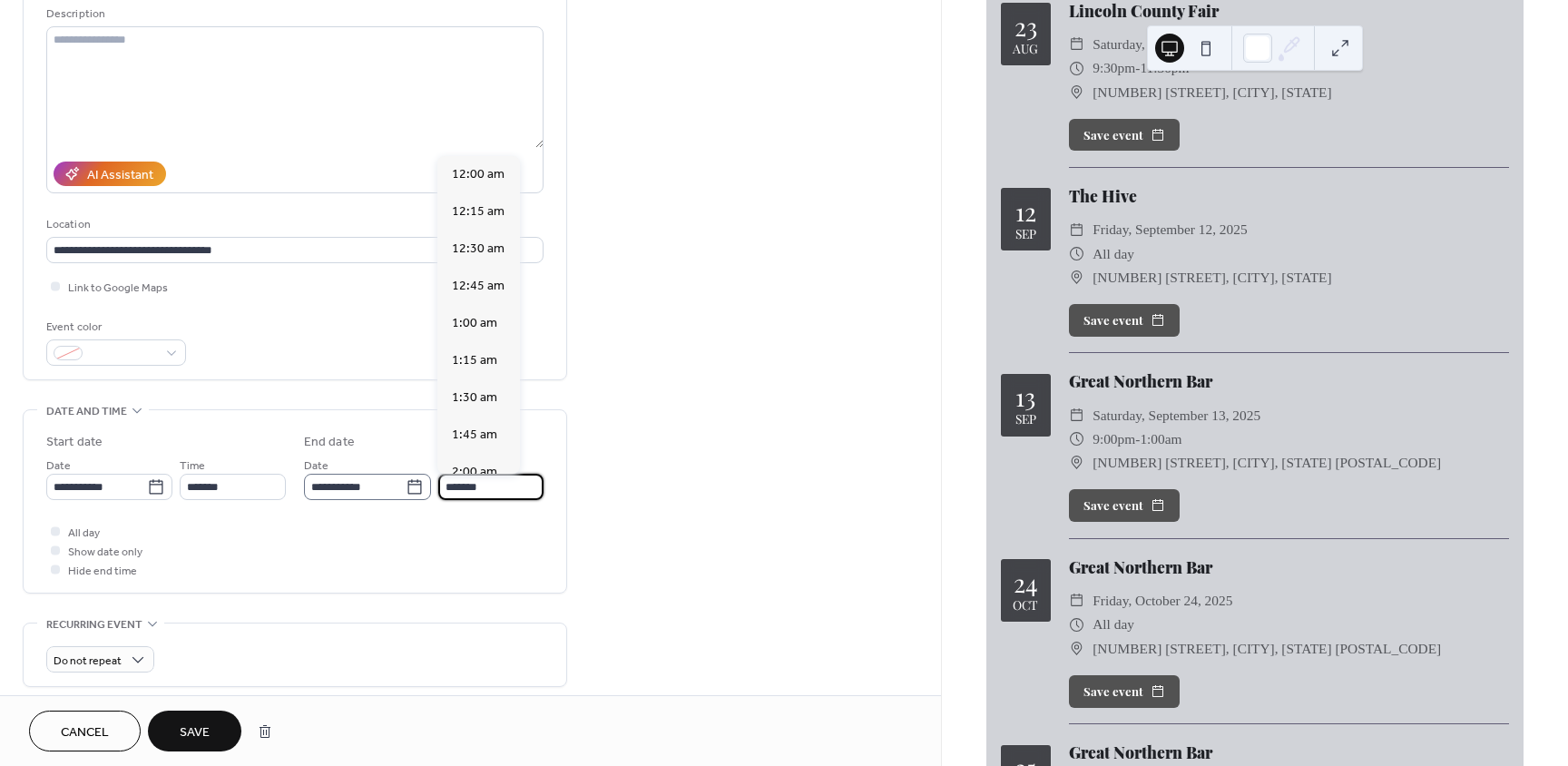 scroll, scrollTop: 3126, scrollLeft: 0, axis: vertical 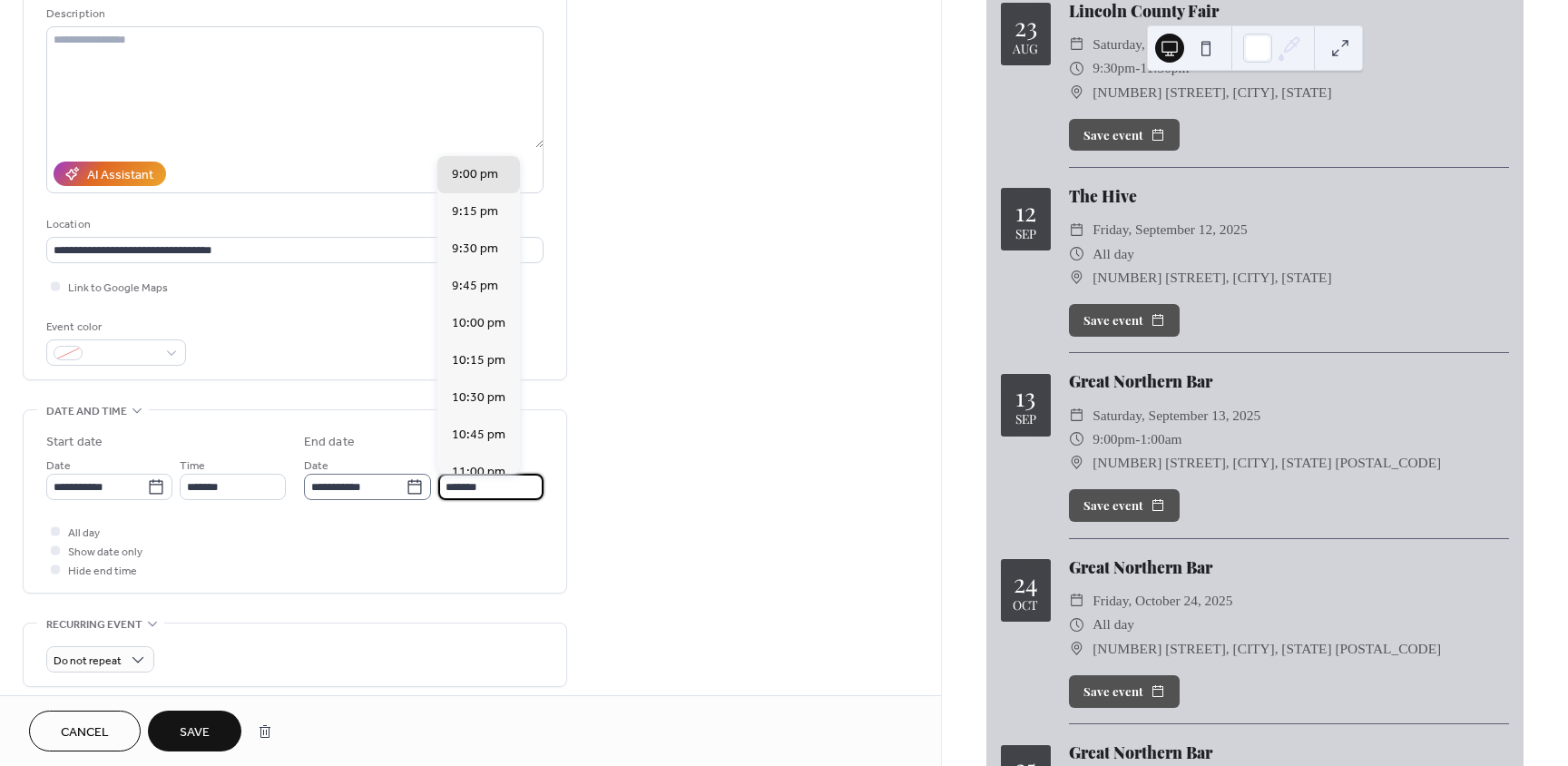 drag, startPoint x: 475, startPoint y: 489, endPoint x: 389, endPoint y: 493, distance: 86.092973 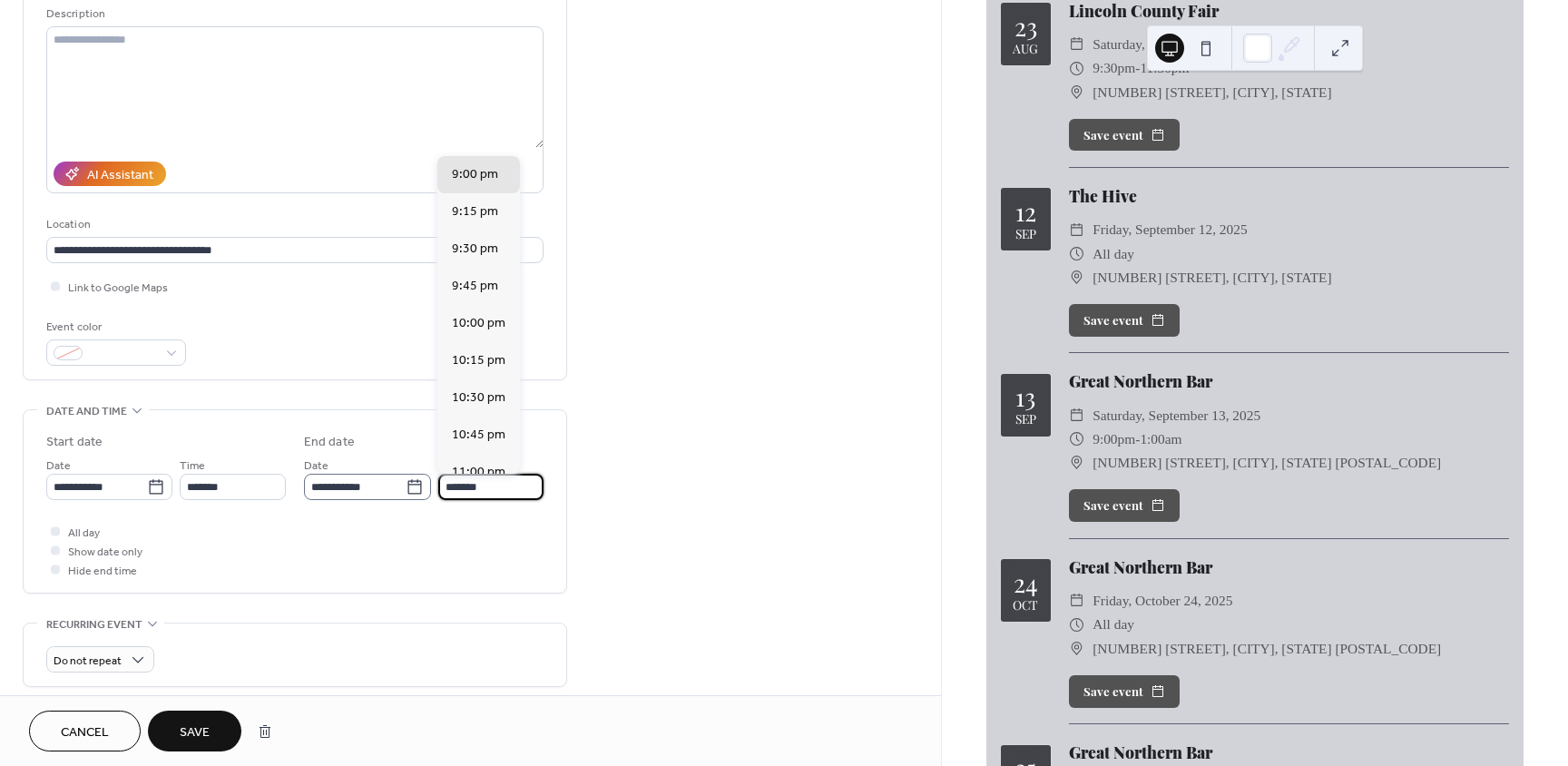 click on "**********" at bounding box center [424, 477] 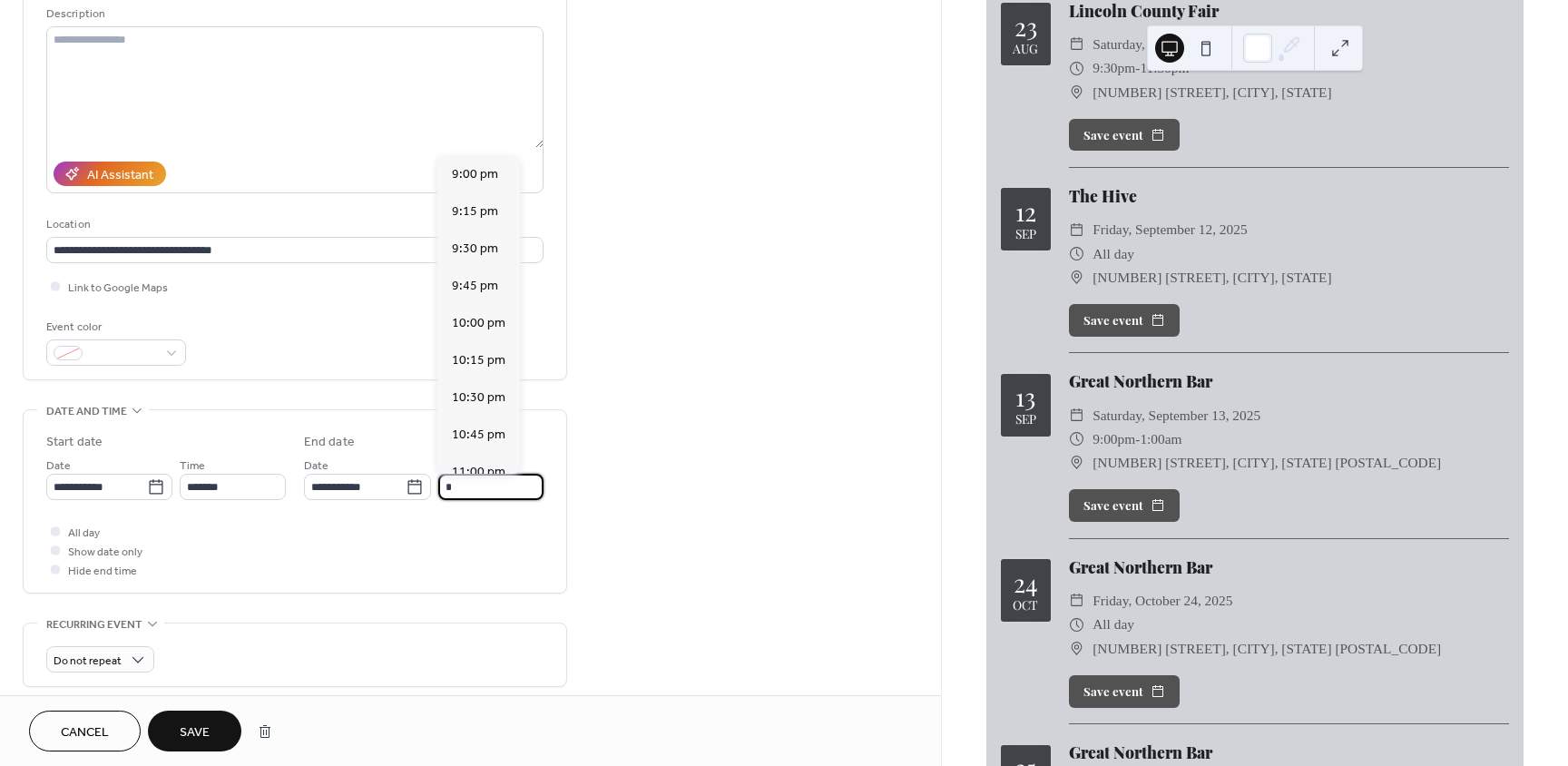 scroll, scrollTop: 0, scrollLeft: 0, axis: both 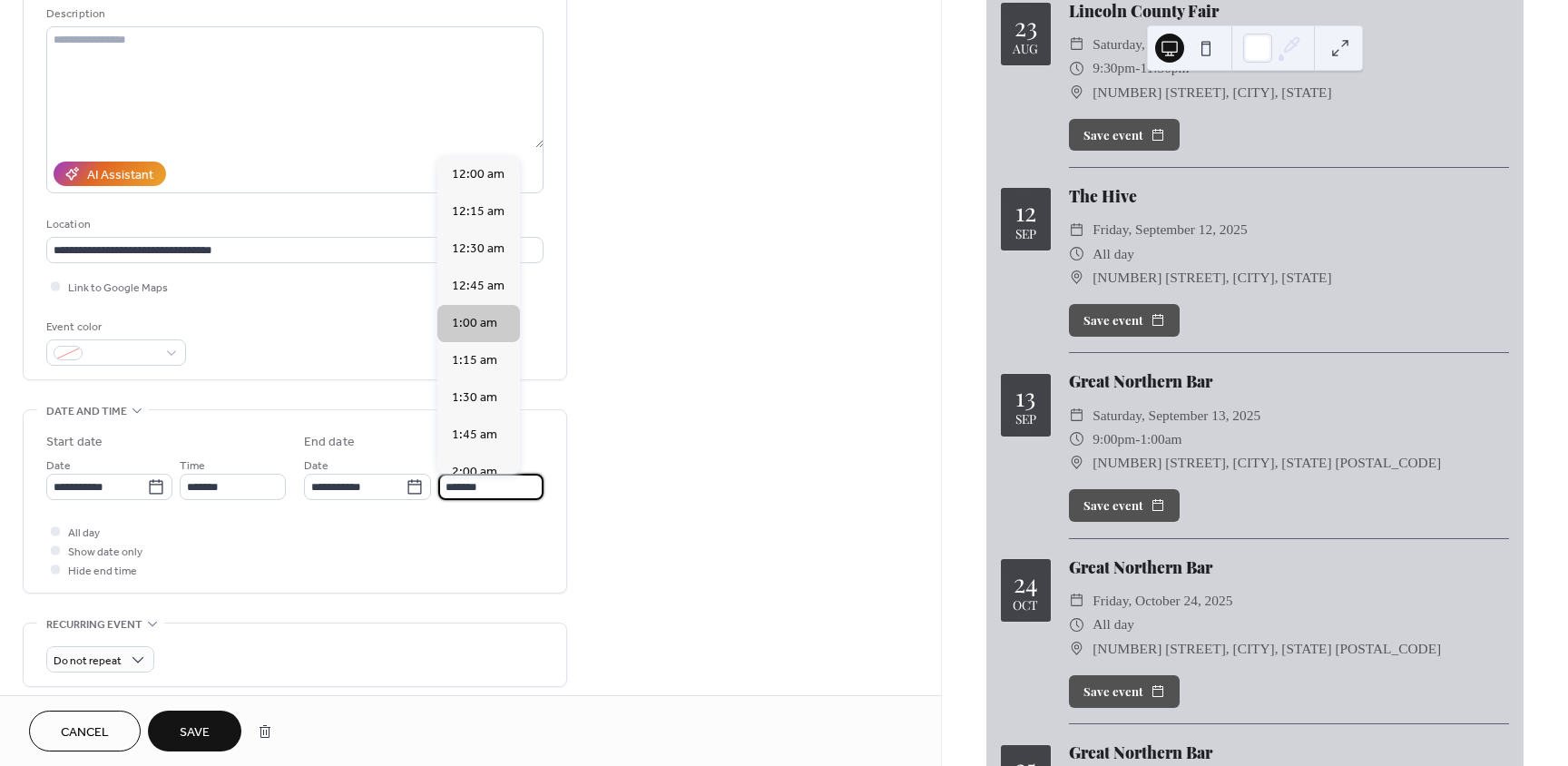 type on "*******" 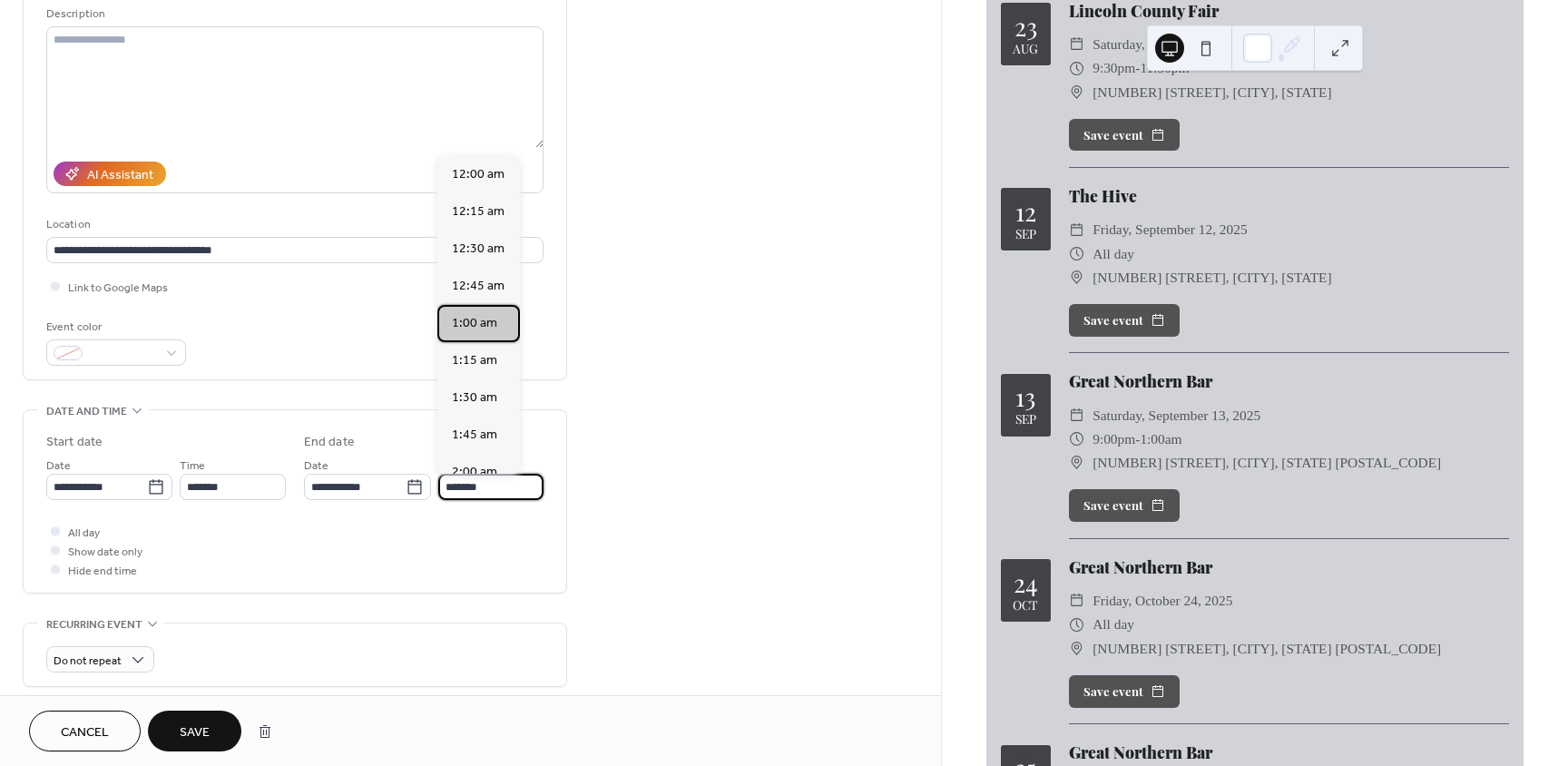 click on "1:00 am" at bounding box center [475, 323] 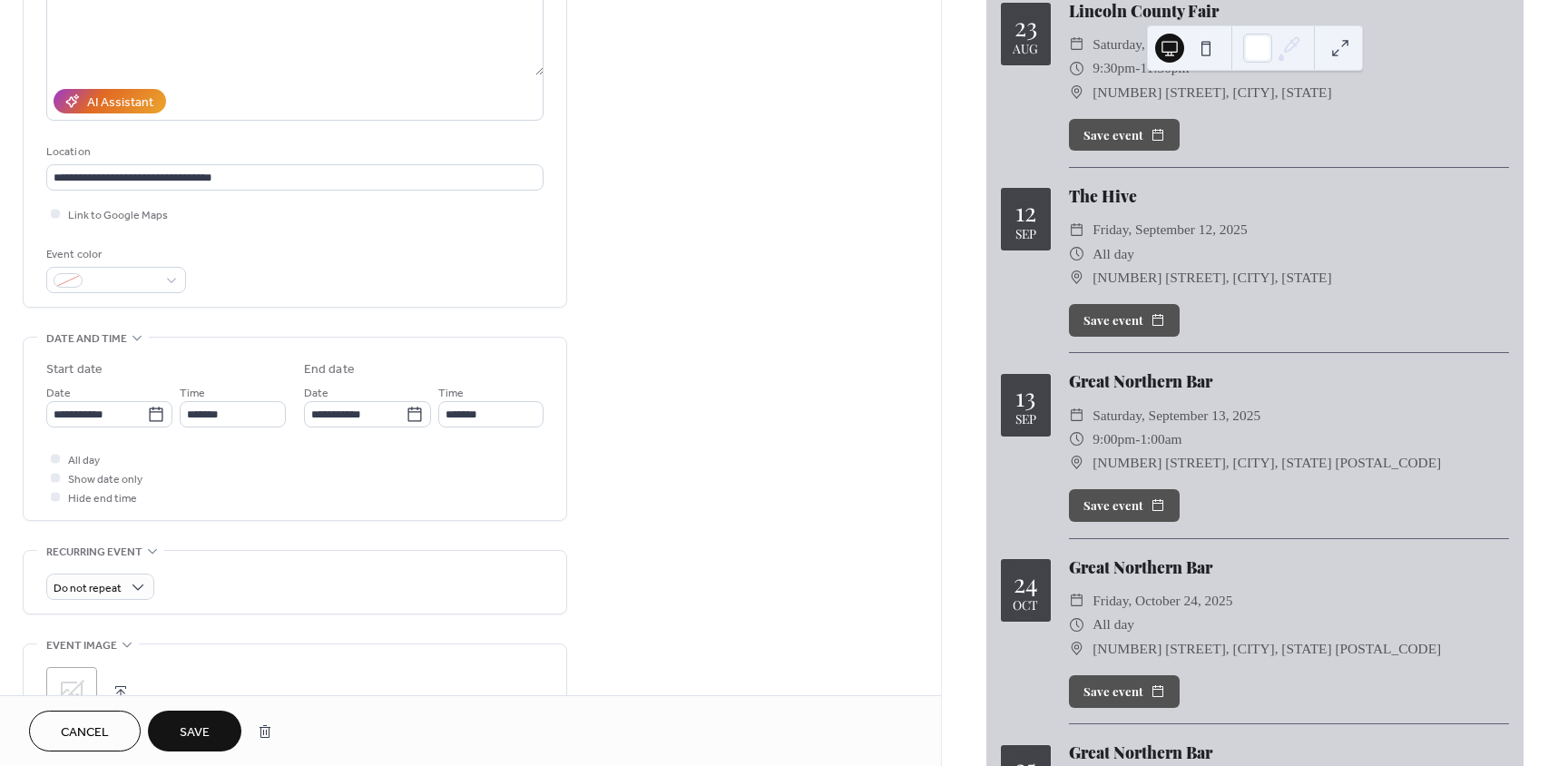 scroll, scrollTop: 454, scrollLeft: 0, axis: vertical 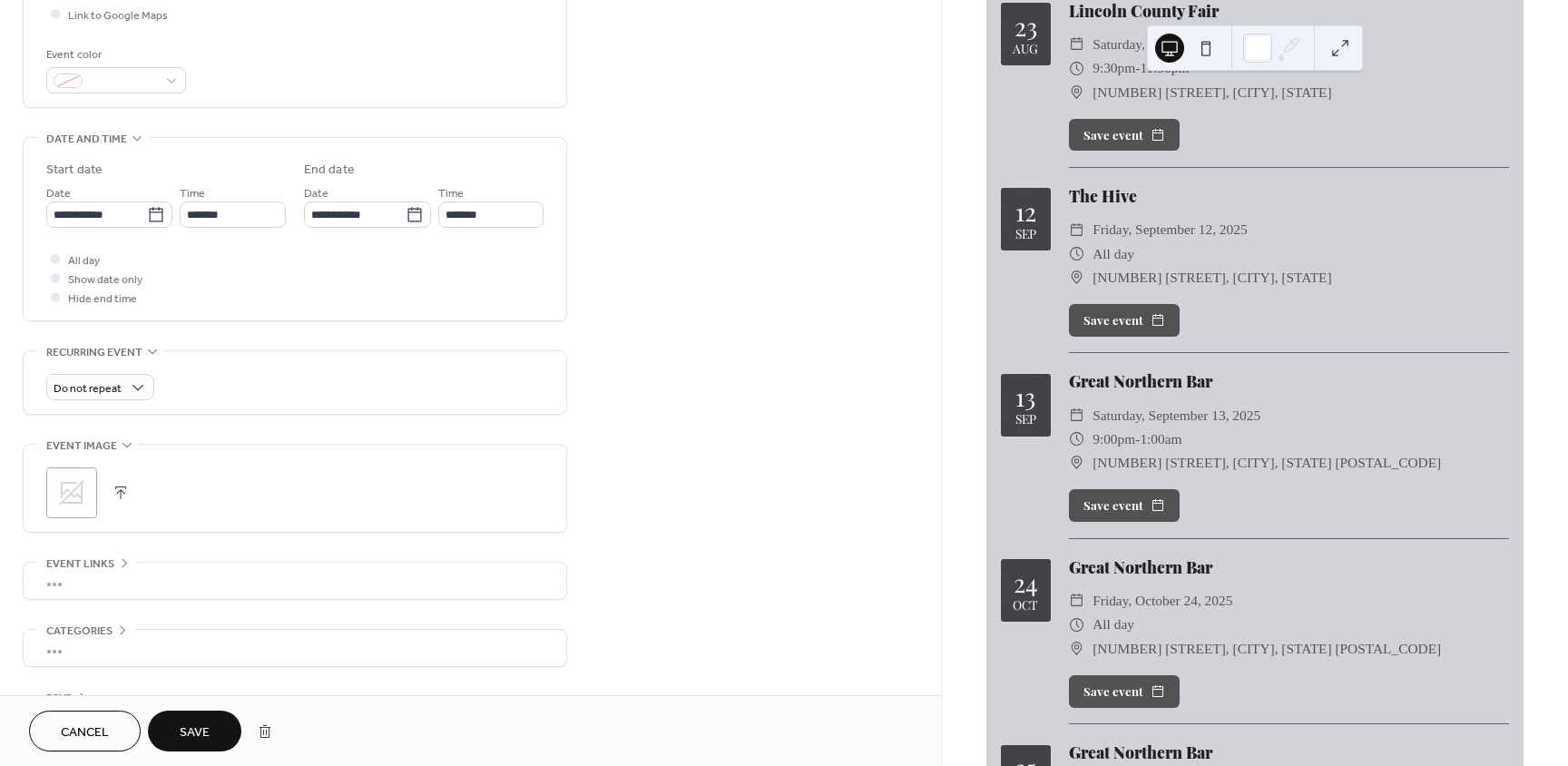 click on "Save" at bounding box center (194, 731) 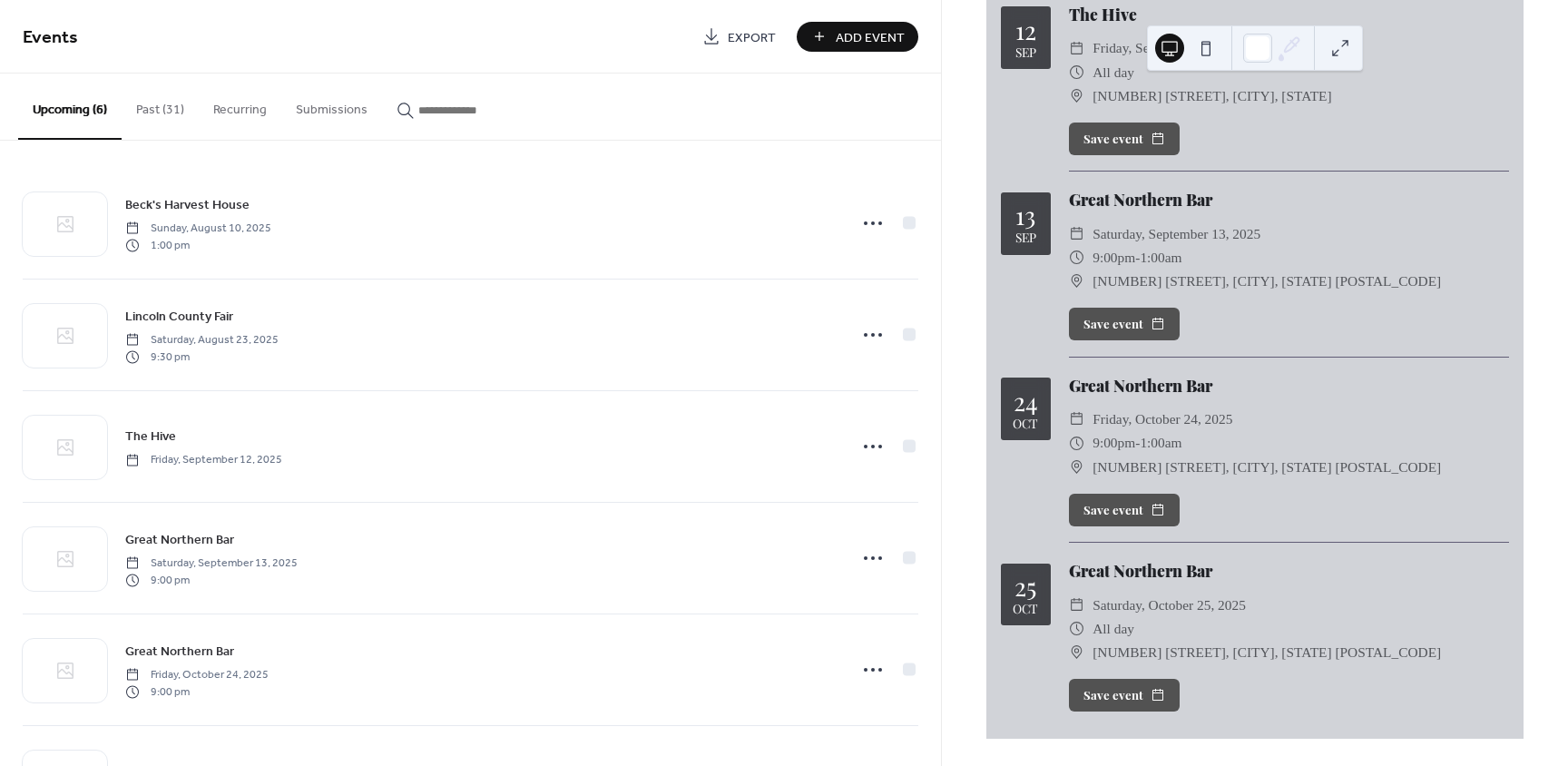 scroll, scrollTop: 558, scrollLeft: 0, axis: vertical 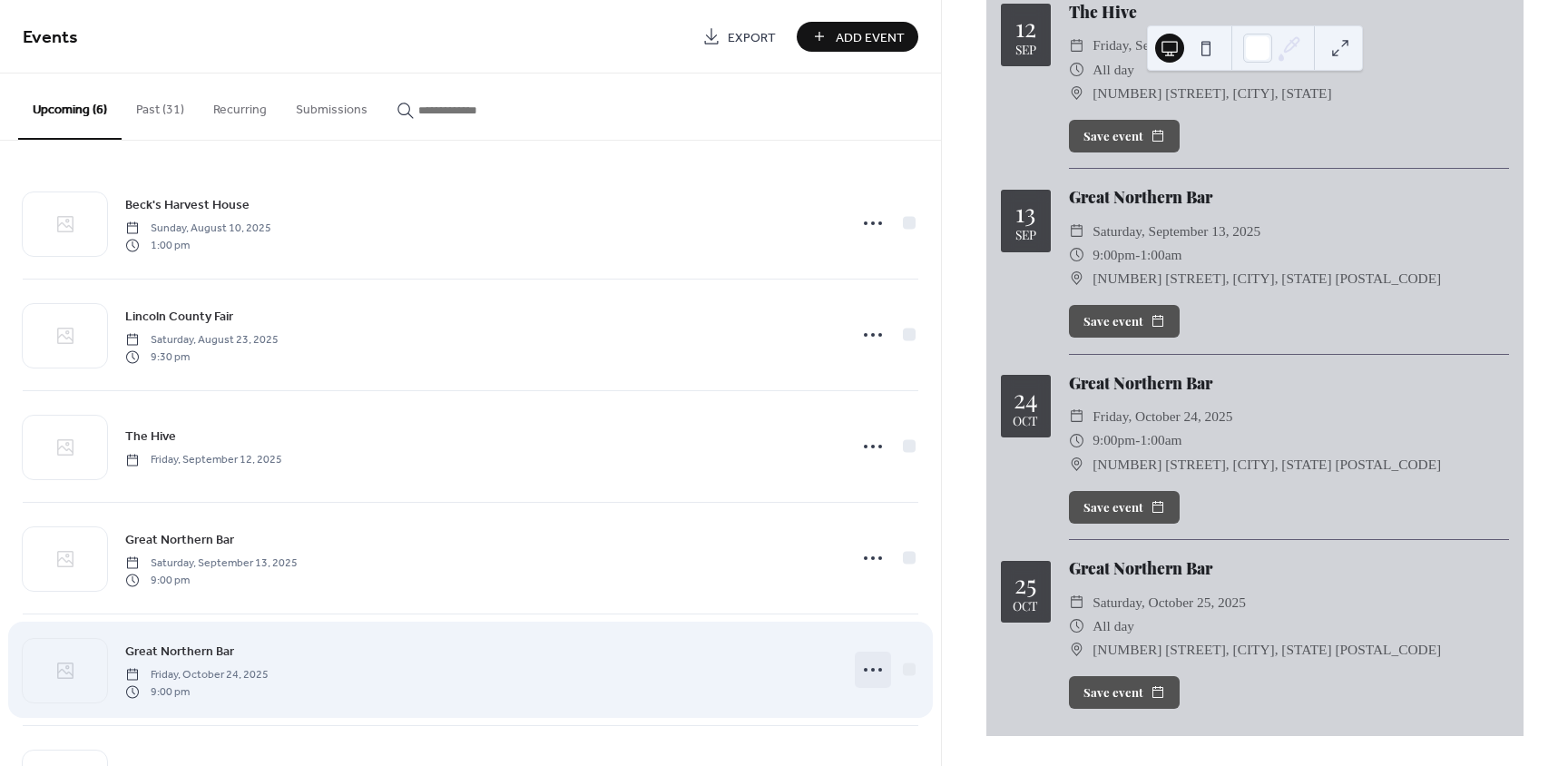 click 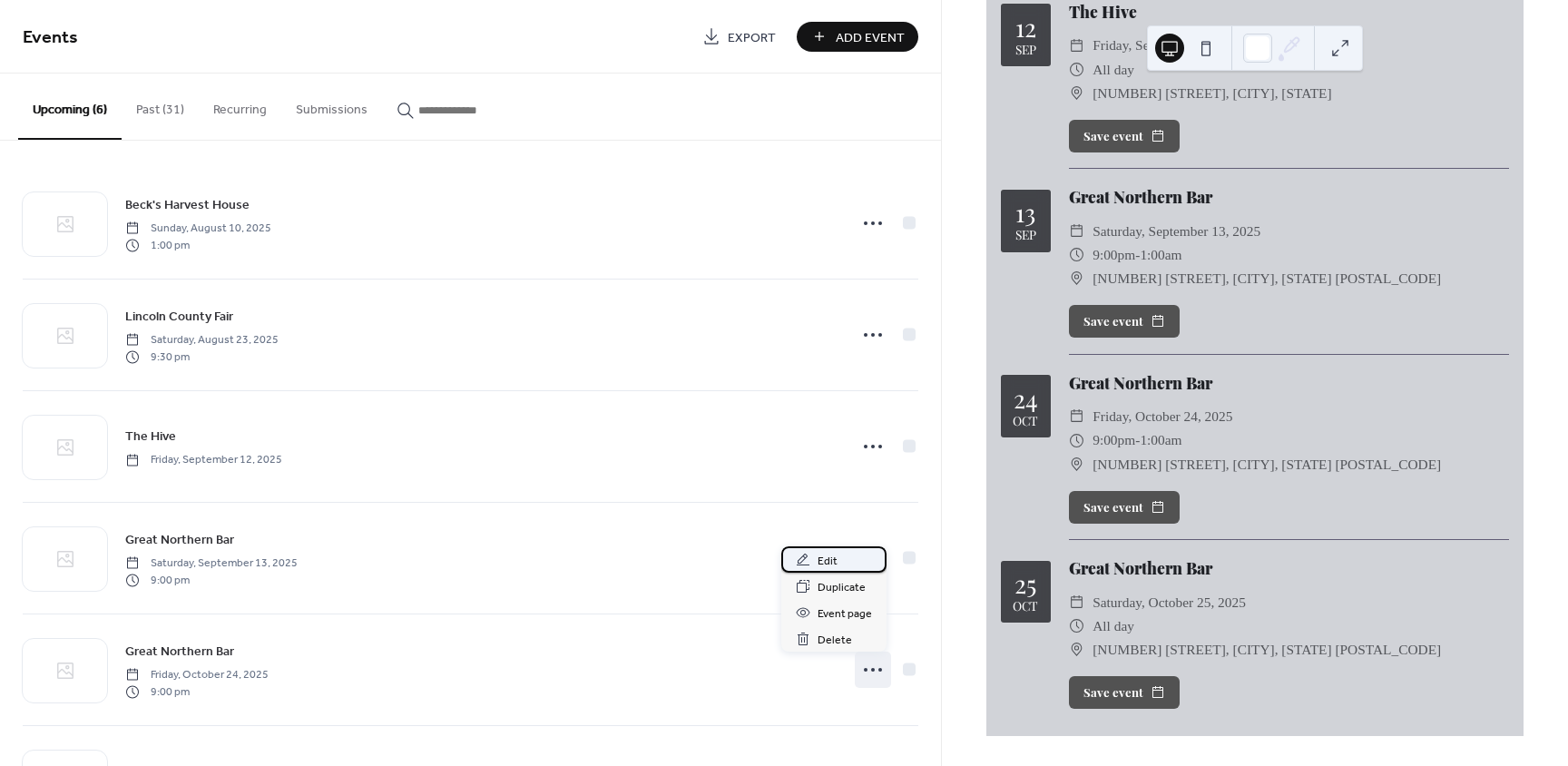 click on "Edit" at bounding box center [828, 561] 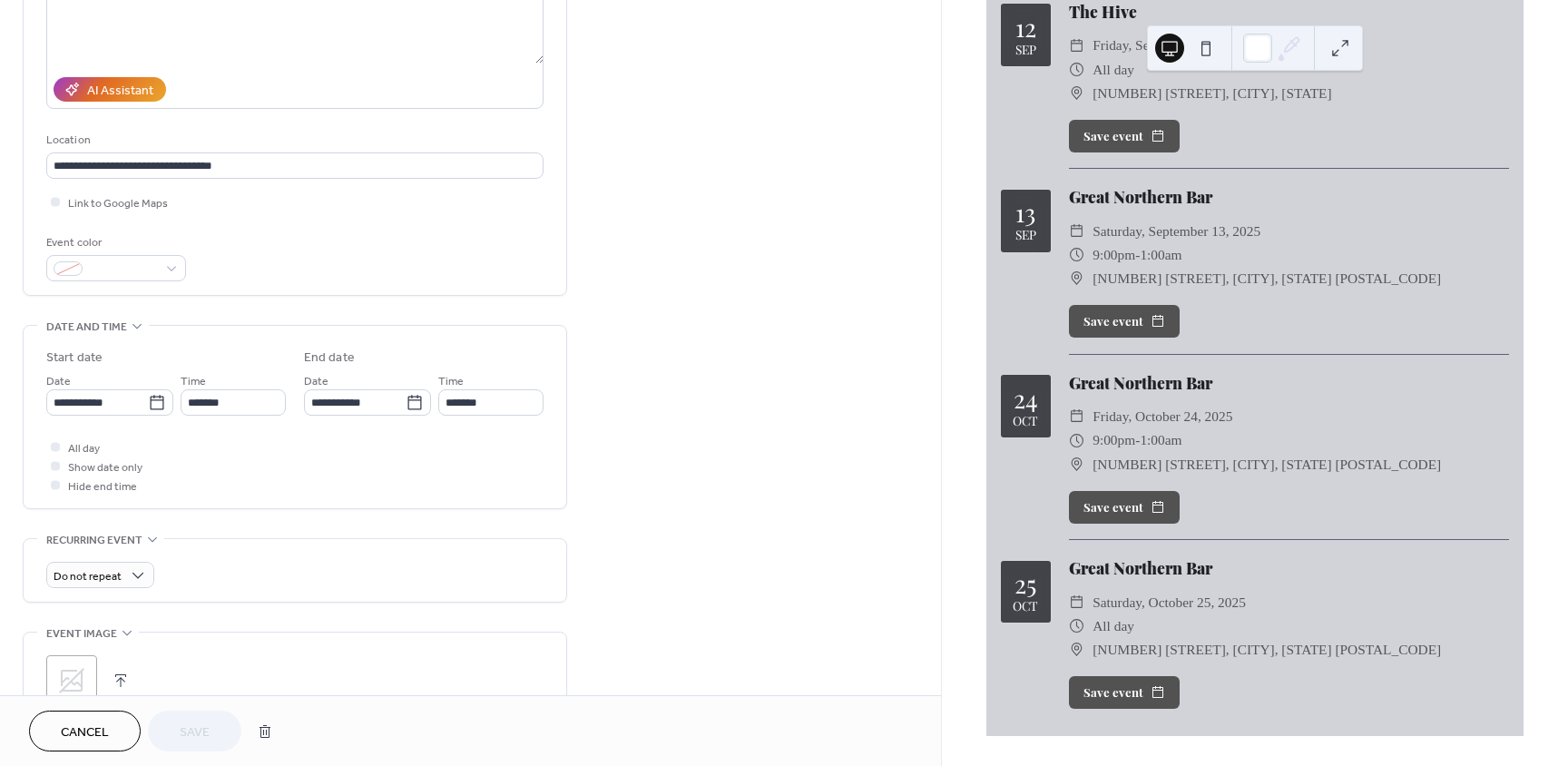 scroll, scrollTop: 272, scrollLeft: 0, axis: vertical 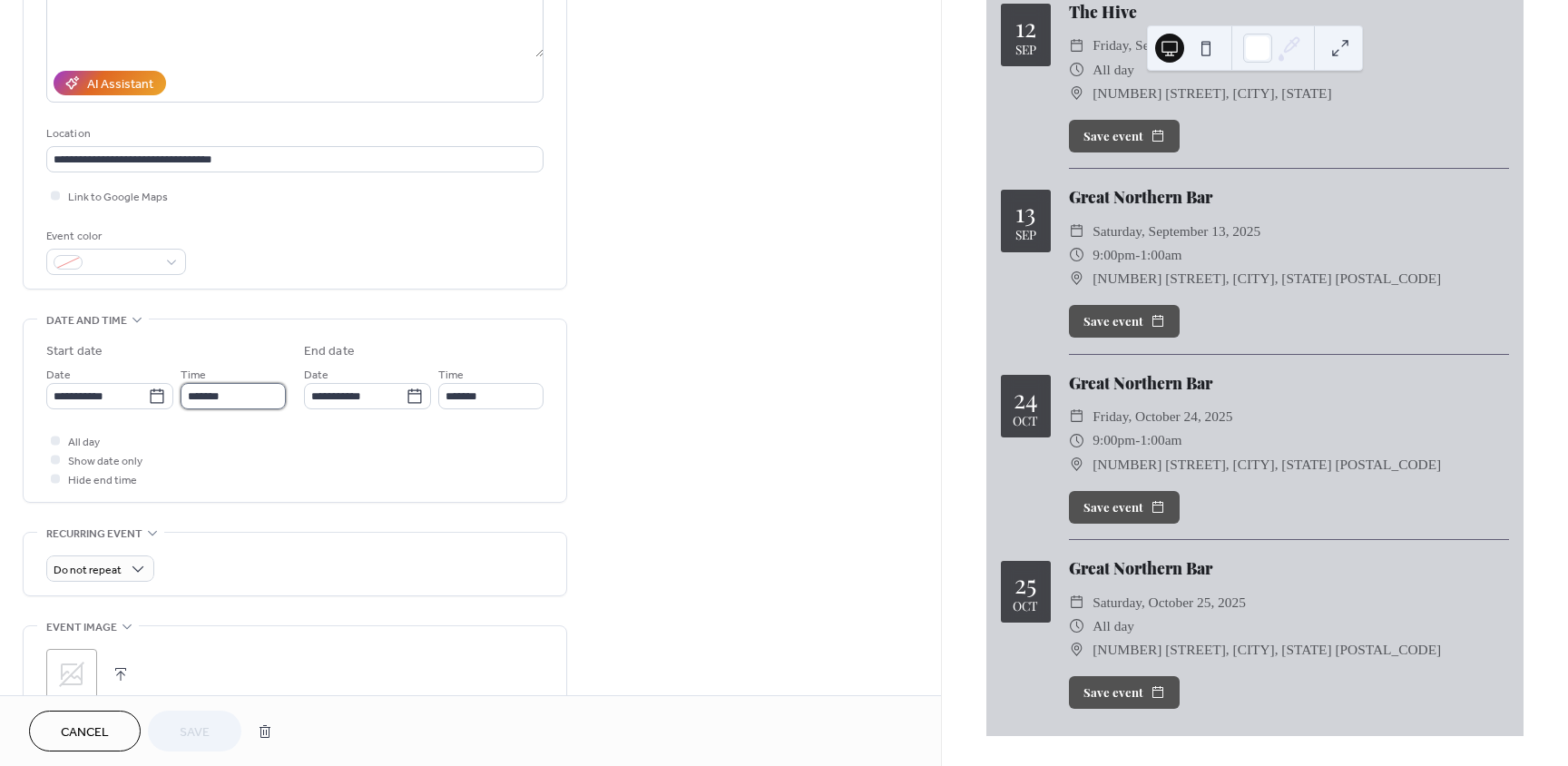 click on "*******" at bounding box center [233, 396] 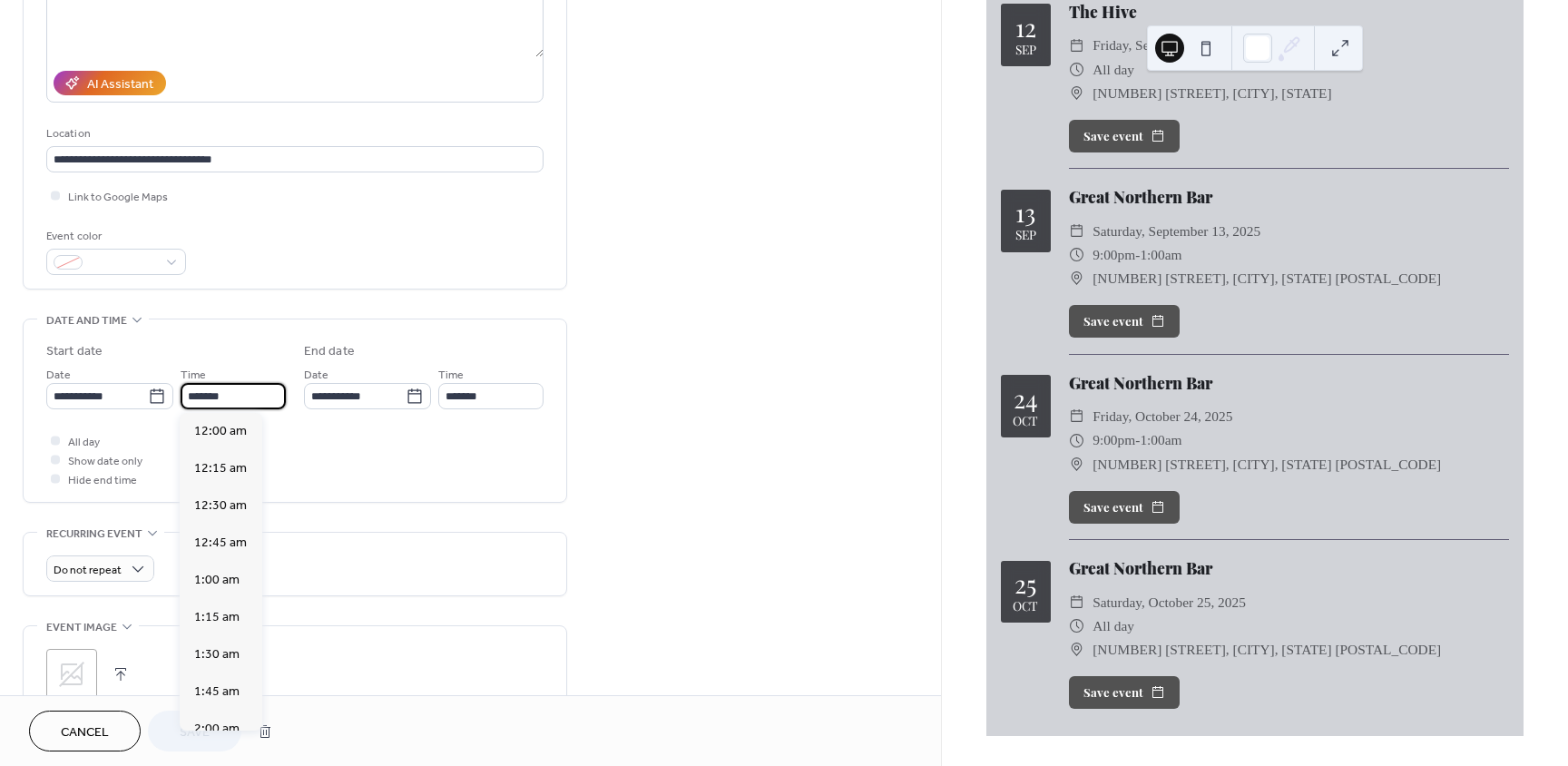 scroll, scrollTop: 3126, scrollLeft: 0, axis: vertical 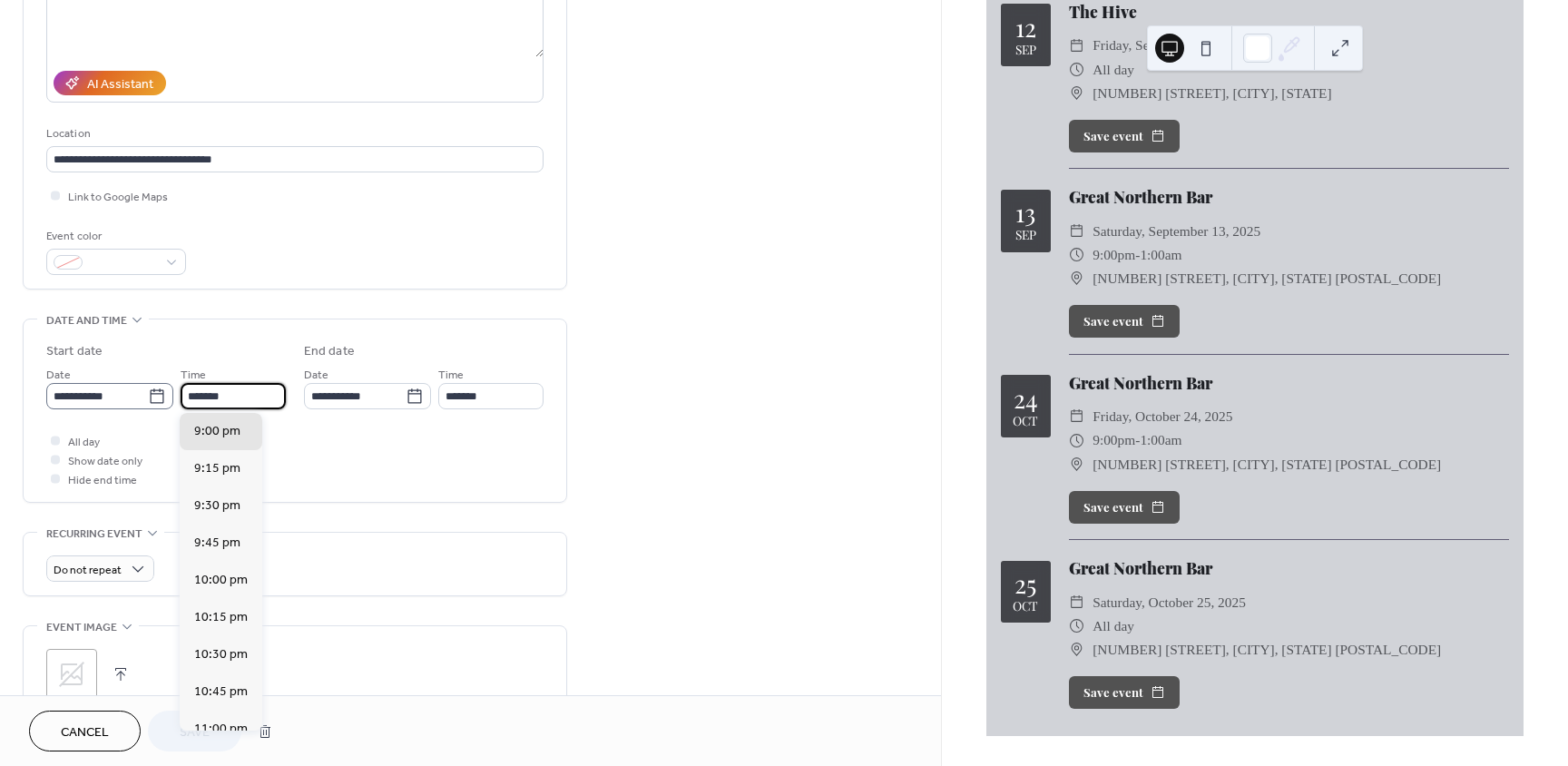 drag, startPoint x: 230, startPoint y: 389, endPoint x: 167, endPoint y: 402, distance: 64.32729 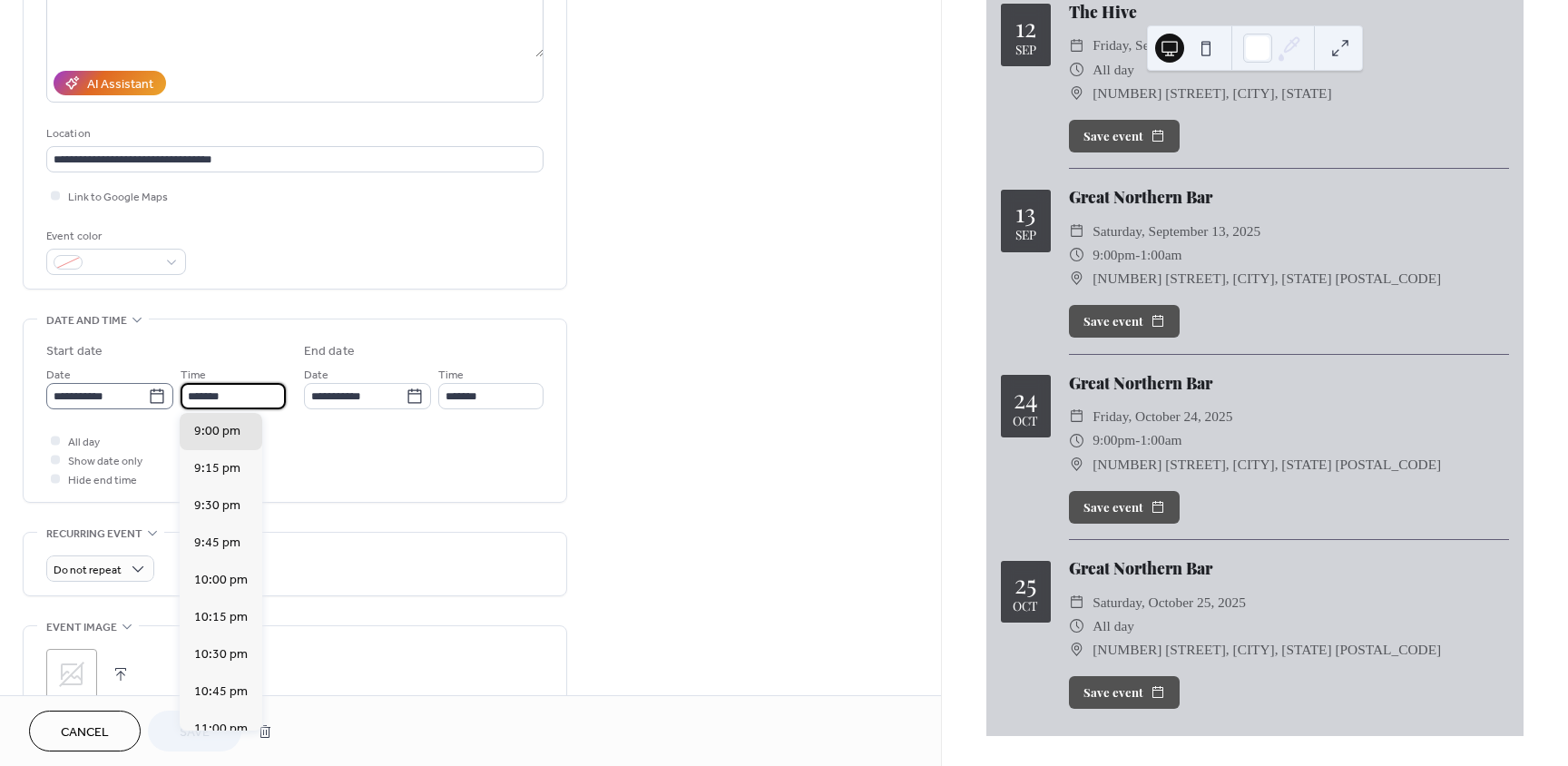 click on "**********" at bounding box center (166, 387) 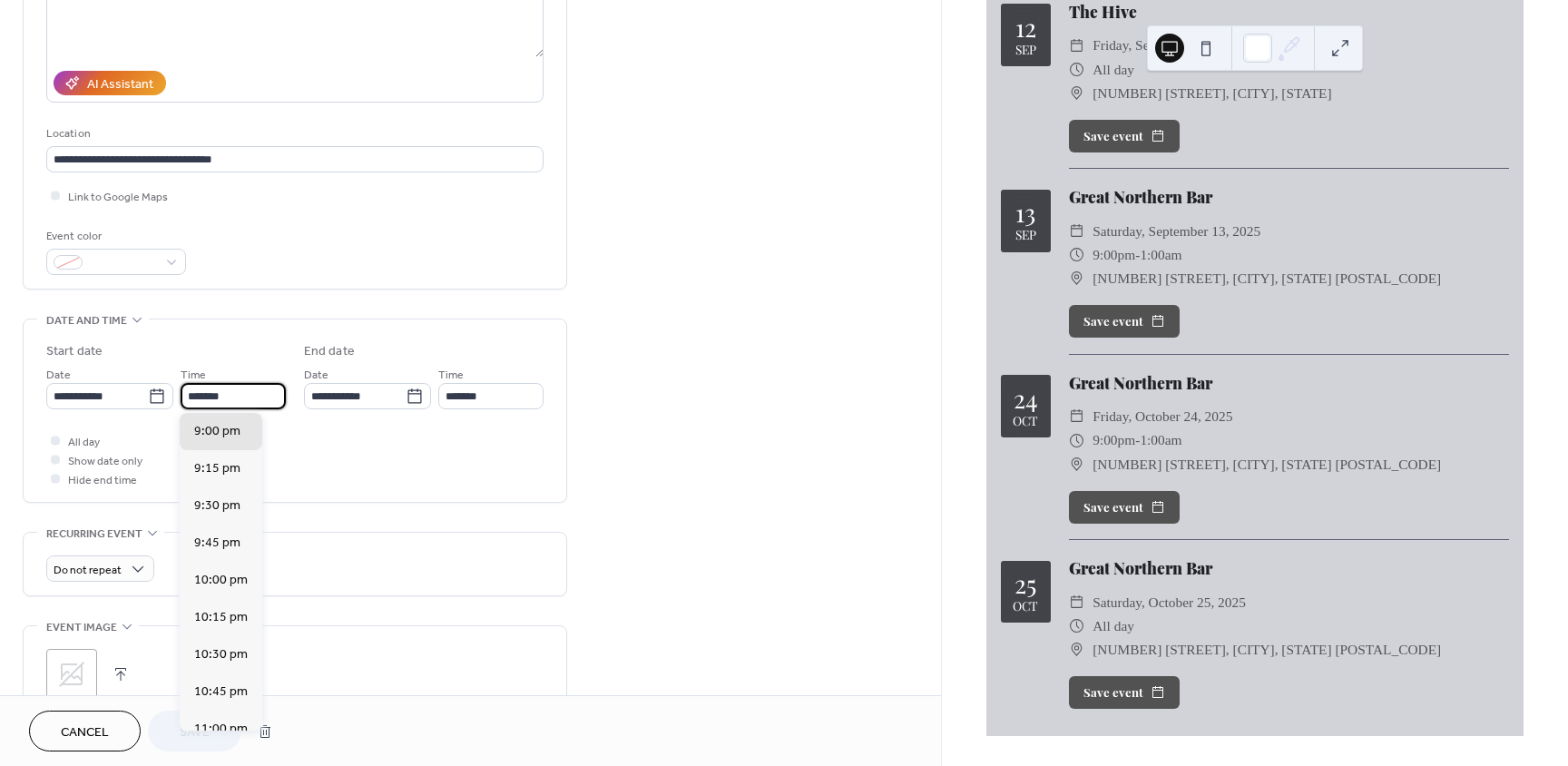 click on "**********" at bounding box center (470, 381) 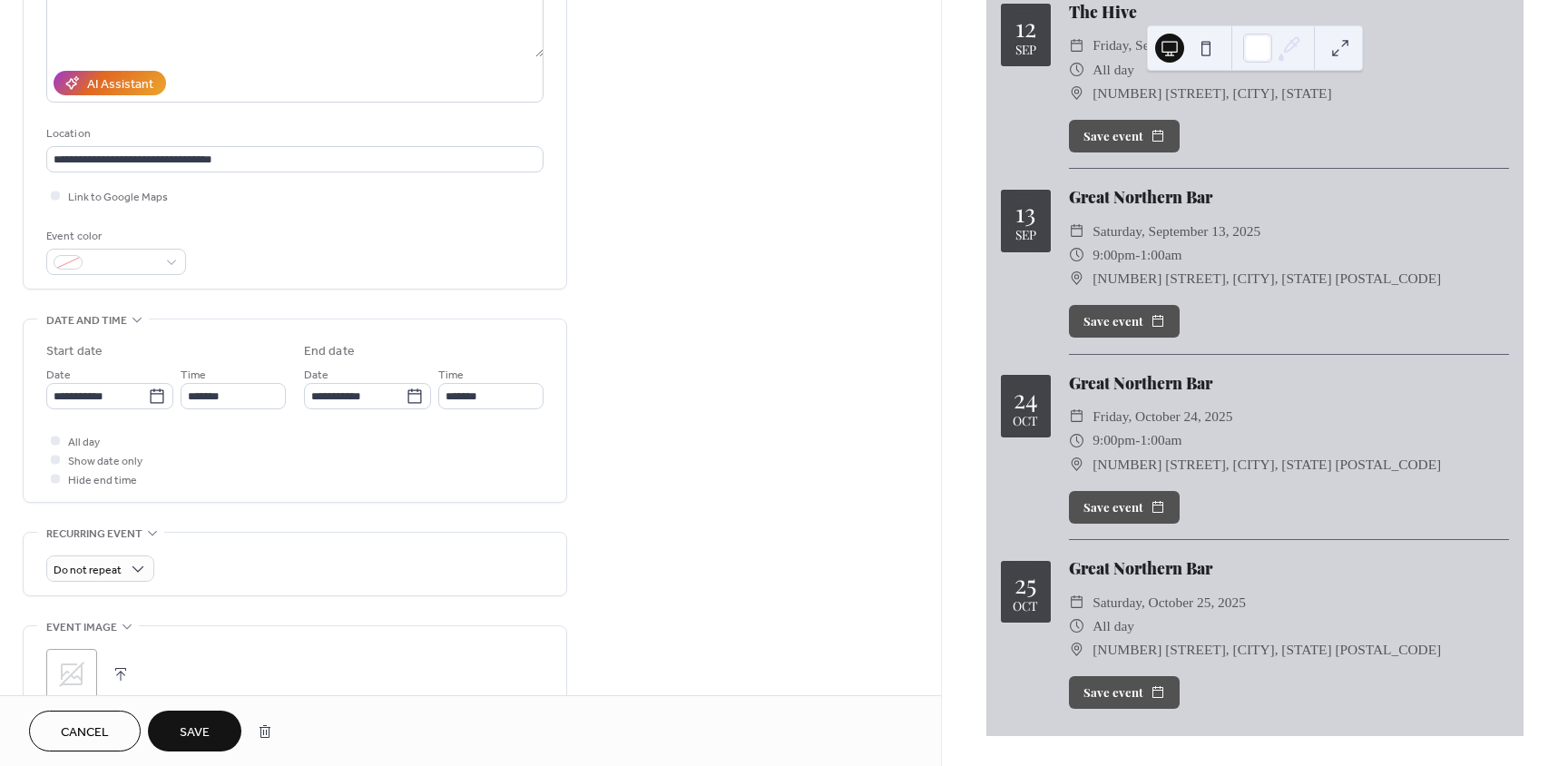 click on "Cancel" at bounding box center (84, 732) 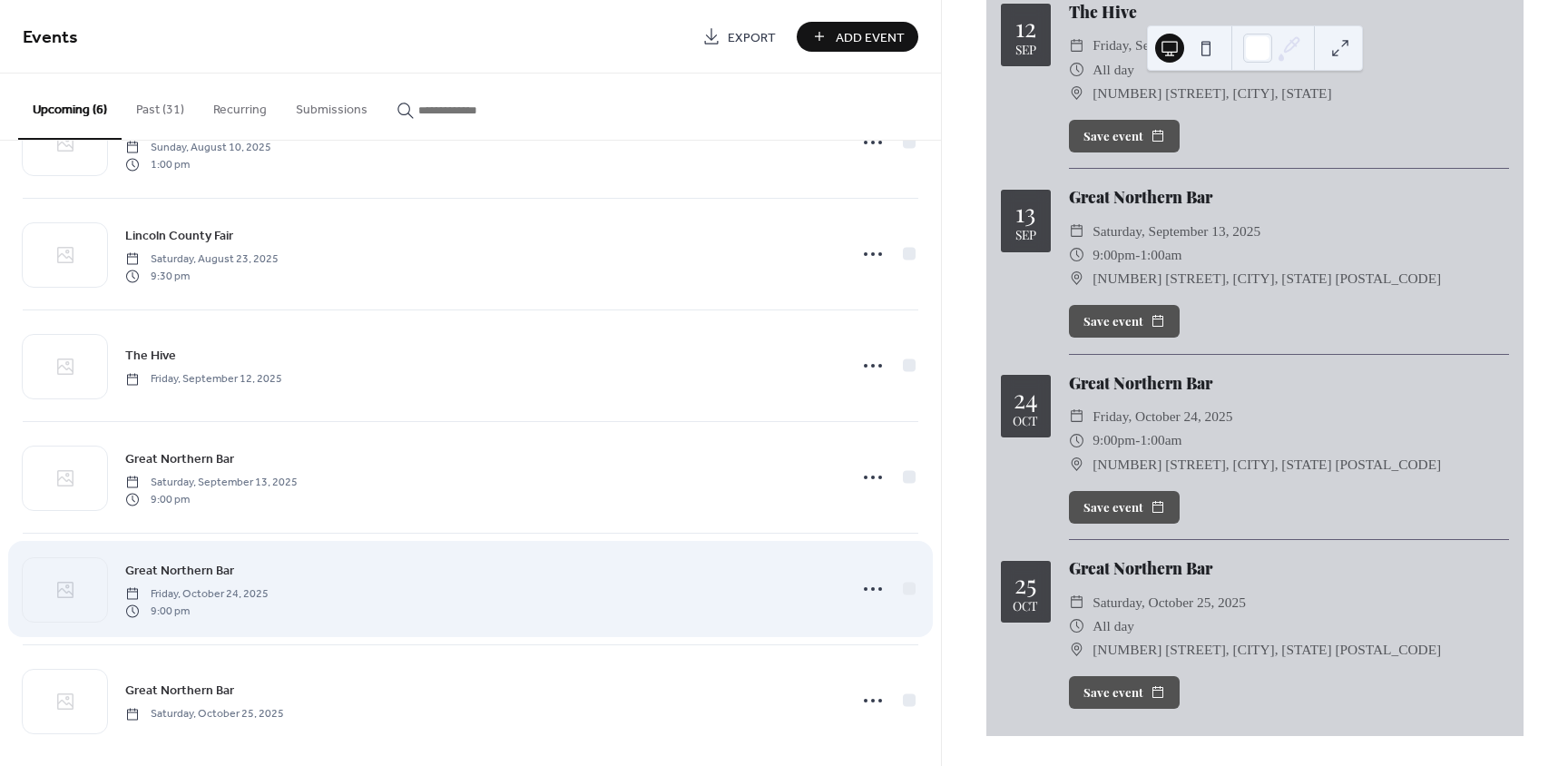 scroll, scrollTop: 98, scrollLeft: 0, axis: vertical 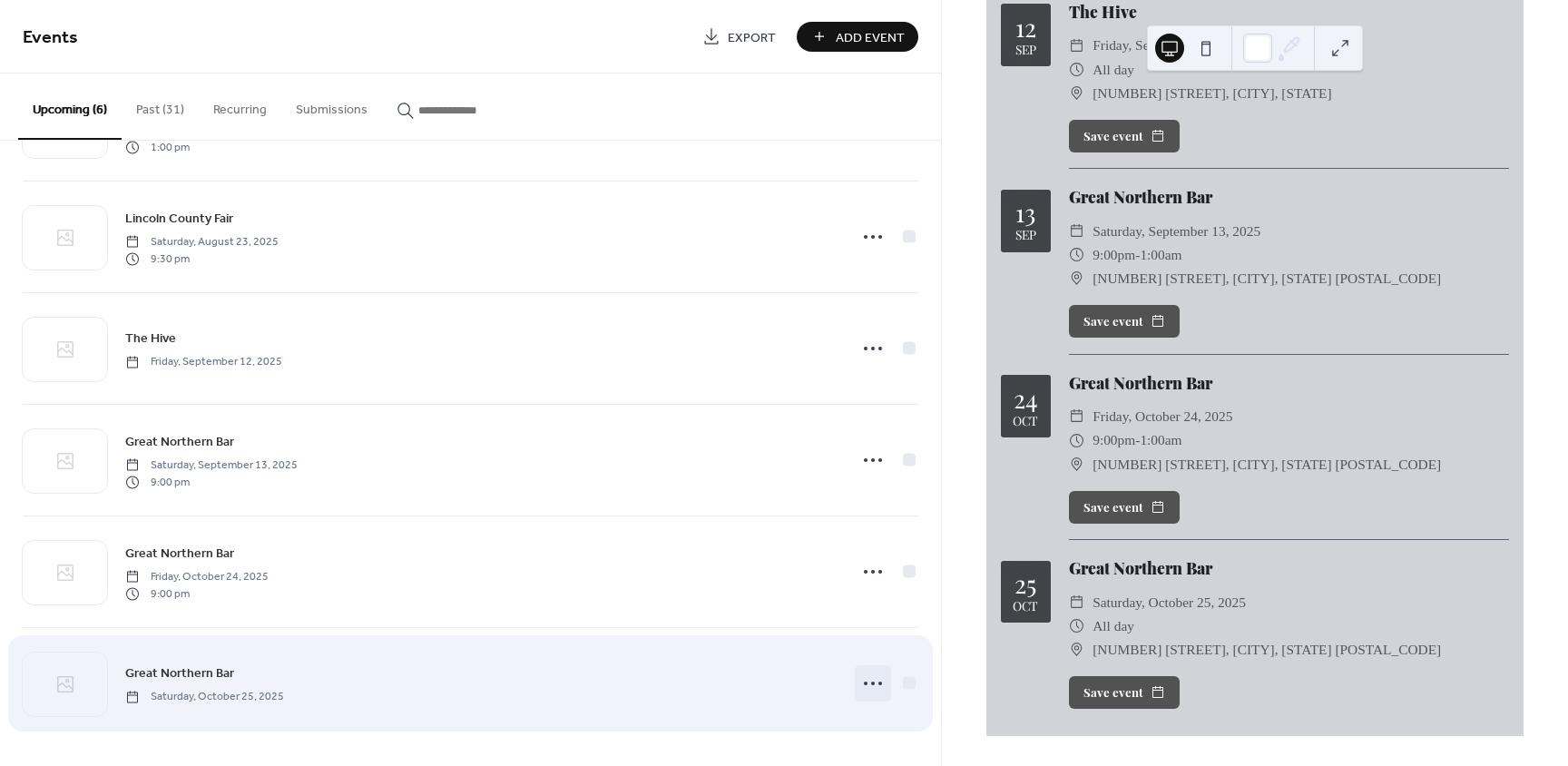click 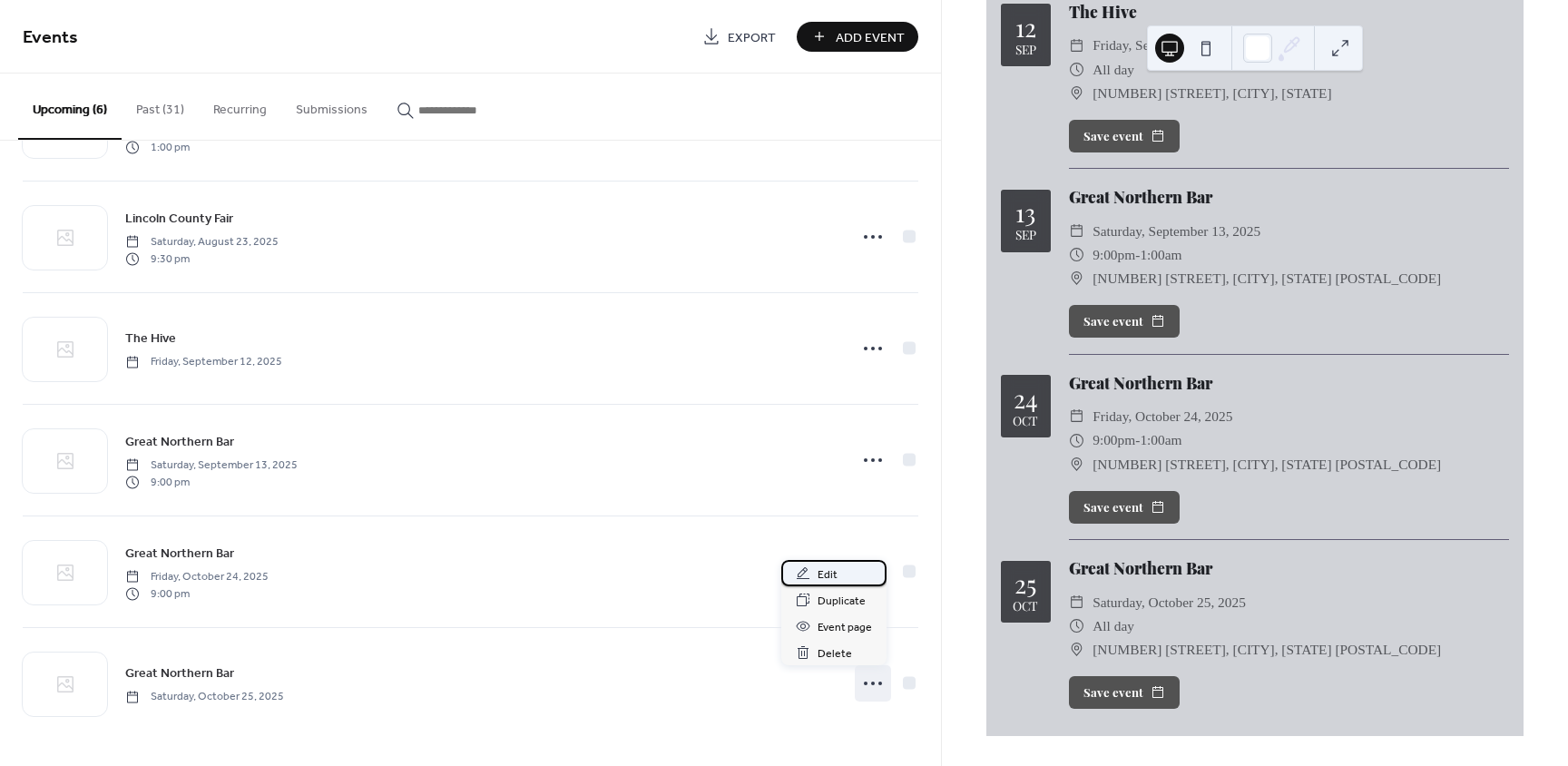 click on "Edit" at bounding box center [828, 574] 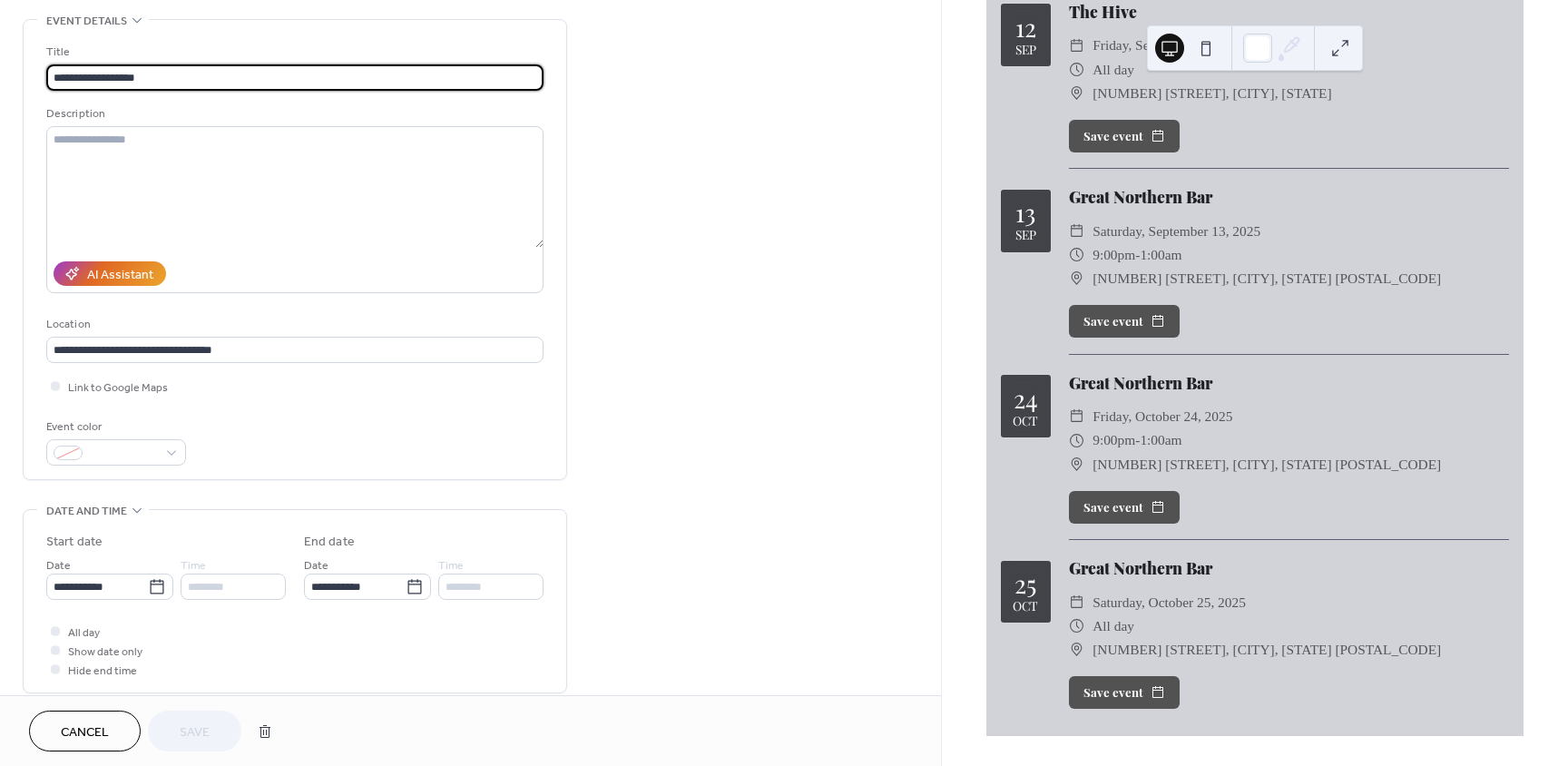 scroll, scrollTop: 363, scrollLeft: 0, axis: vertical 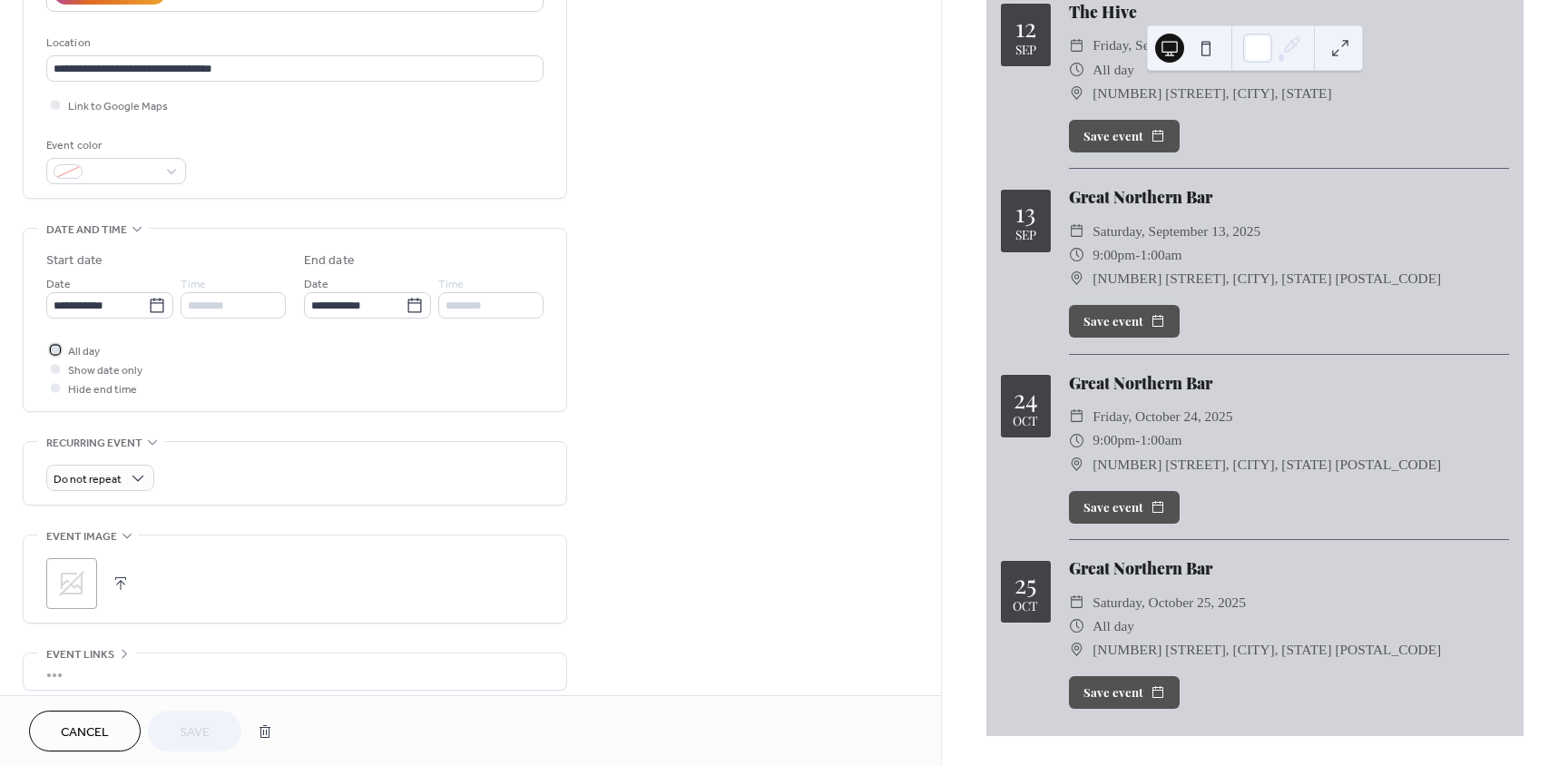 click at bounding box center (55, 349) 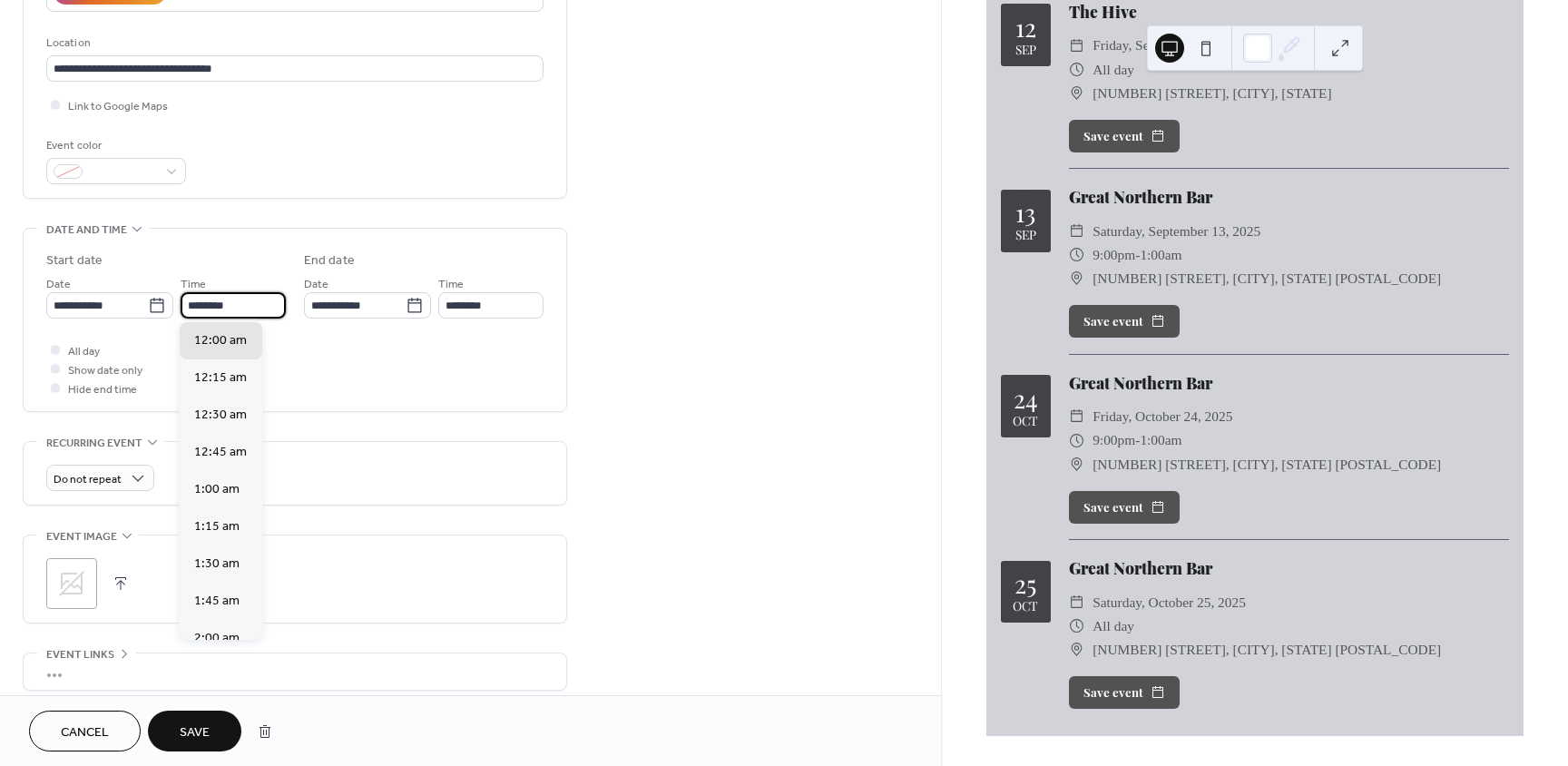 click on "********" at bounding box center [233, 305] 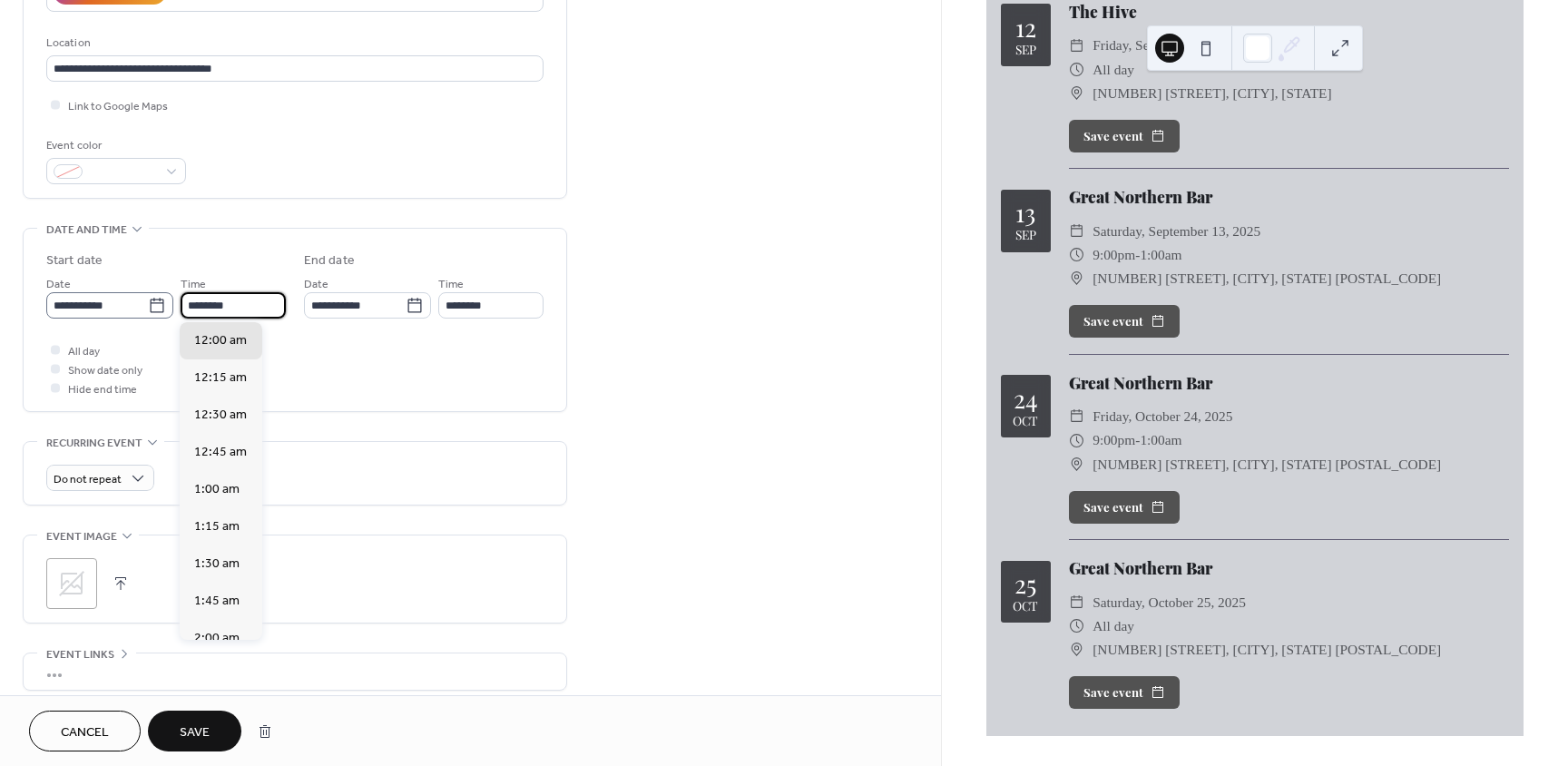 drag, startPoint x: 252, startPoint y: 300, endPoint x: 152, endPoint y: 310, distance: 100.49876 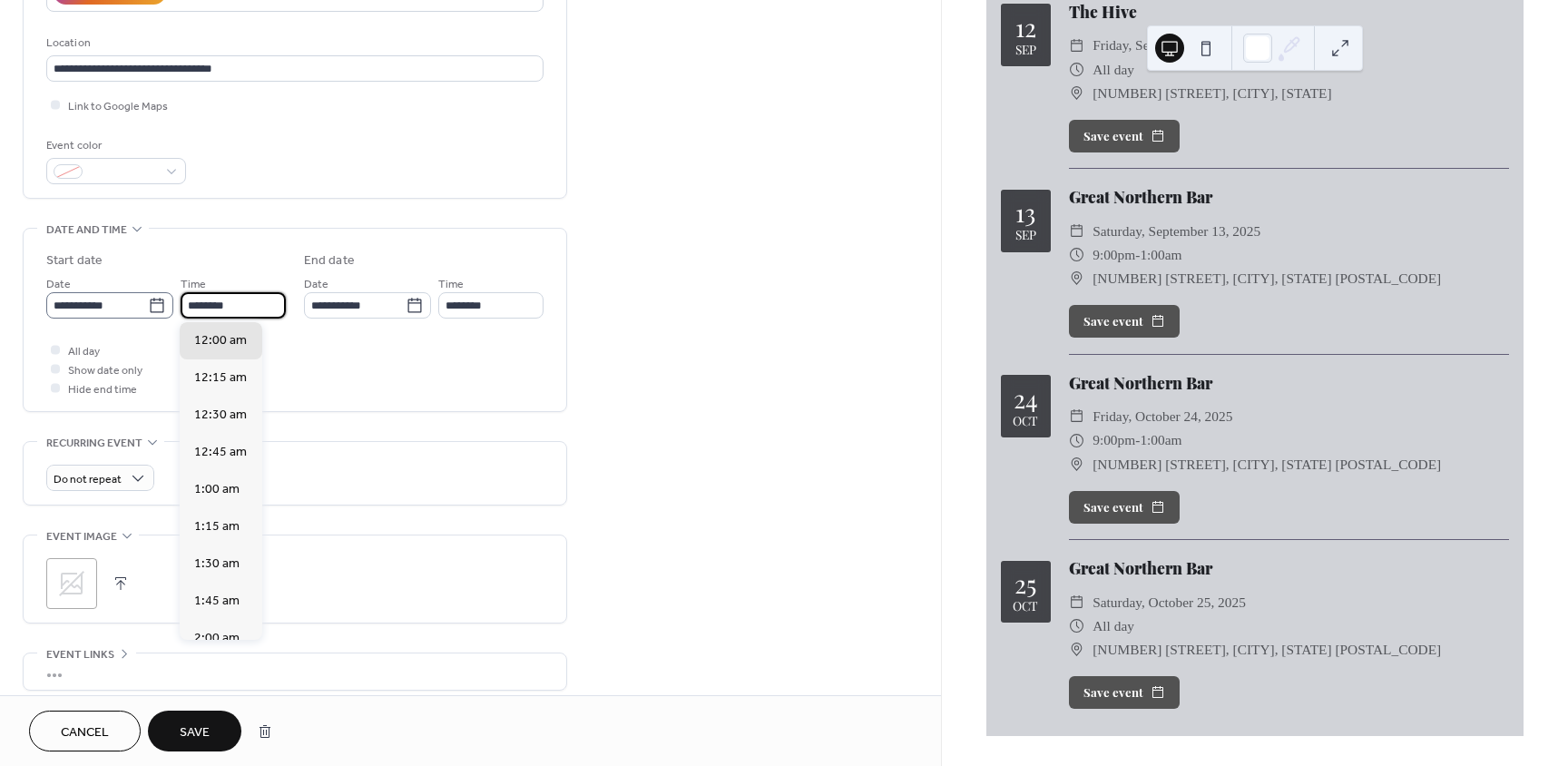 click on "**********" at bounding box center [166, 296] 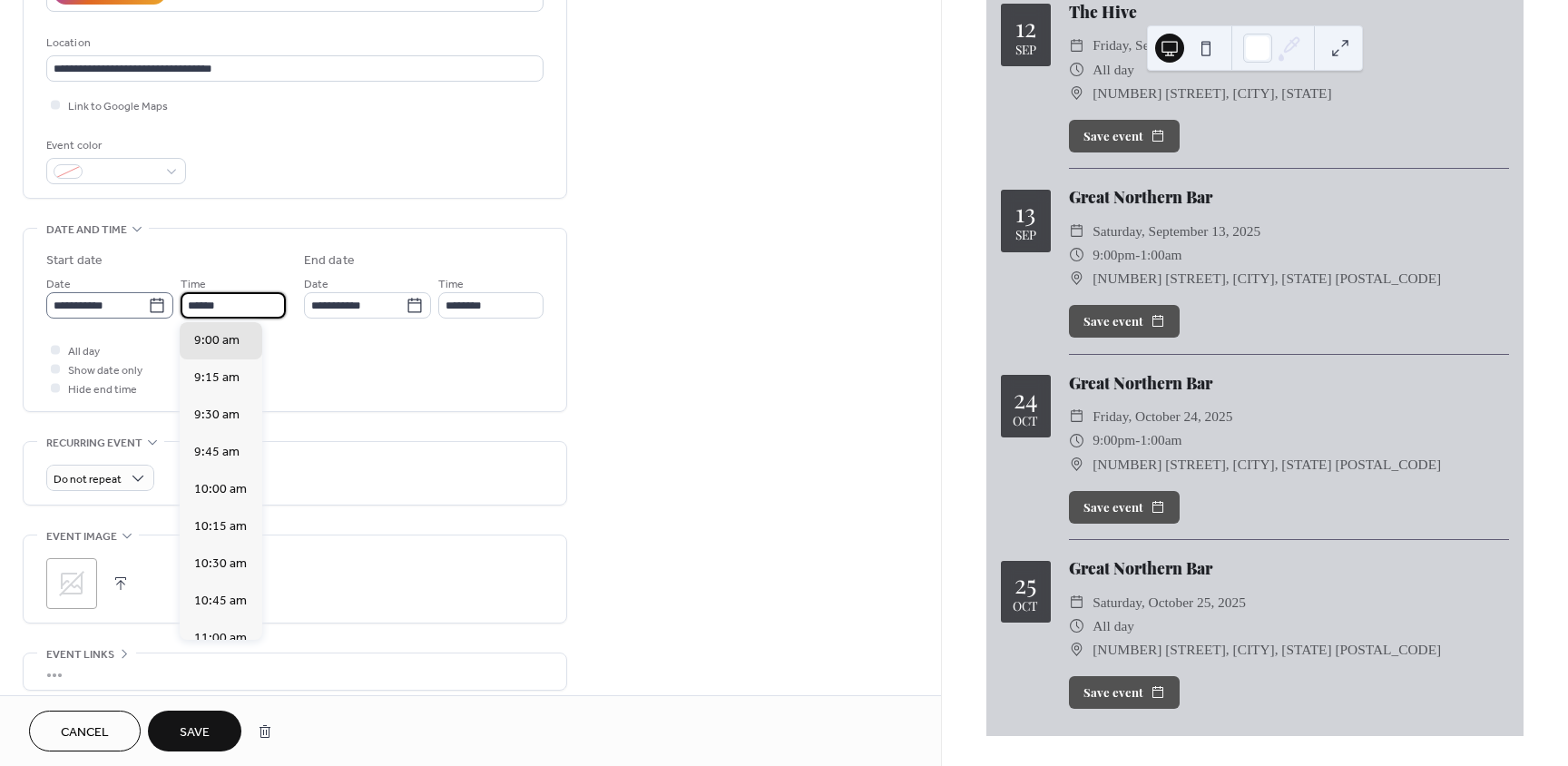 scroll, scrollTop: 3126, scrollLeft: 0, axis: vertical 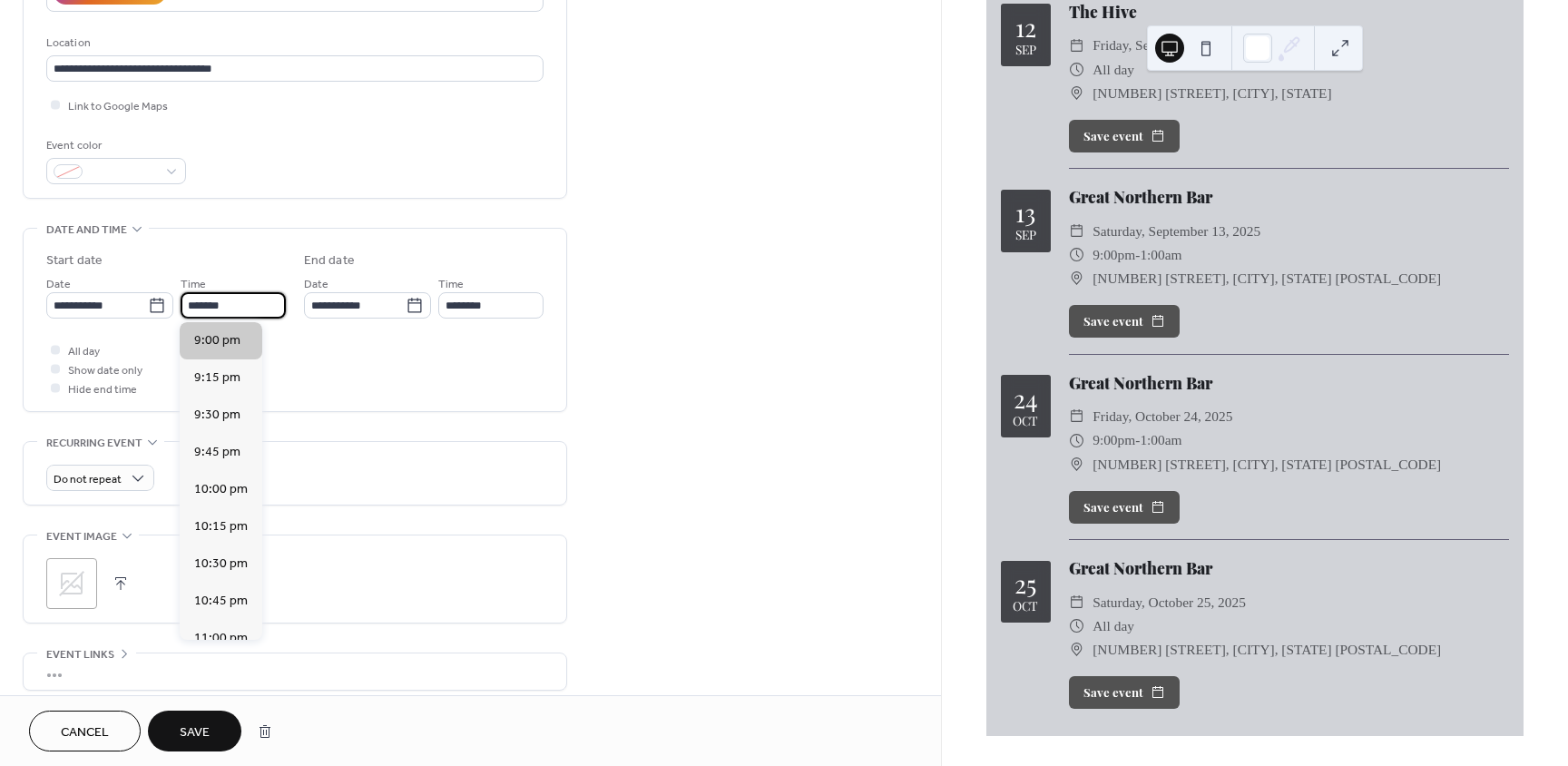 type on "*******" 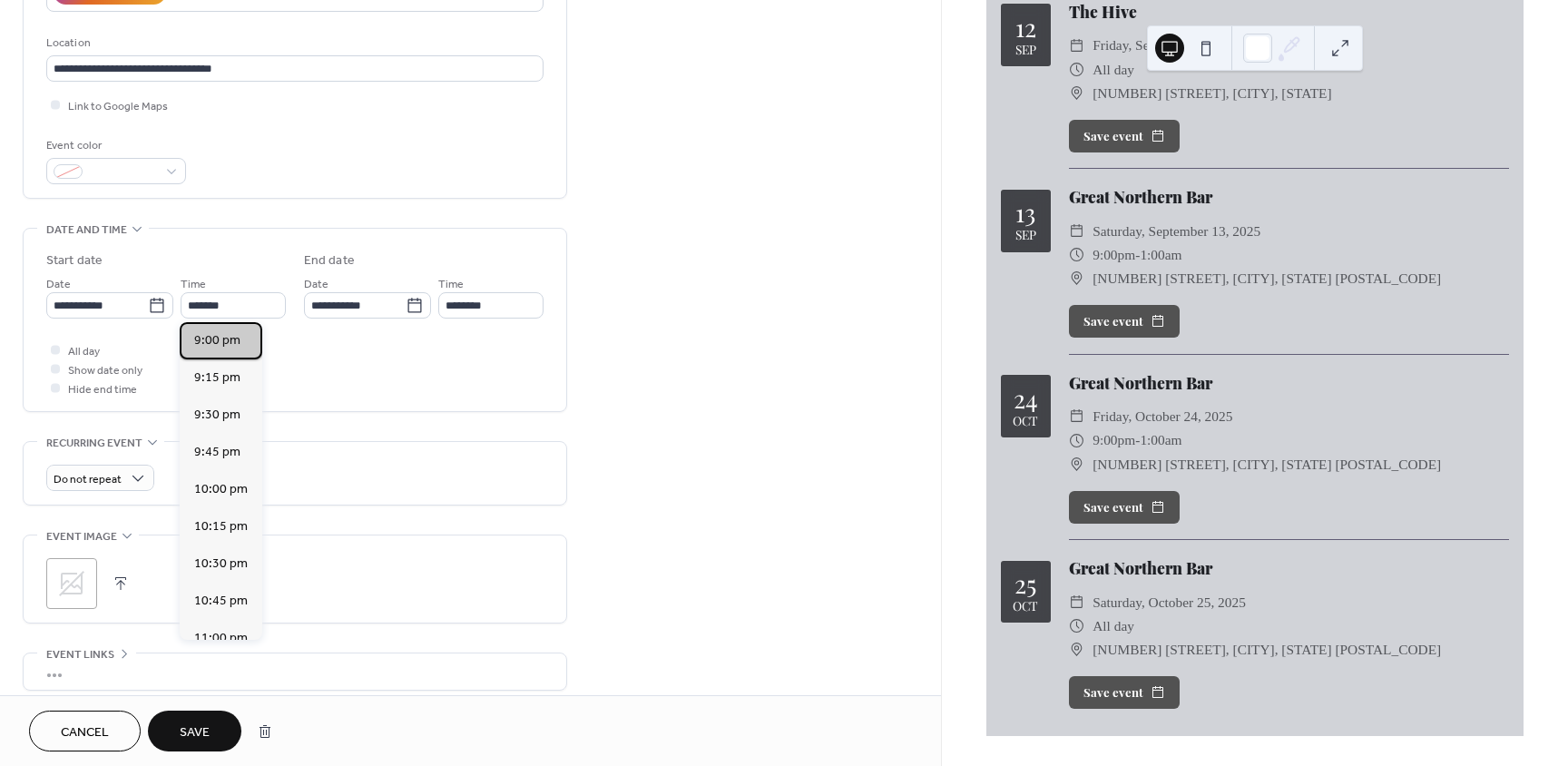 click on "9:00 pm" at bounding box center (220, 340) 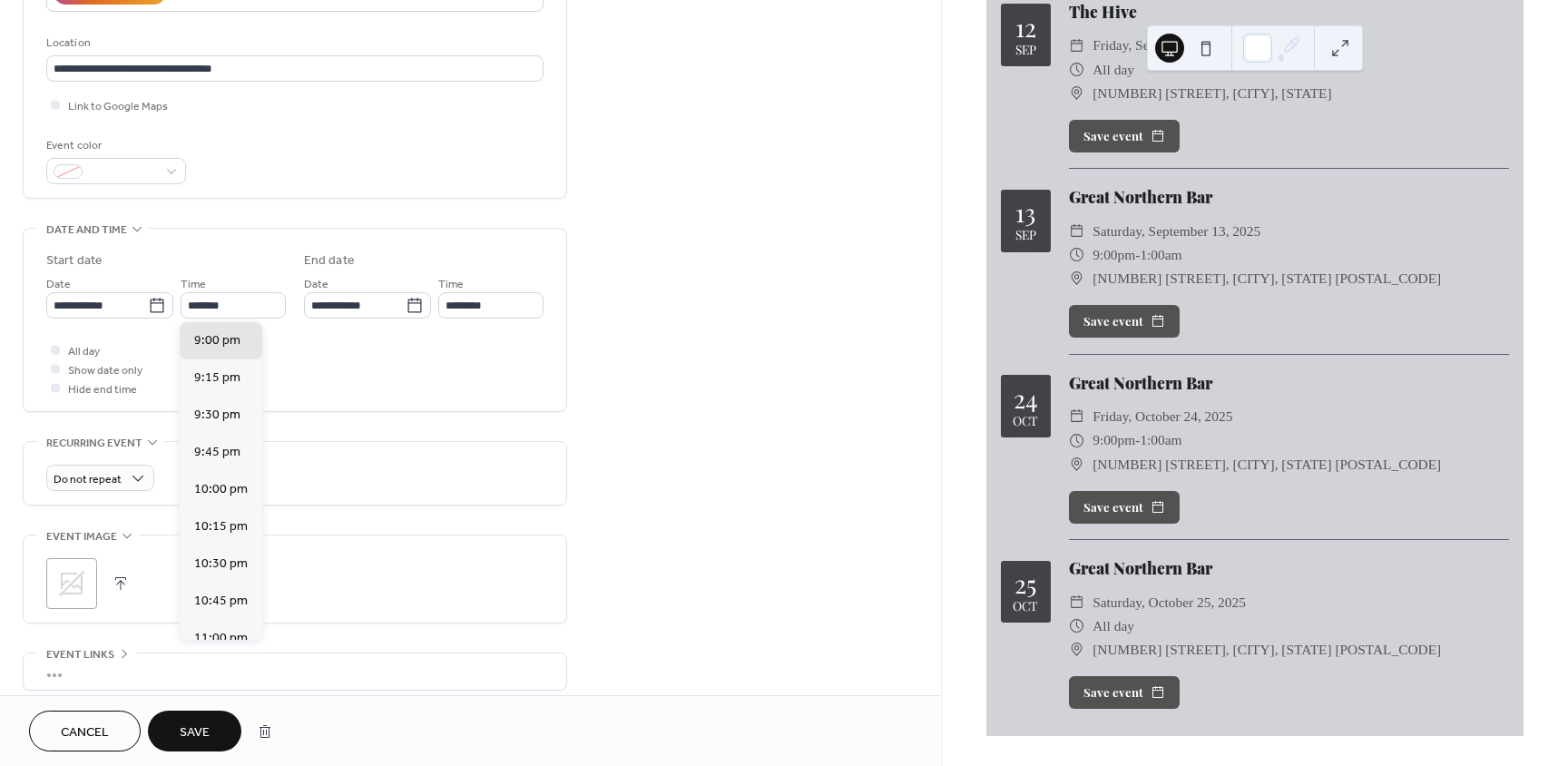 type on "*******" 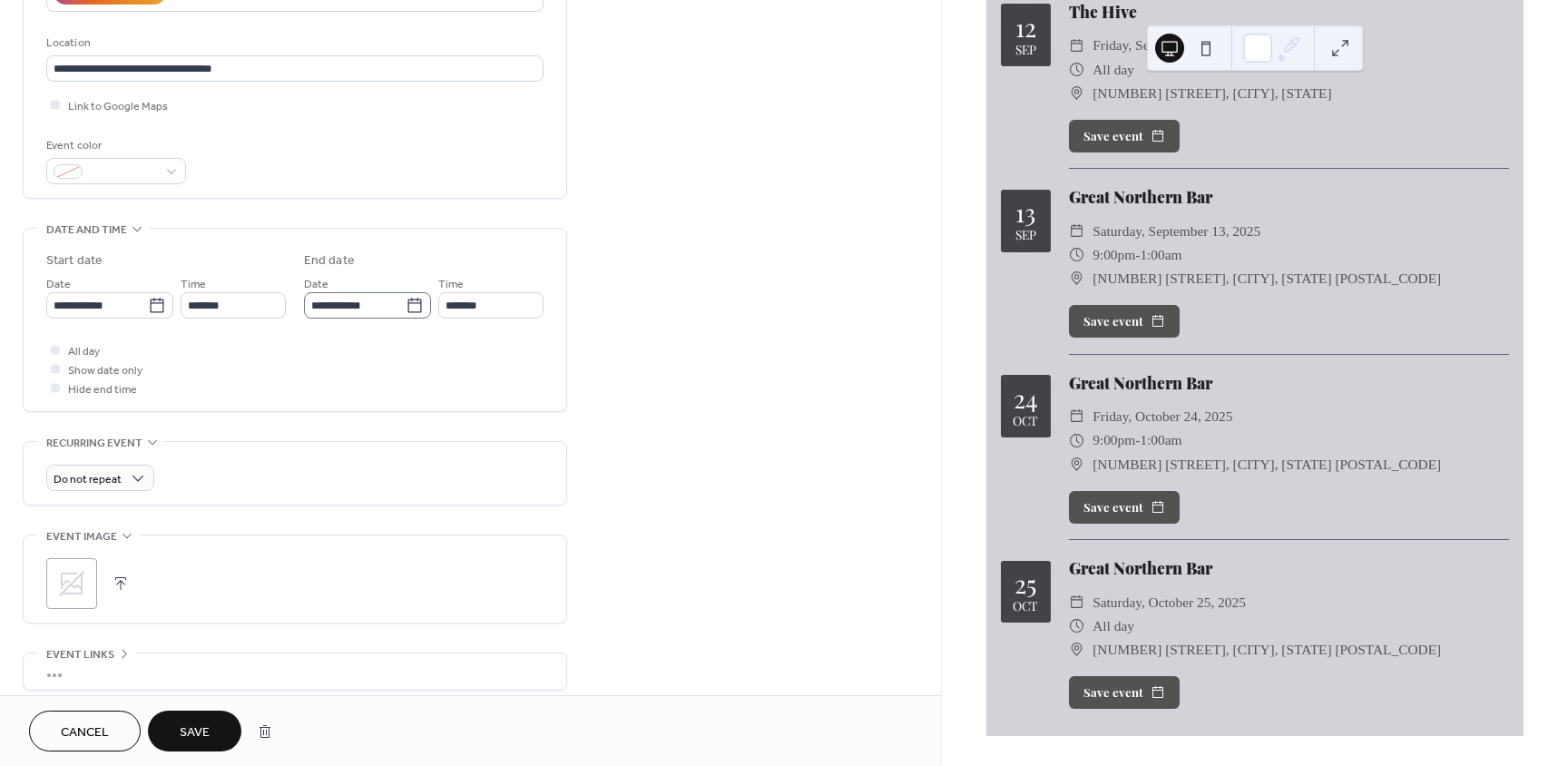 click 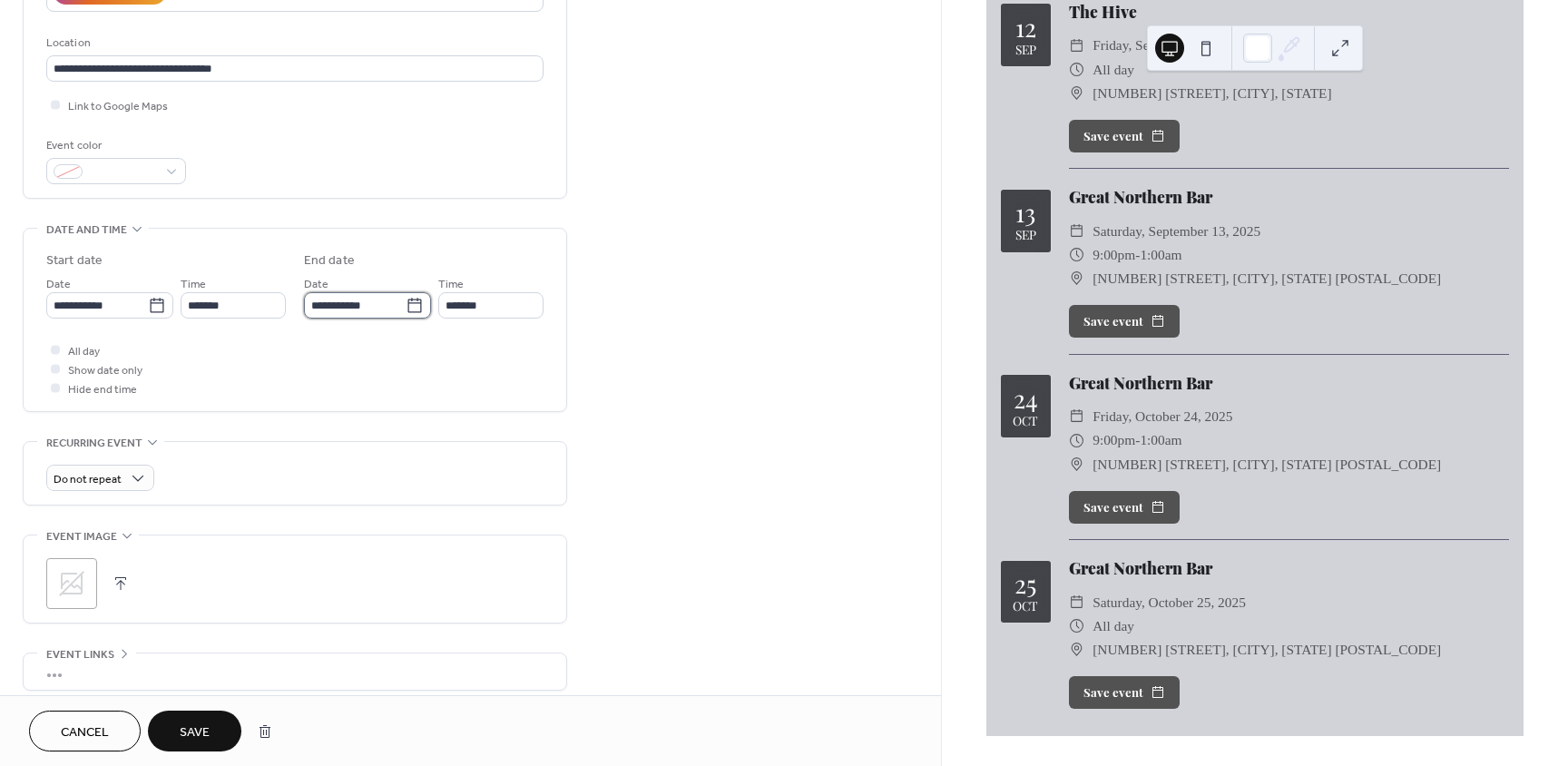 click on "**********" at bounding box center (355, 305) 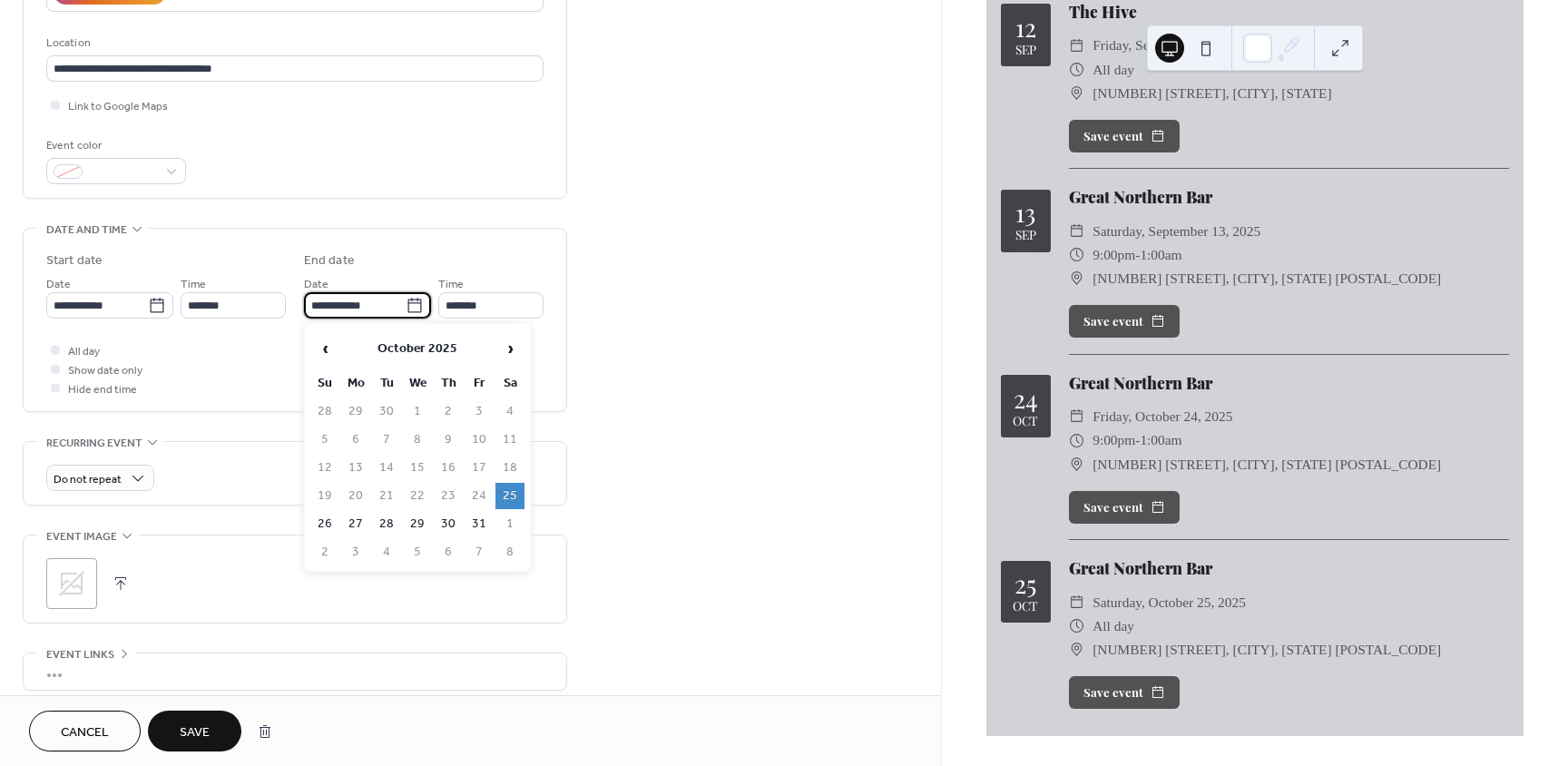 click on "26" at bounding box center [325, 524] 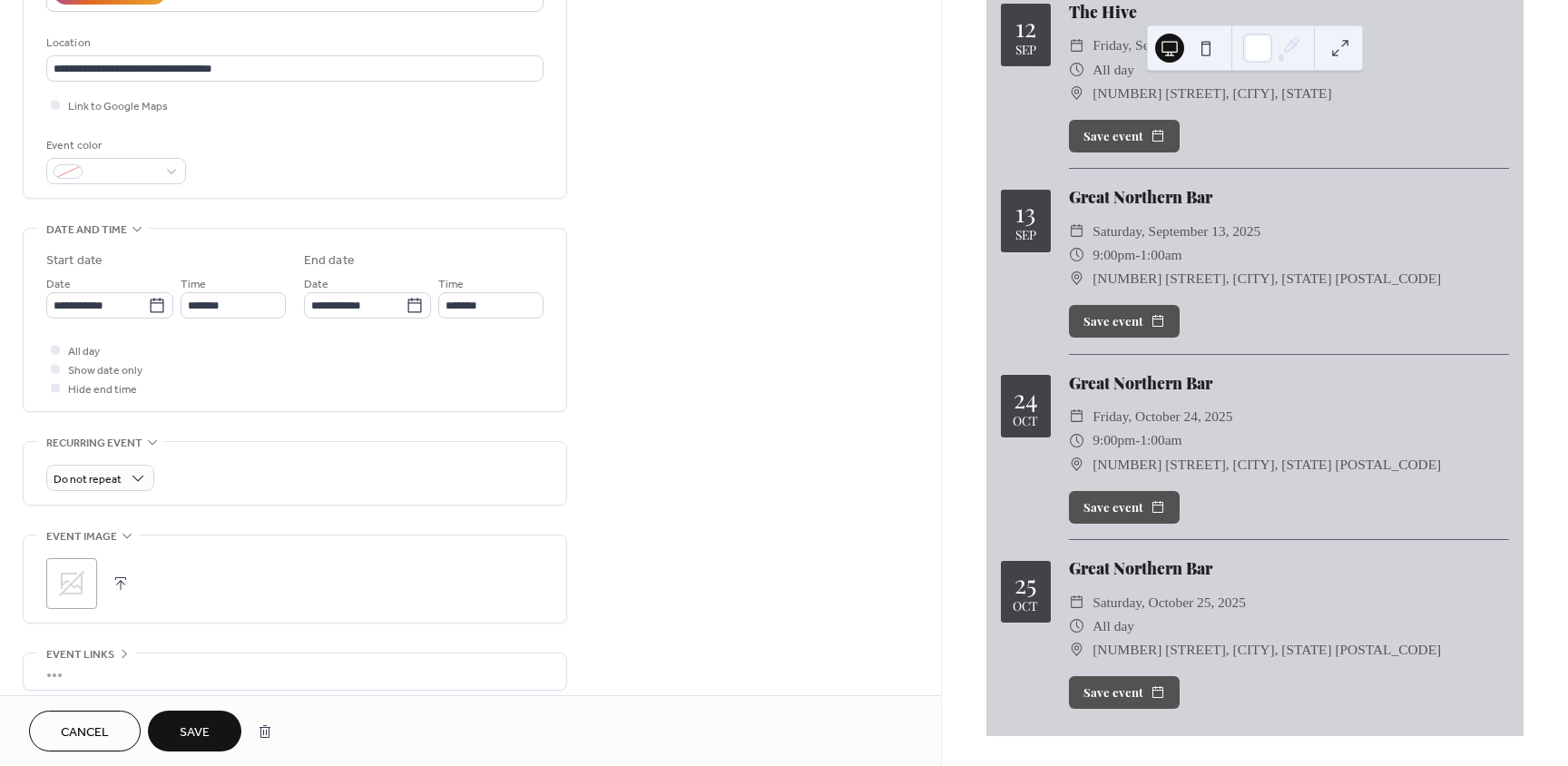 type on "**********" 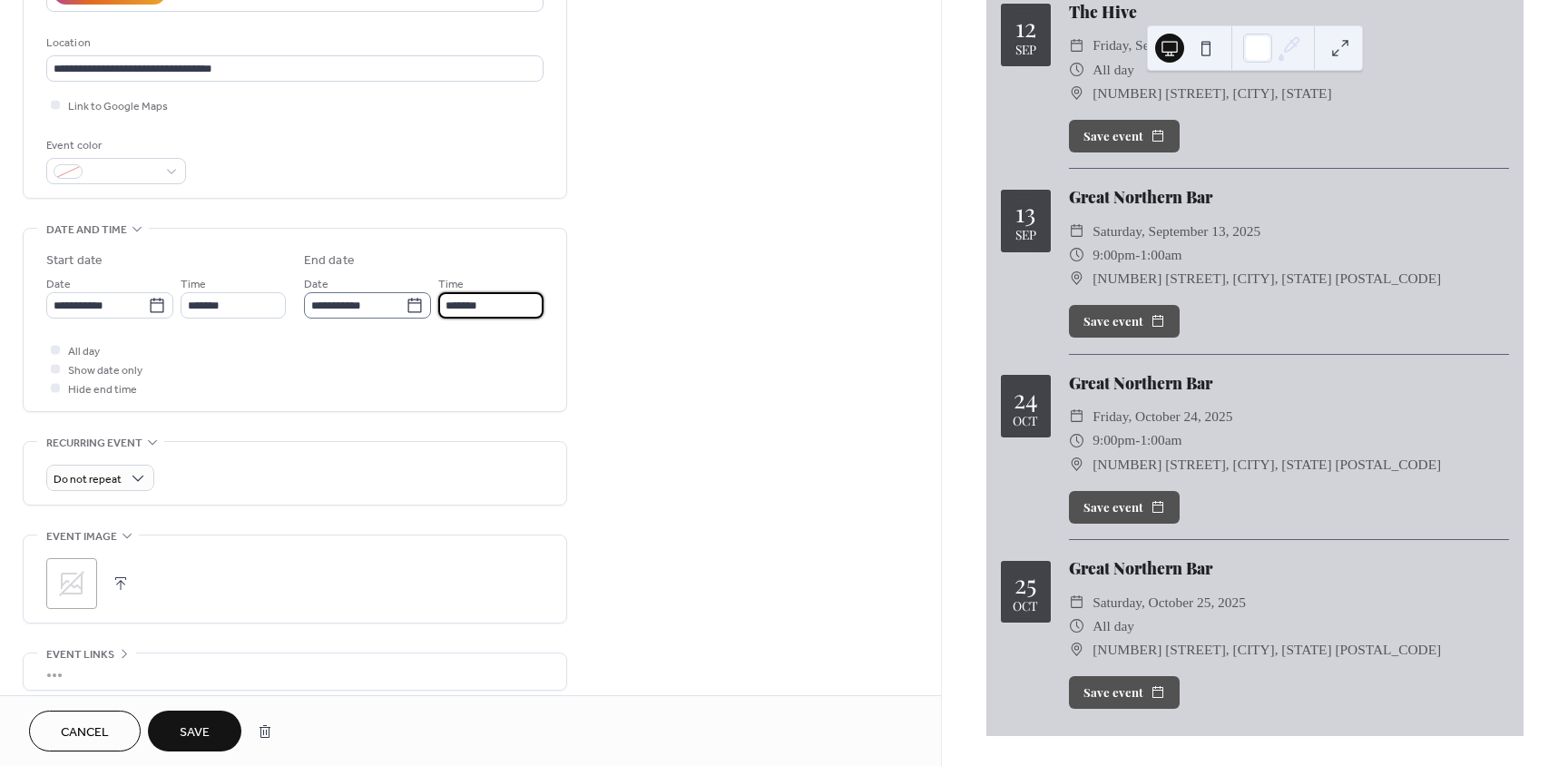 drag, startPoint x: 451, startPoint y: 306, endPoint x: 387, endPoint y: 303, distance: 64.070274 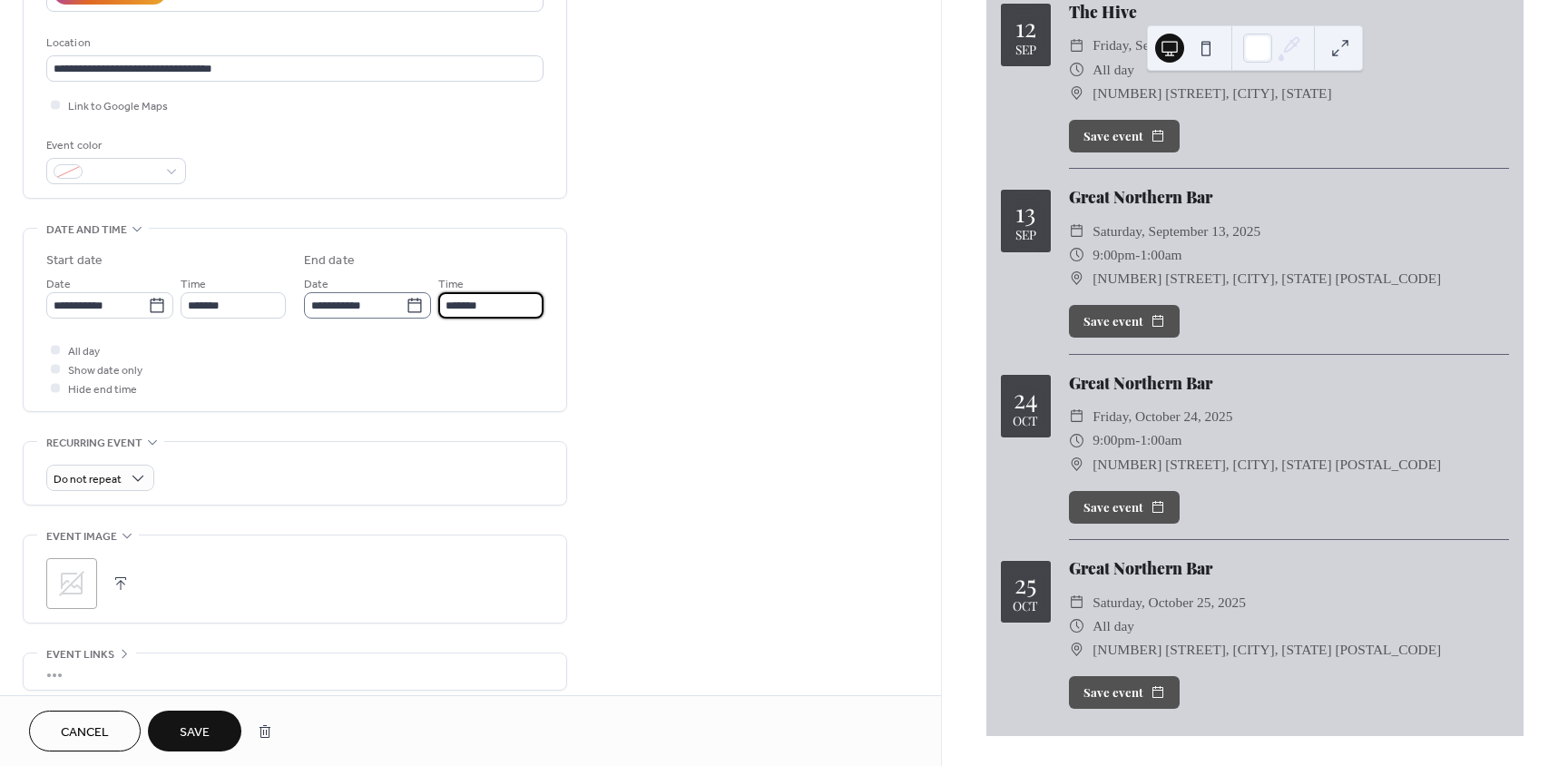 click on "**********" at bounding box center (424, 296) 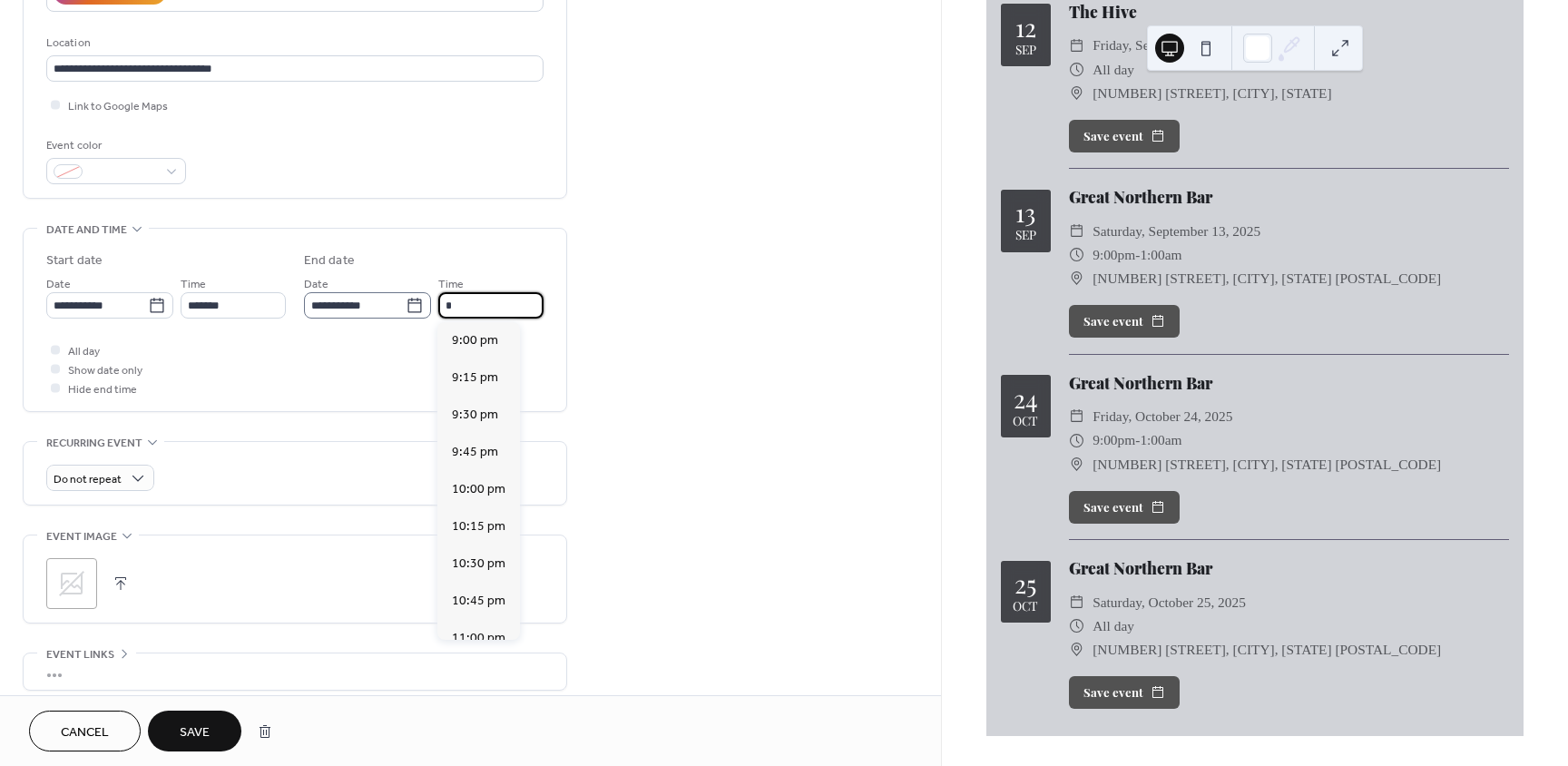 scroll, scrollTop: 0, scrollLeft: 0, axis: both 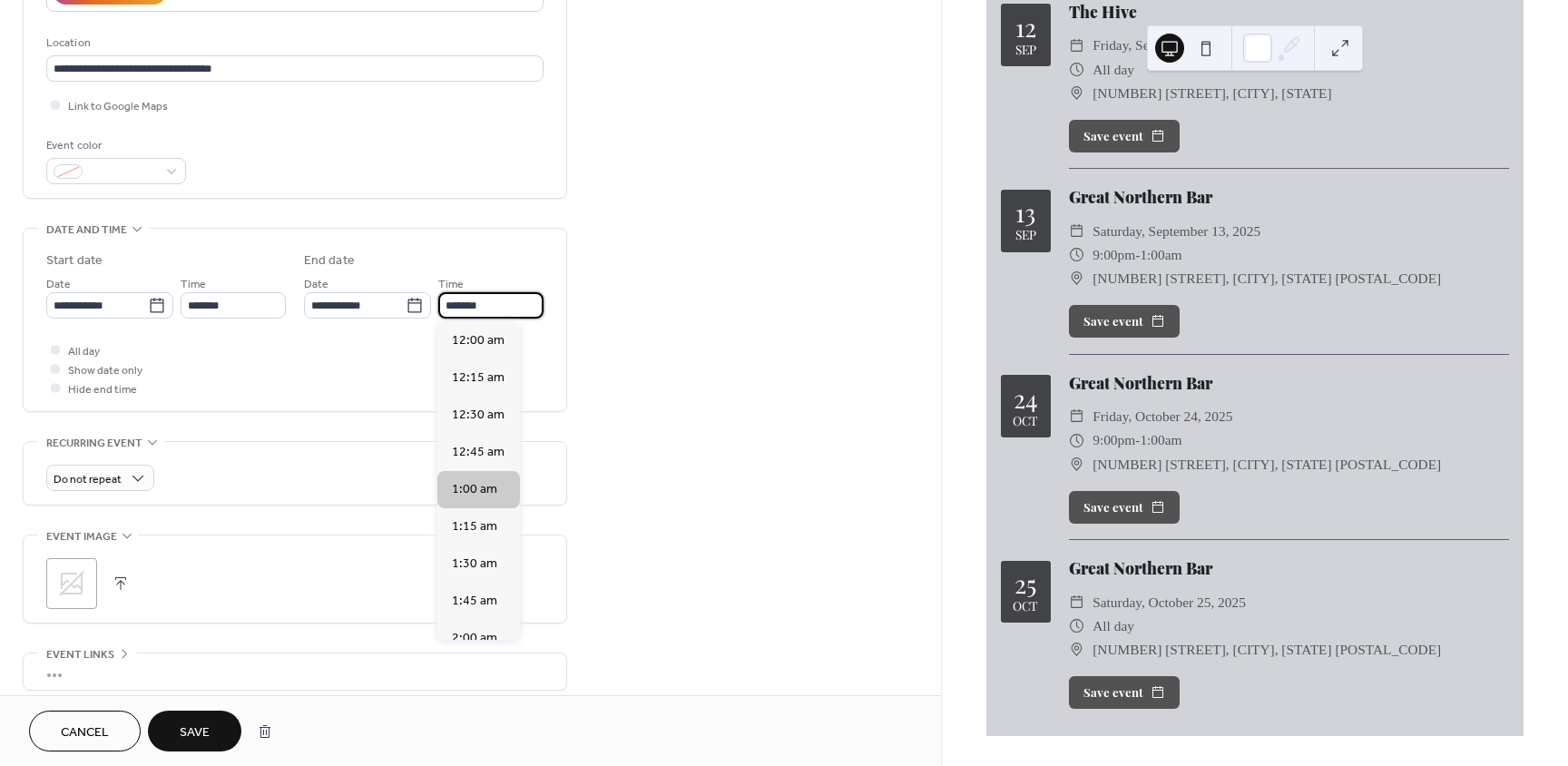 type on "*******" 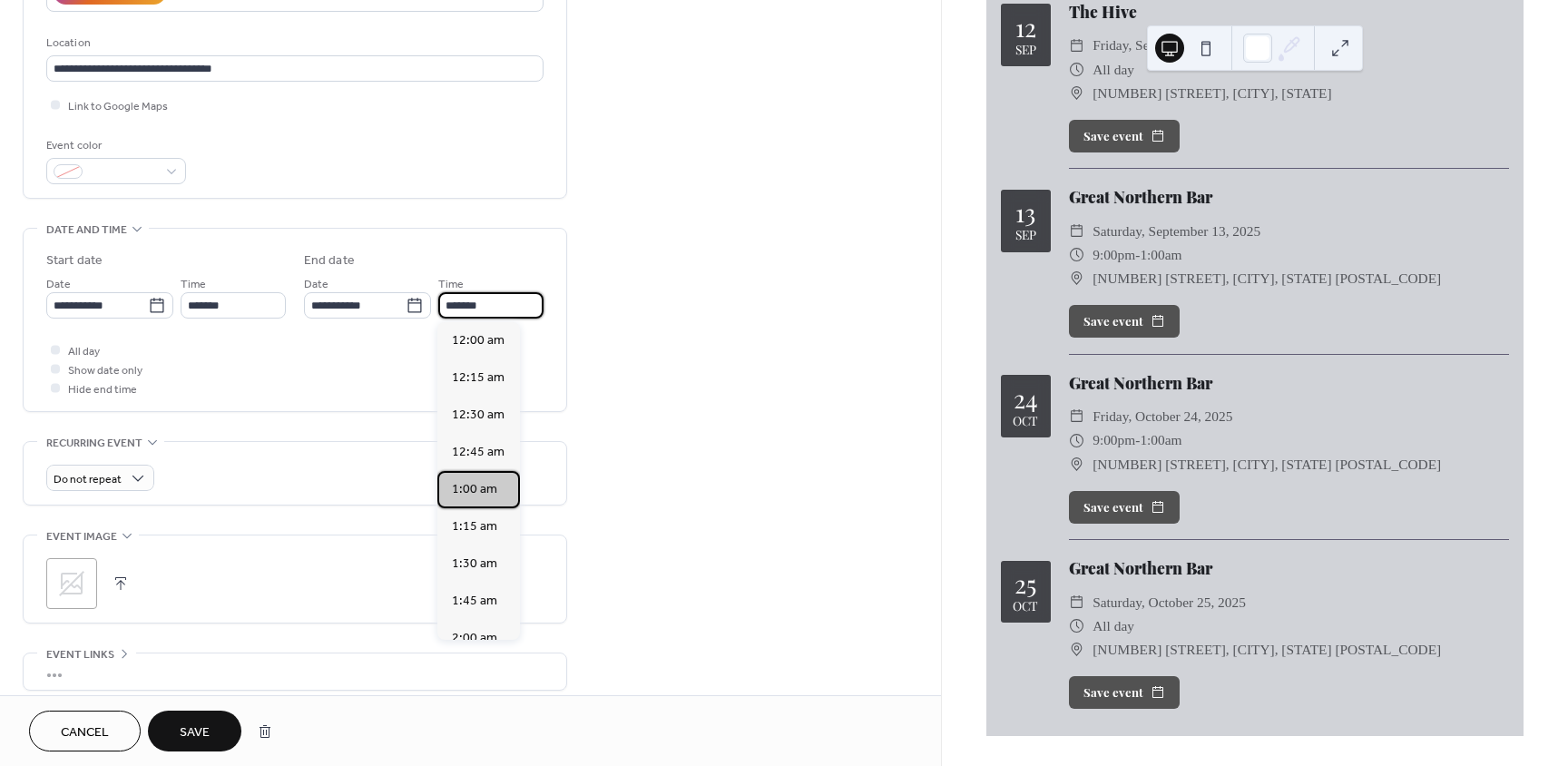 click on "1:00 am" at bounding box center [475, 489] 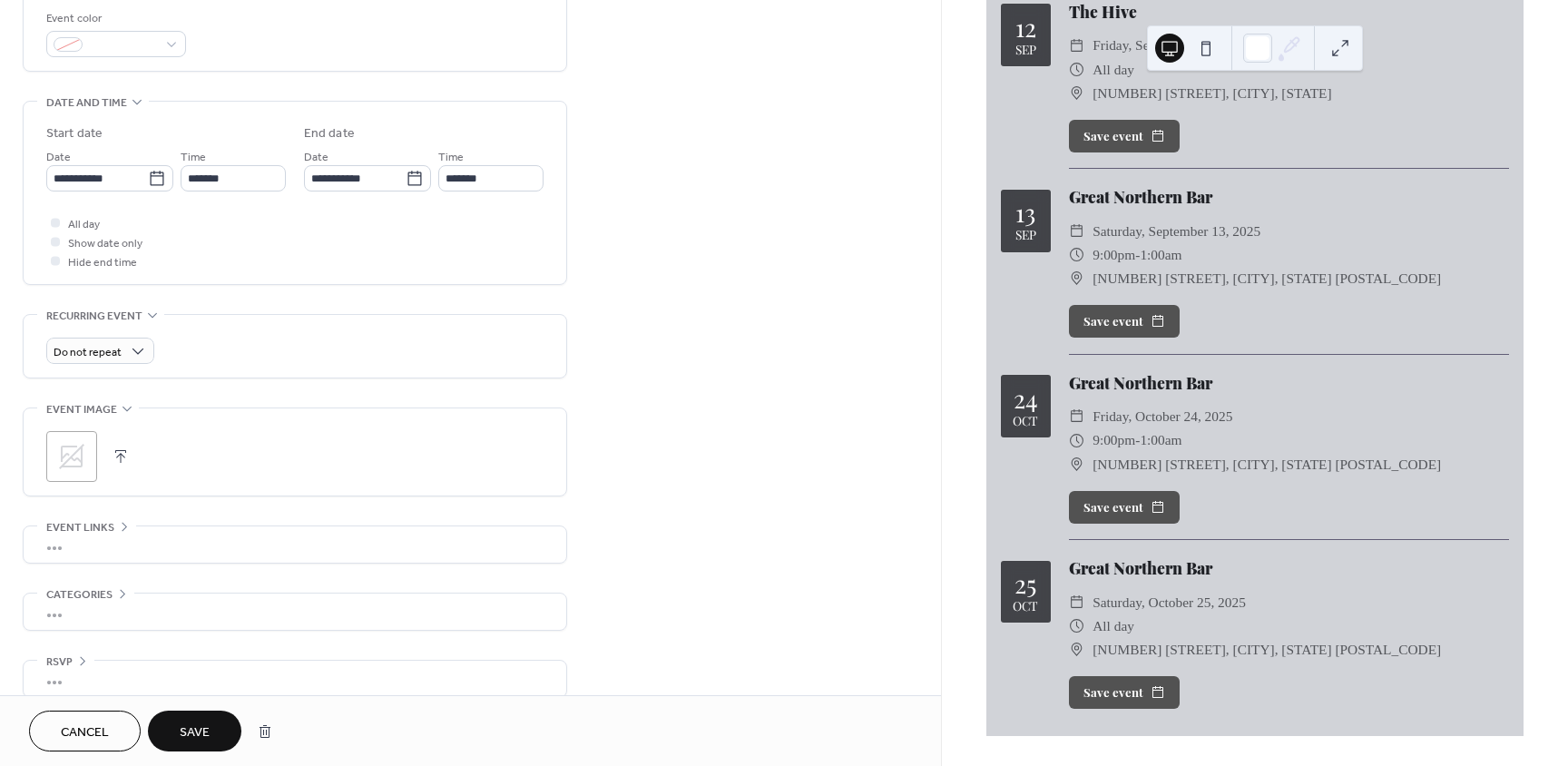 scroll, scrollTop: 511, scrollLeft: 0, axis: vertical 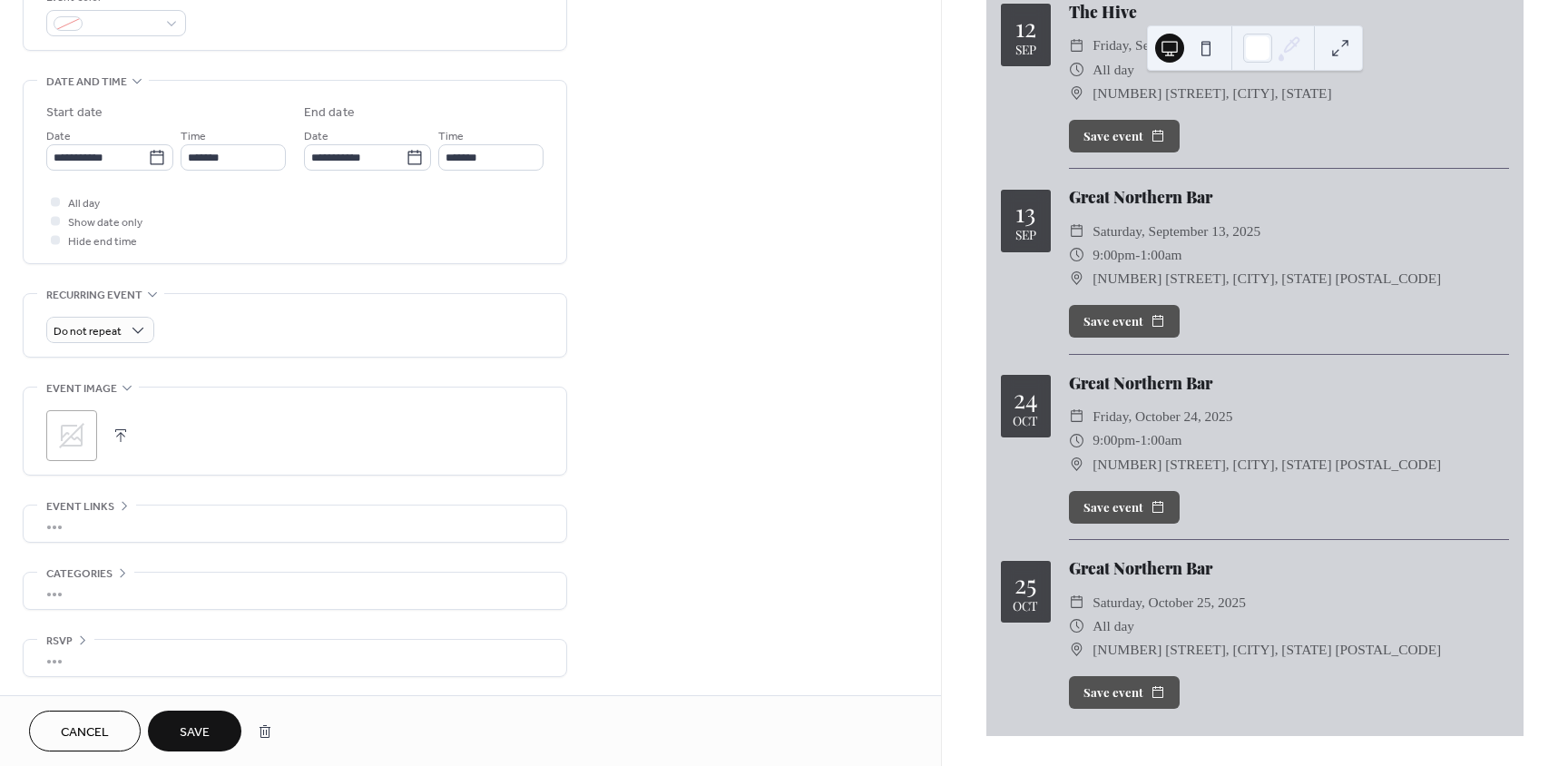 click on "Save" at bounding box center [194, 732] 